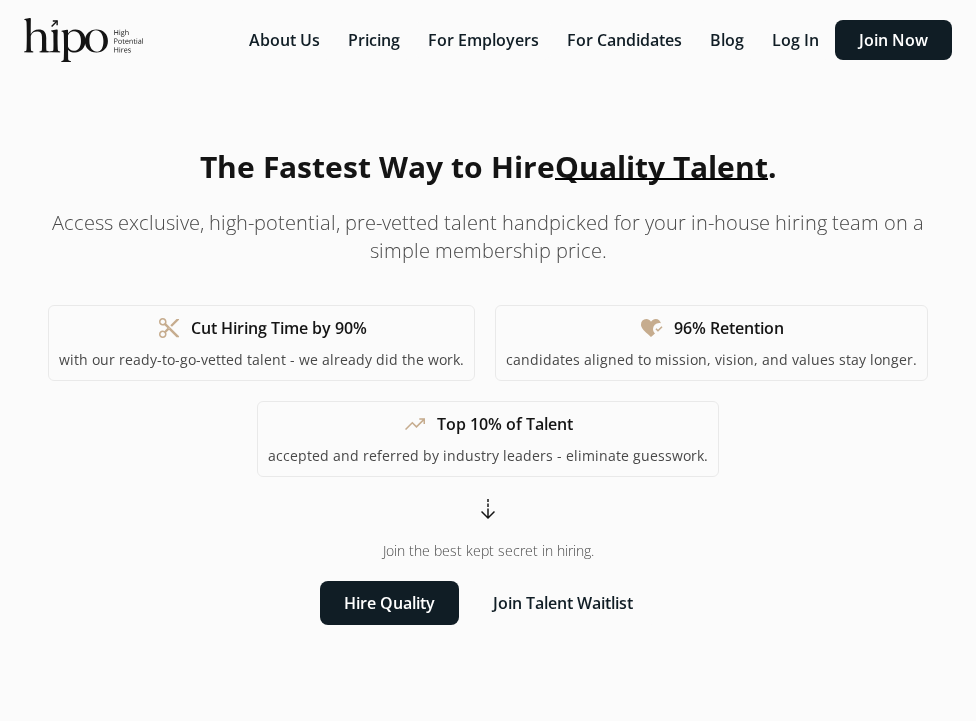 scroll, scrollTop: 0, scrollLeft: 0, axis: both 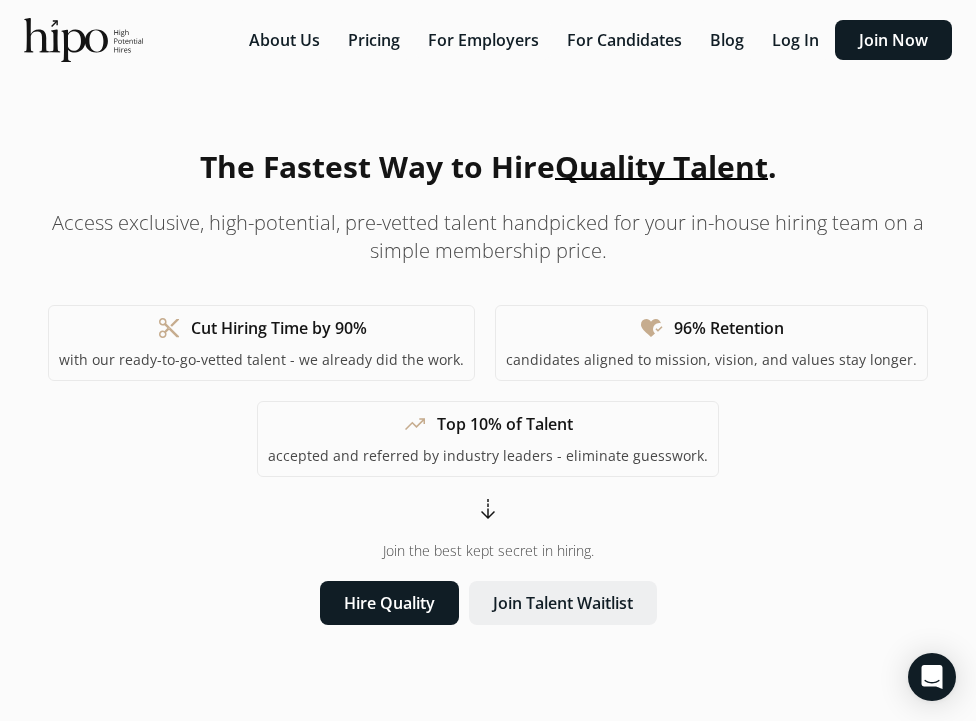 click on "Join Talent Waitlist" at bounding box center (563, 603) 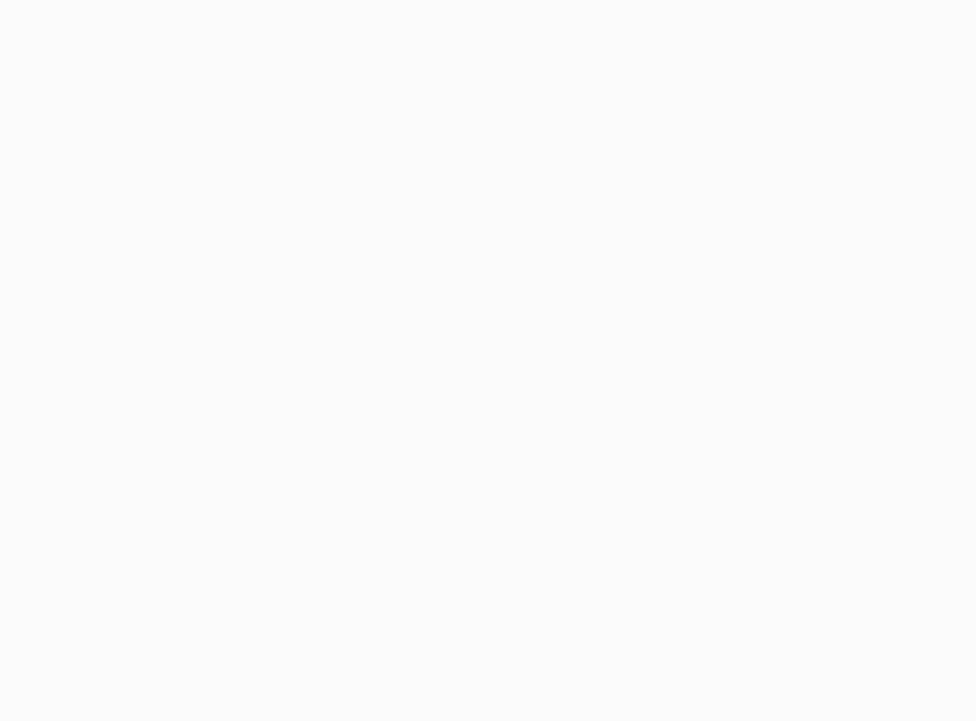 scroll, scrollTop: 0, scrollLeft: 0, axis: both 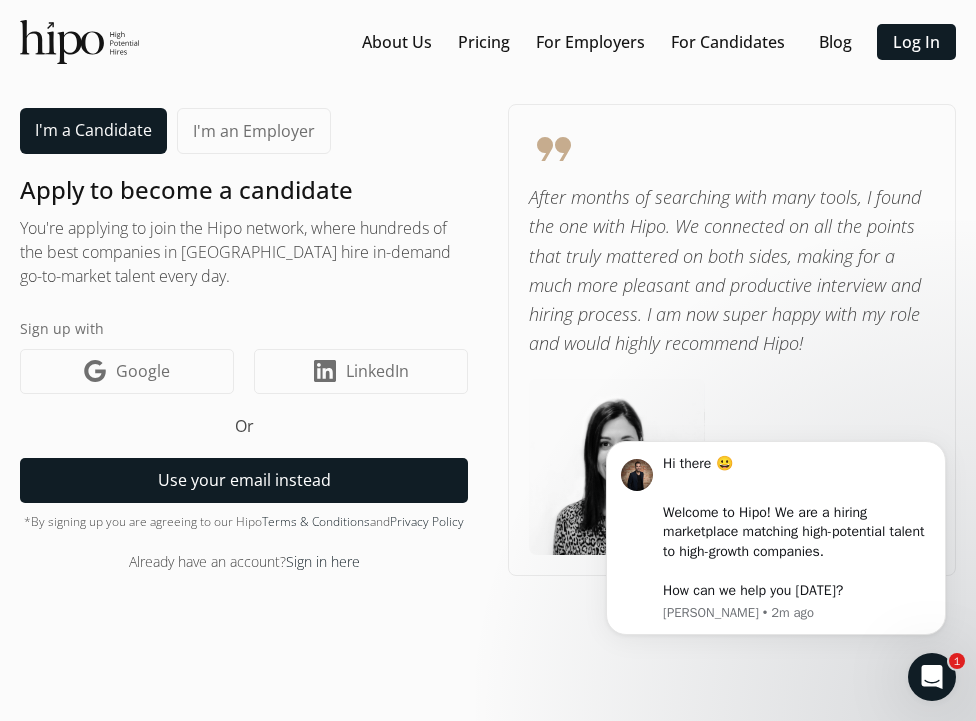 click on "Use your email instead" at bounding box center (244, 480) 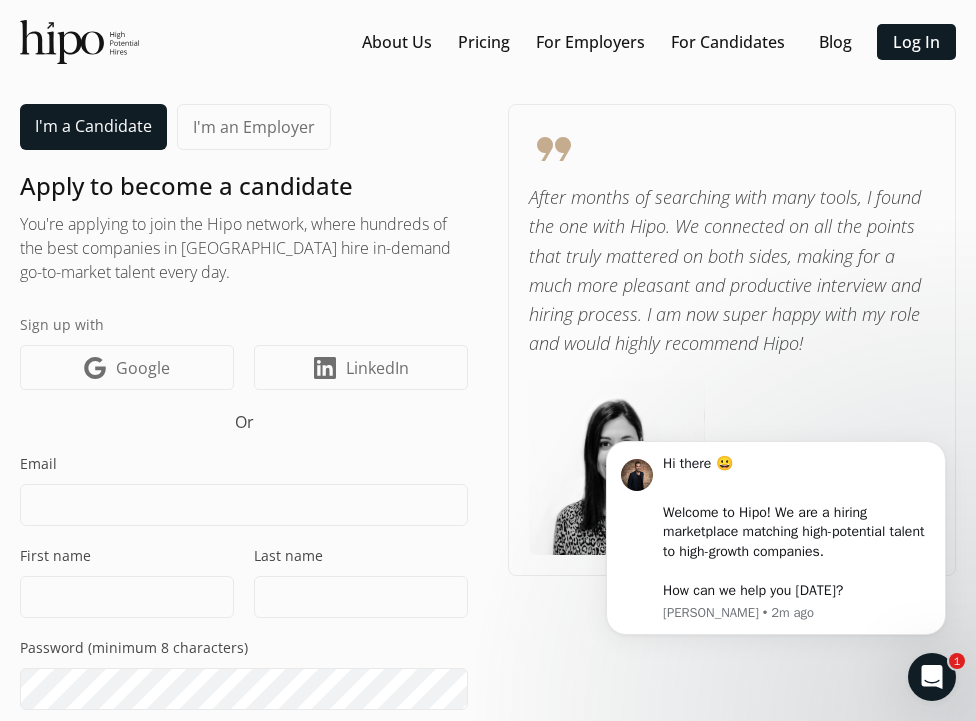 scroll, scrollTop: 30, scrollLeft: 0, axis: vertical 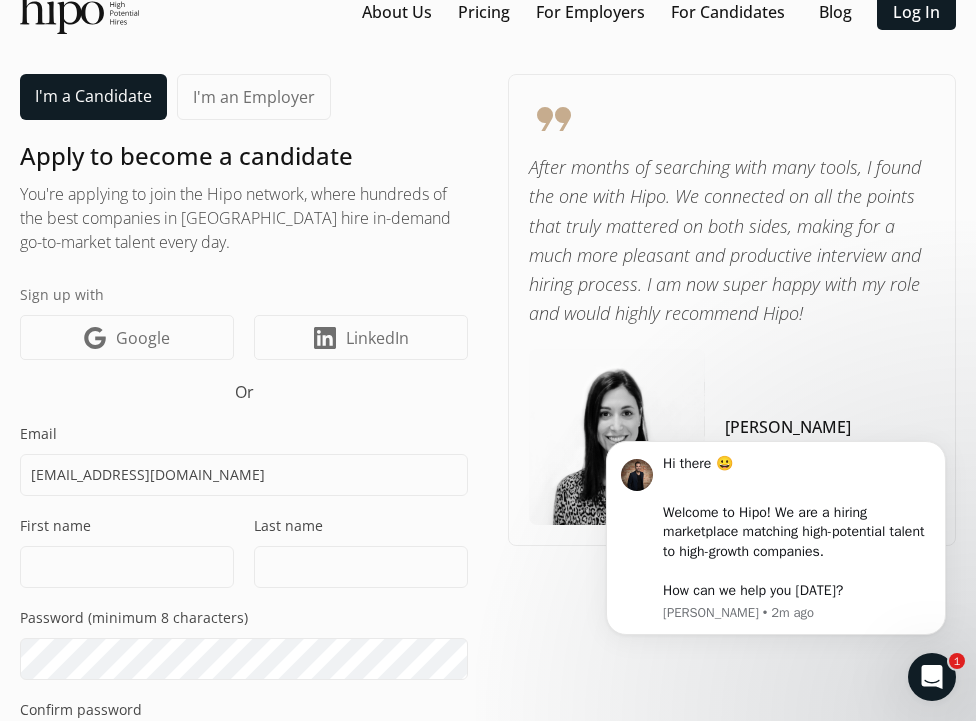 type on "[EMAIL_ADDRESS][DOMAIN_NAME]" 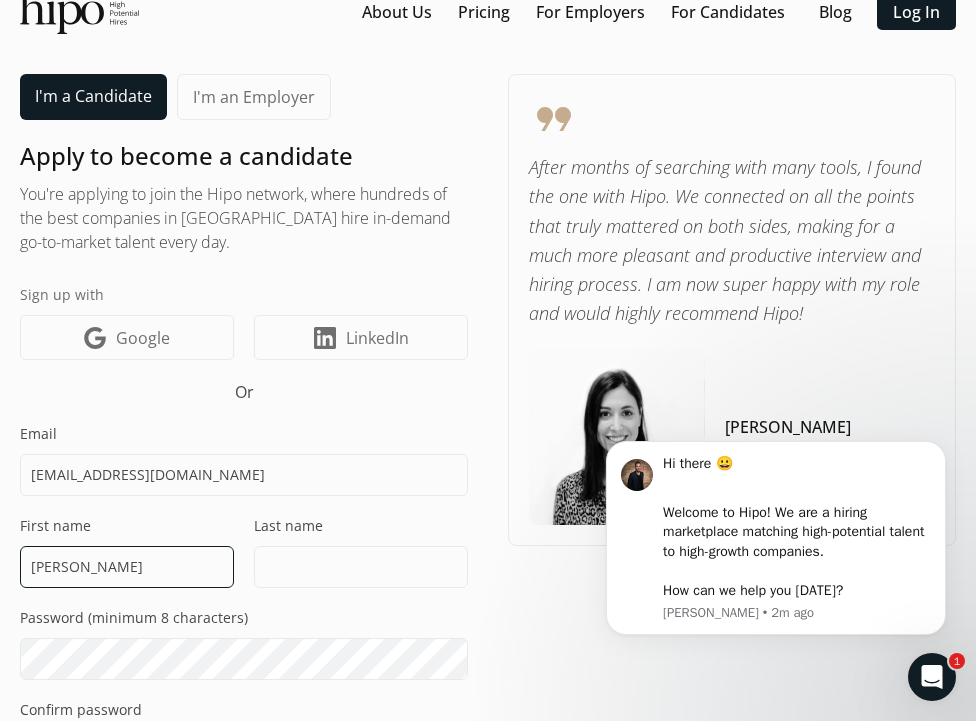 type on "[PERSON_NAME]" 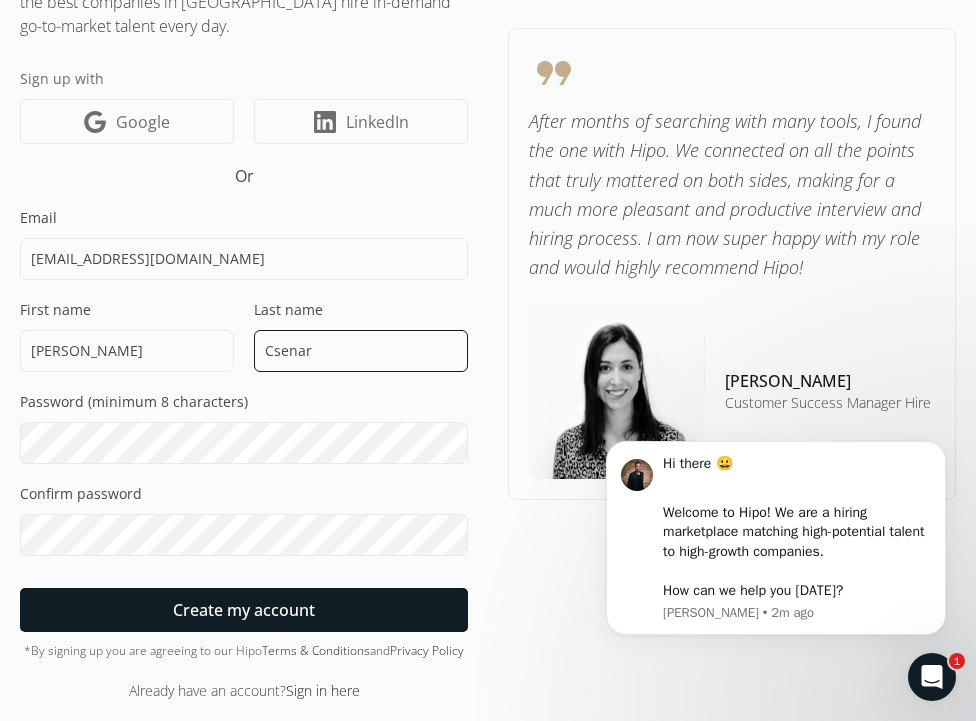type on "Csenar" 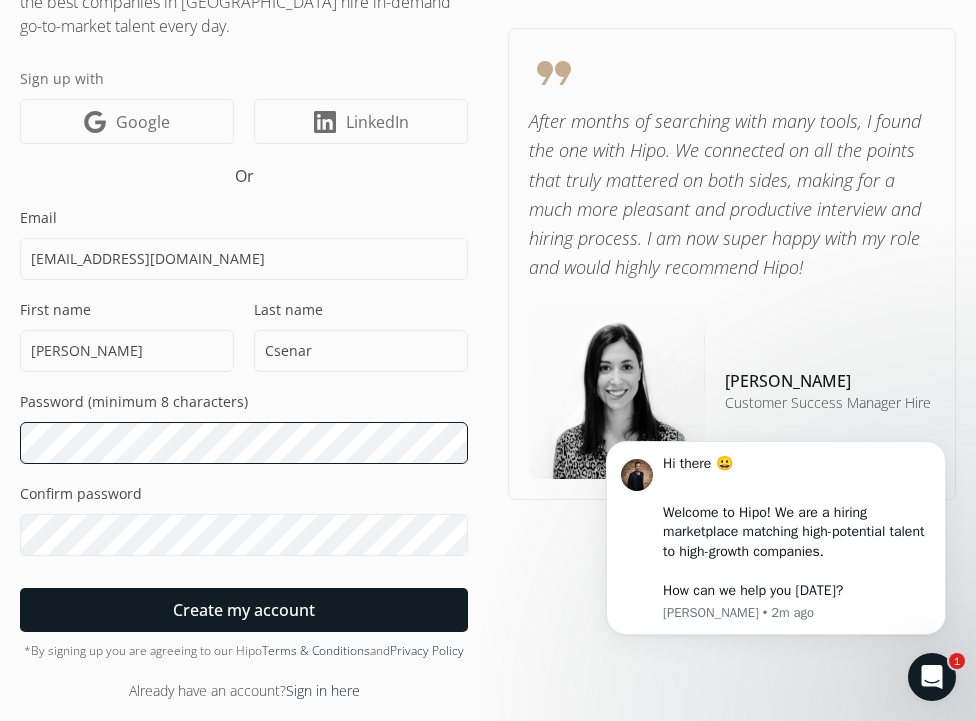 scroll, scrollTop: 246, scrollLeft: 0, axis: vertical 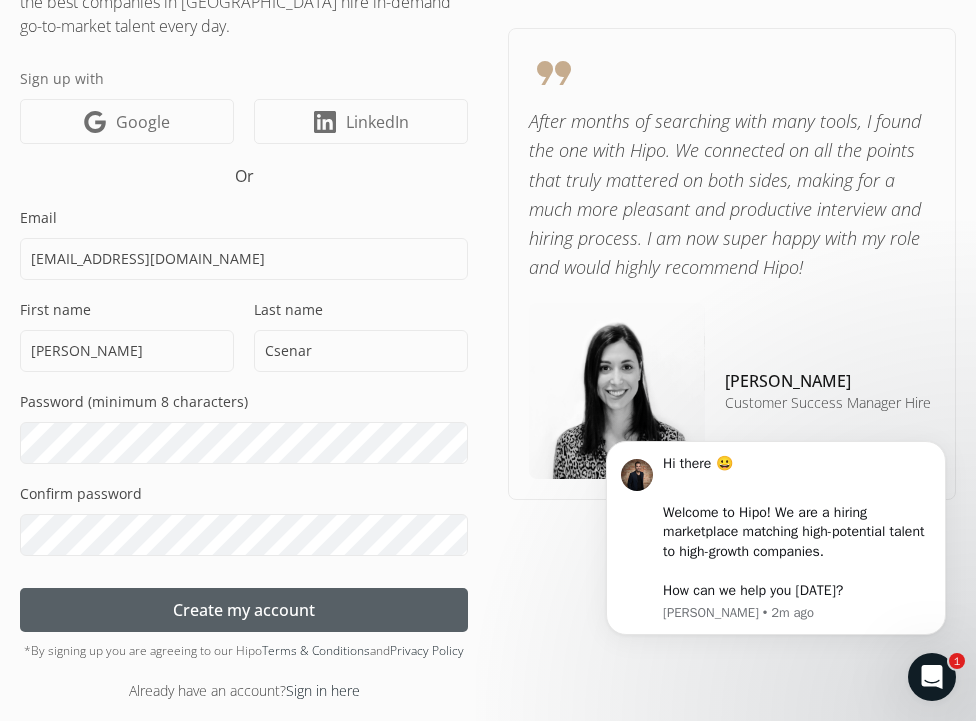 click on "Create my account" at bounding box center [244, 610] 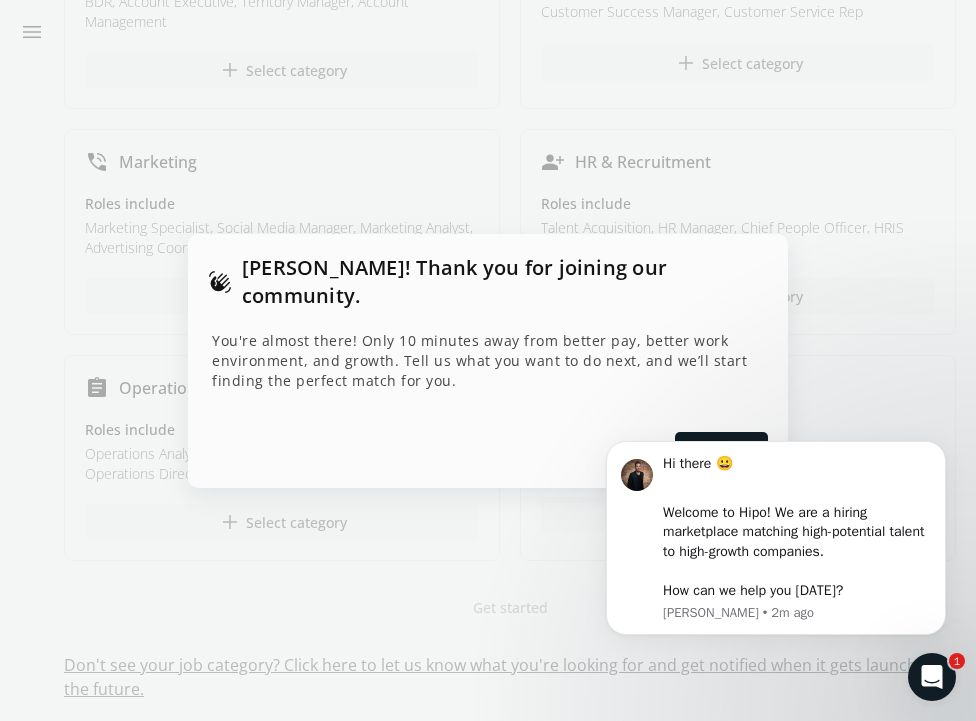 scroll, scrollTop: 0, scrollLeft: 0, axis: both 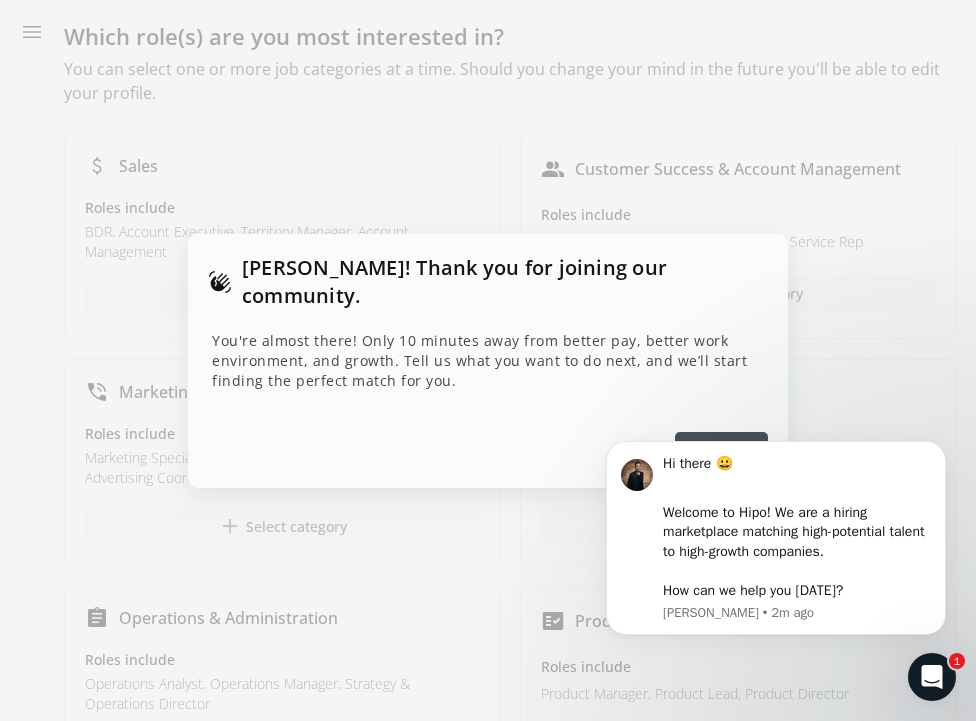 click on "Hi there 😀 ​ Welcome to Hipo! We are a hiring marketplace matching high-potential talent to high-growth companies.  ​ How can we help you [DATE]? [PERSON_NAME] • 2m ago" at bounding box center (776, 510) 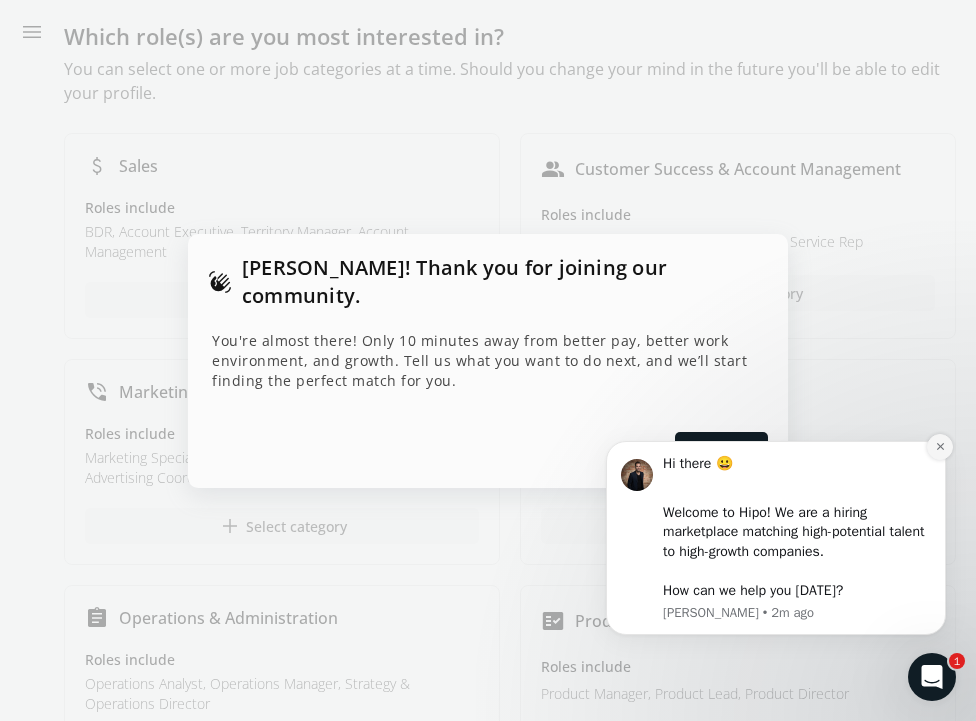 click 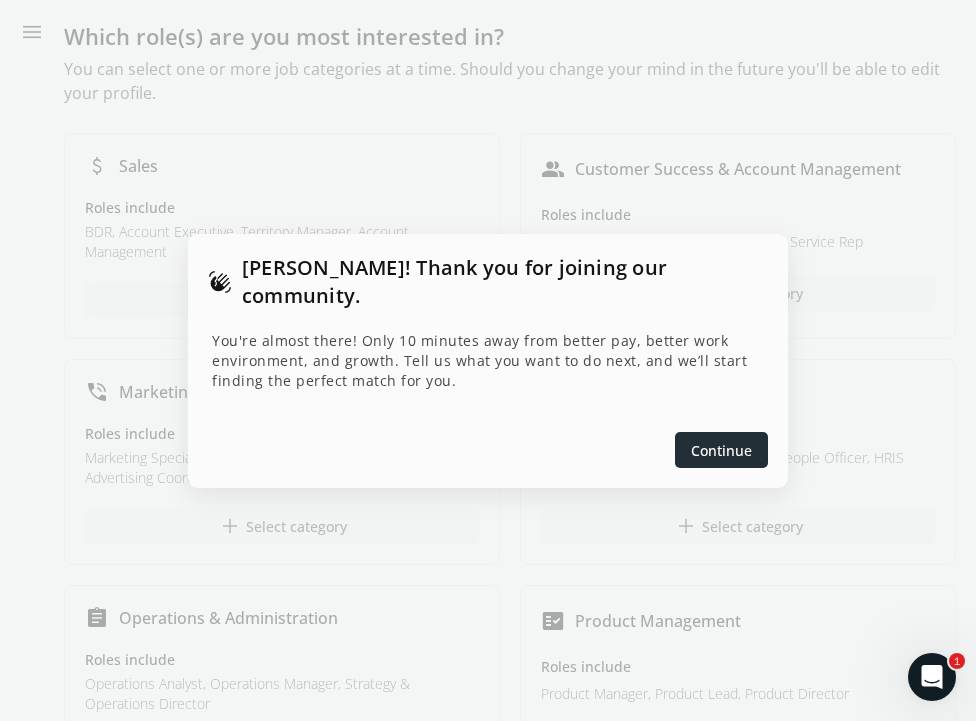 click on "Continue" at bounding box center (721, 449) 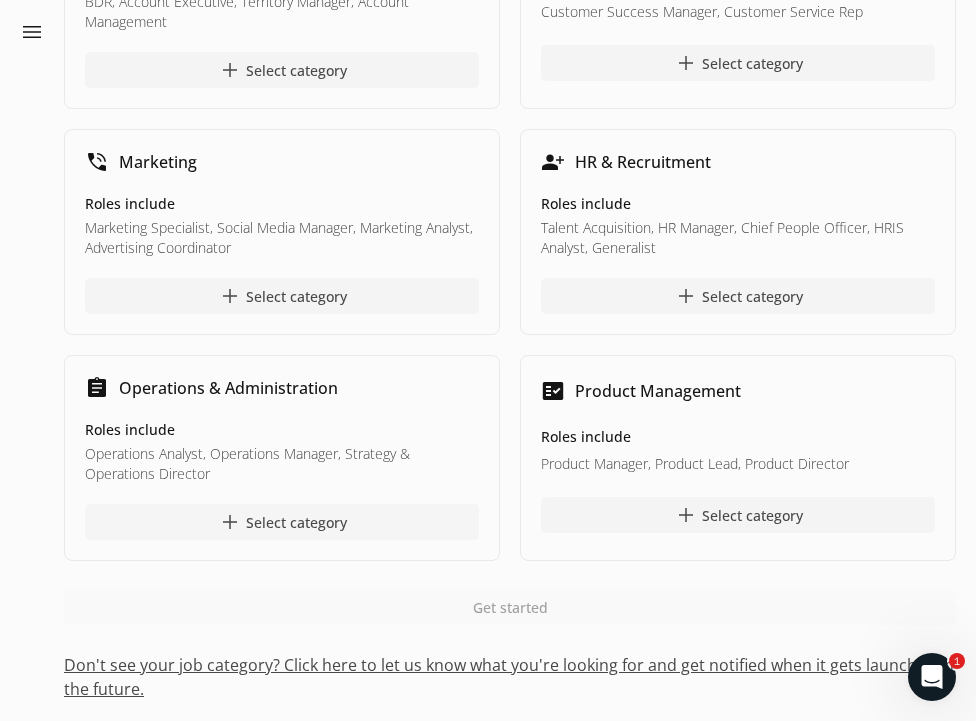 scroll, scrollTop: 230, scrollLeft: 0, axis: vertical 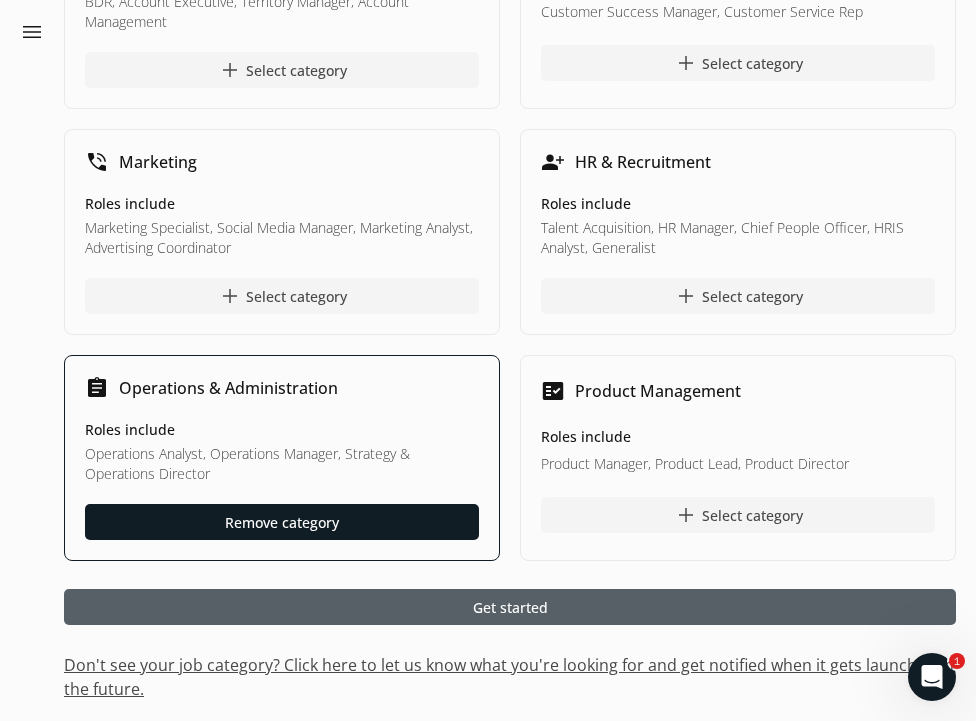 click at bounding box center (510, 607) 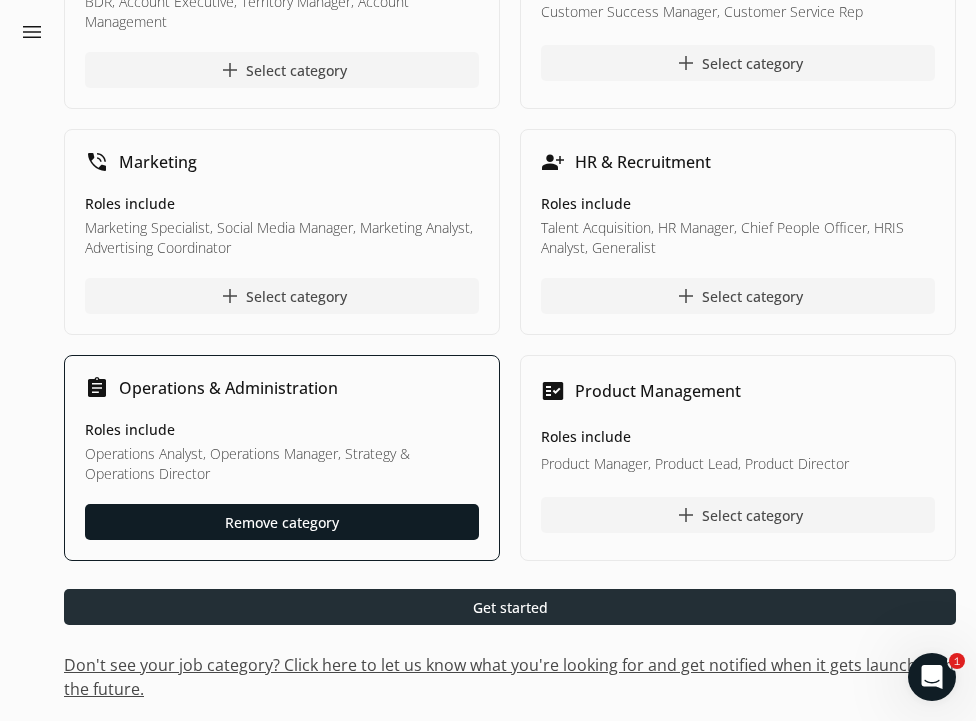 scroll, scrollTop: 0, scrollLeft: 0, axis: both 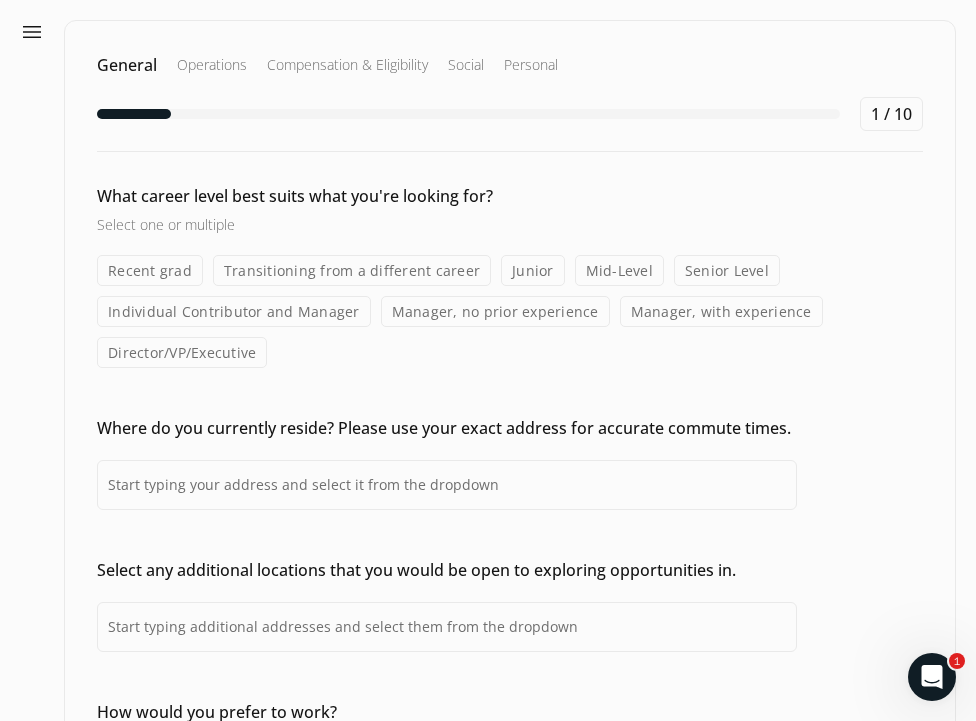 click on "Recent grad" 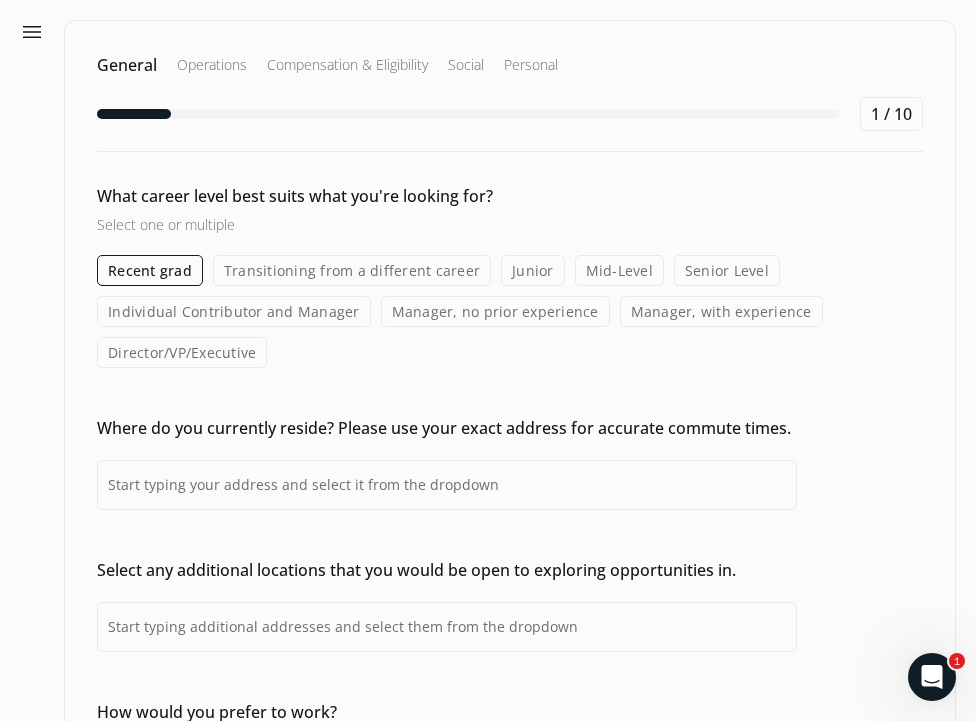click on "Manager, with experience" 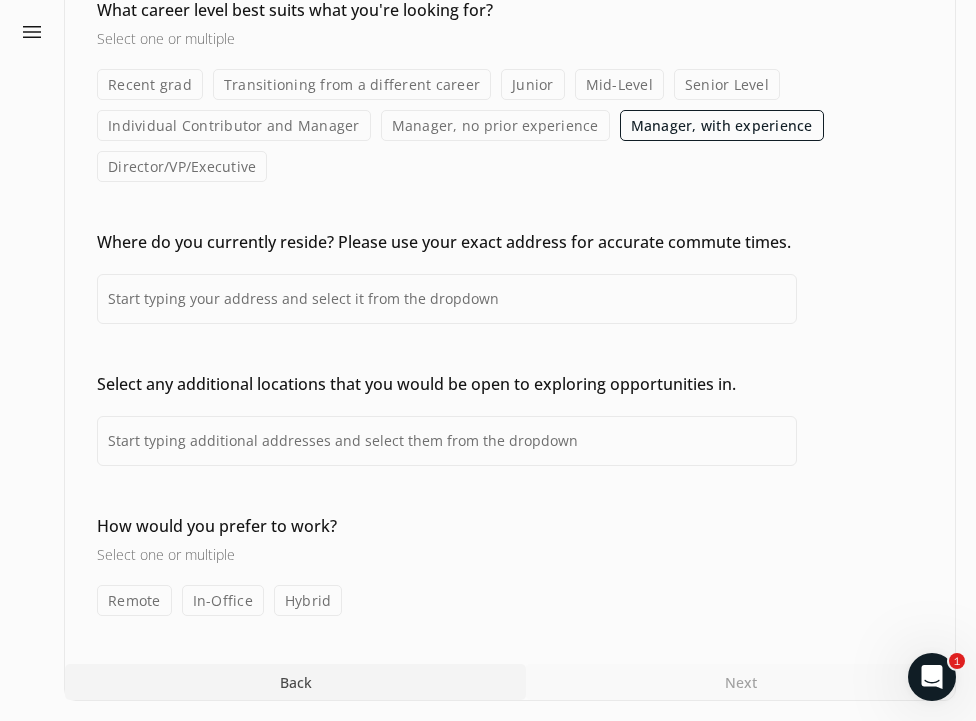 scroll, scrollTop: 186, scrollLeft: 0, axis: vertical 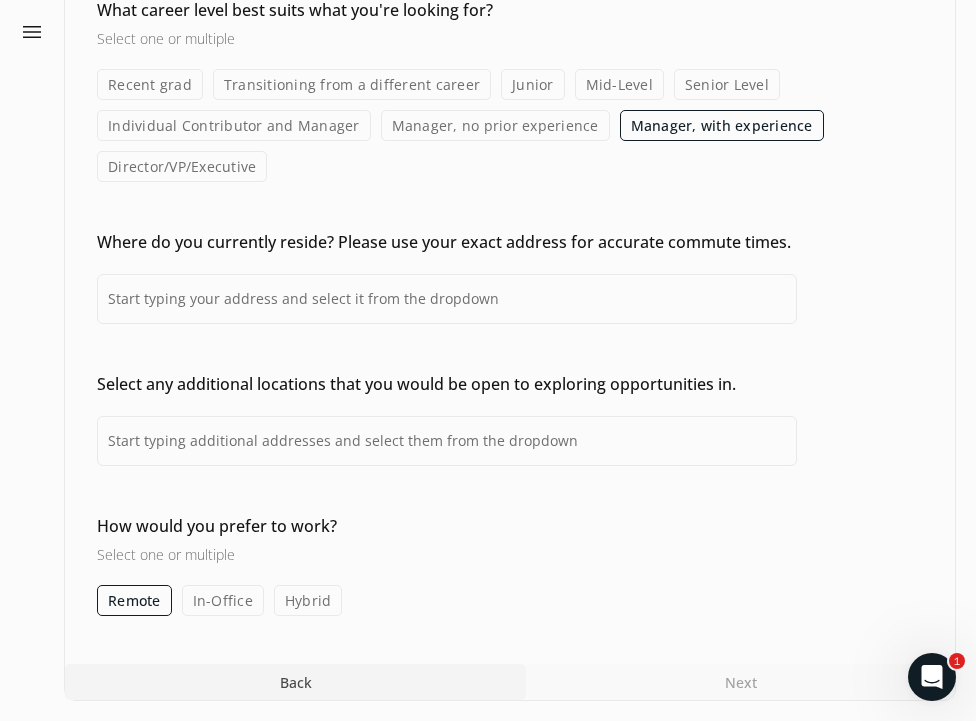 click on "In-Office" 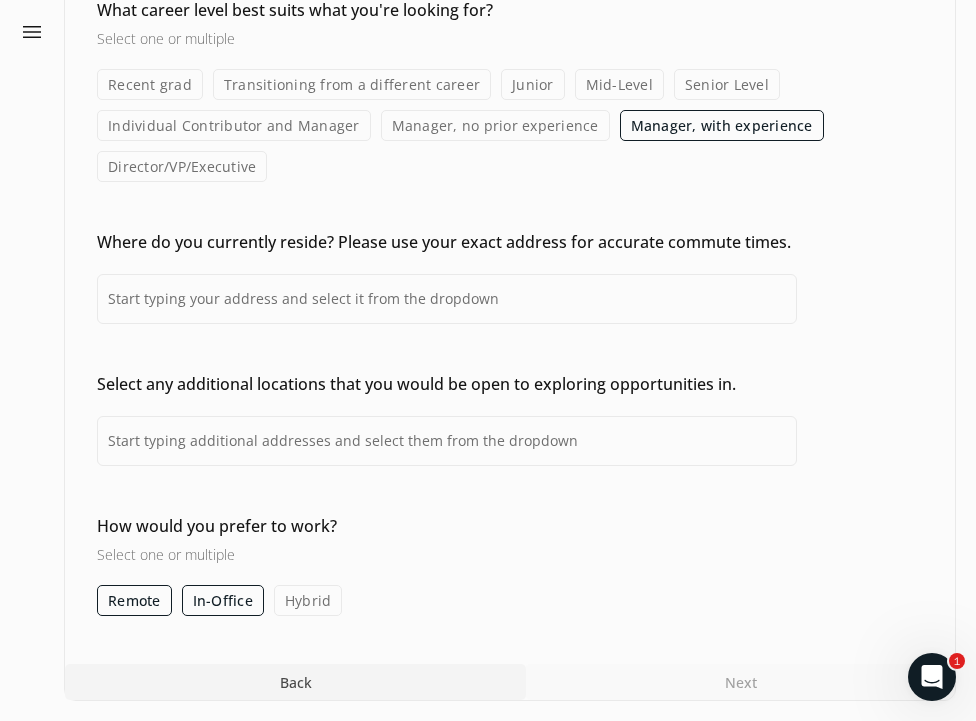click on "Hybrid" 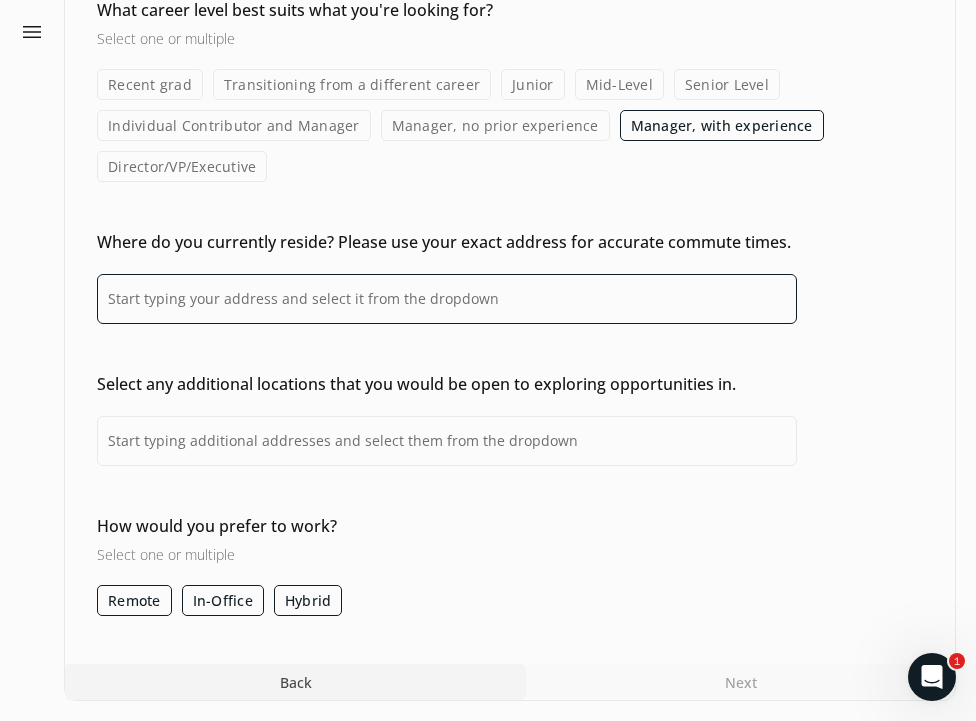 click at bounding box center (447, 299) 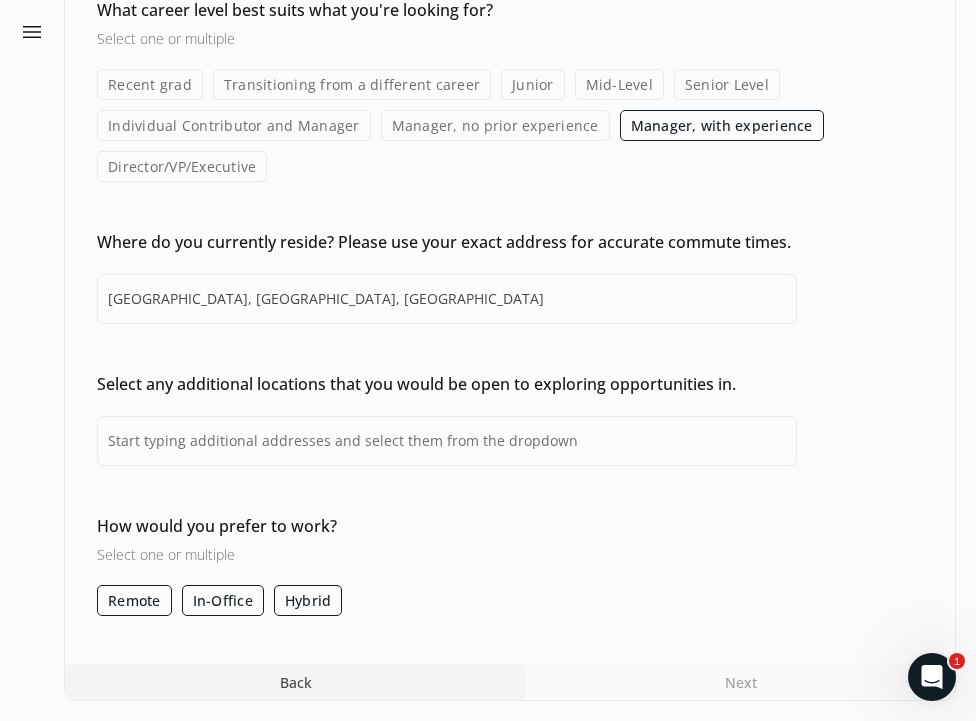 type on "[GEOGRAPHIC_DATA], [GEOGRAPHIC_DATA], [GEOGRAPHIC_DATA]" 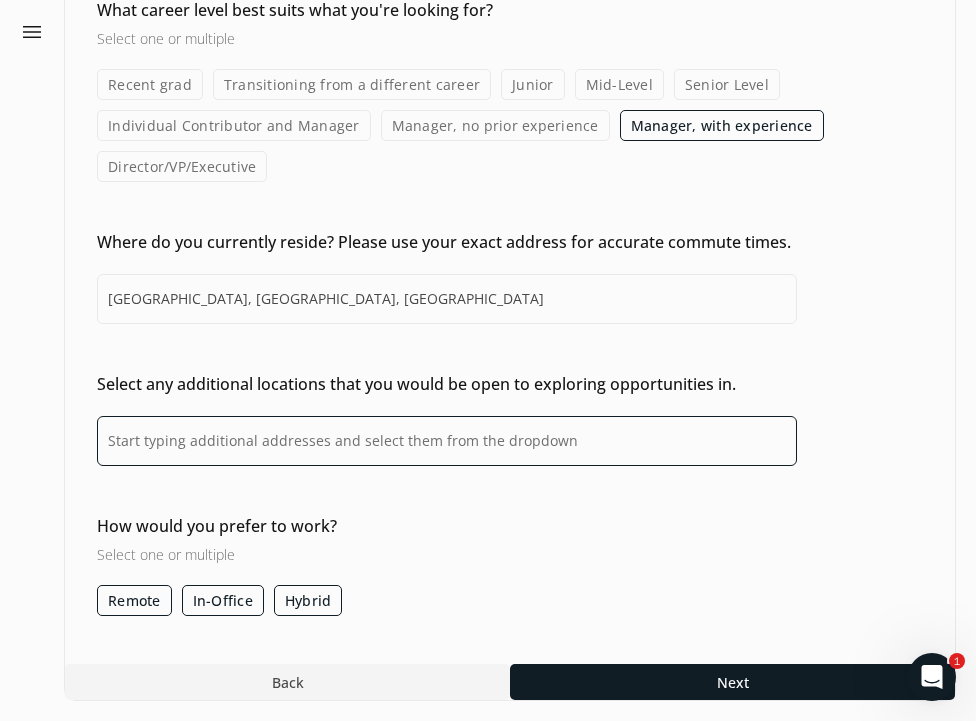 click at bounding box center [447, 441] 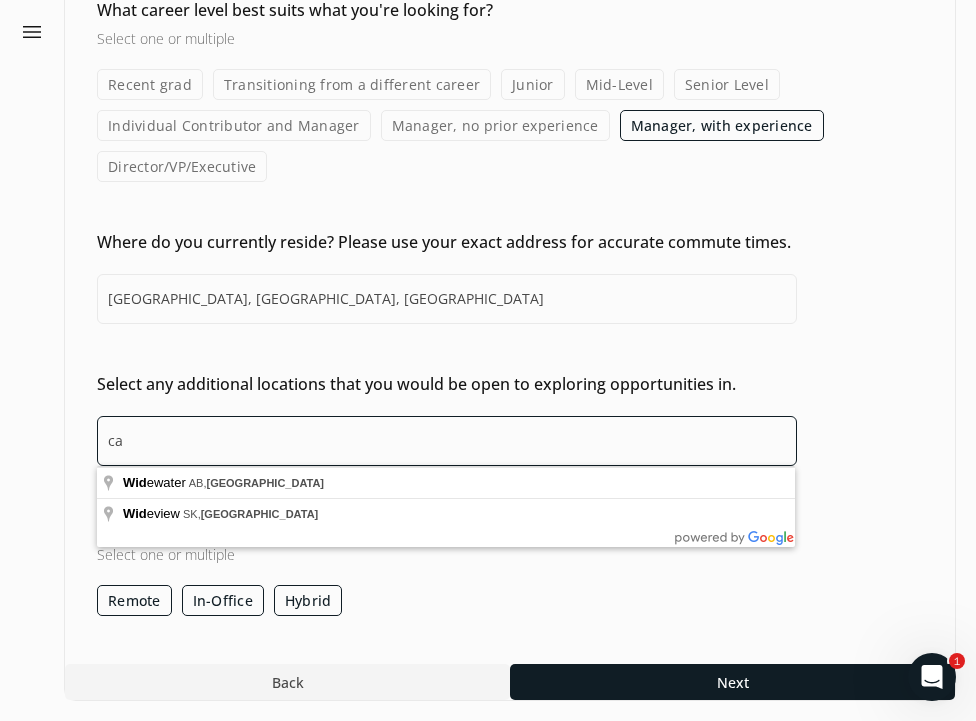 type on "c" 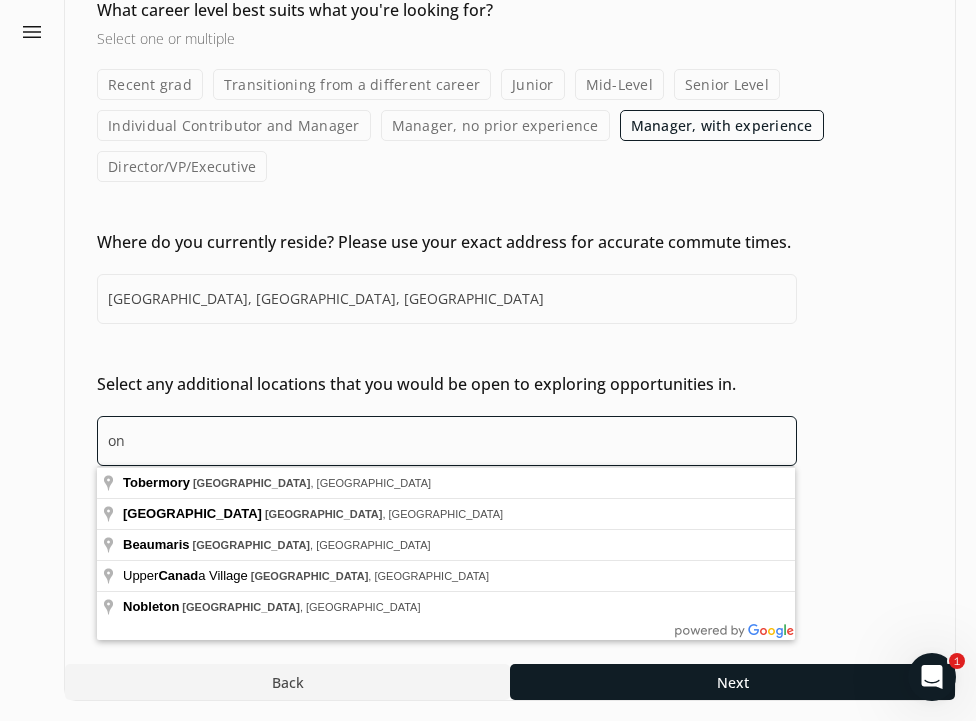 type on "o" 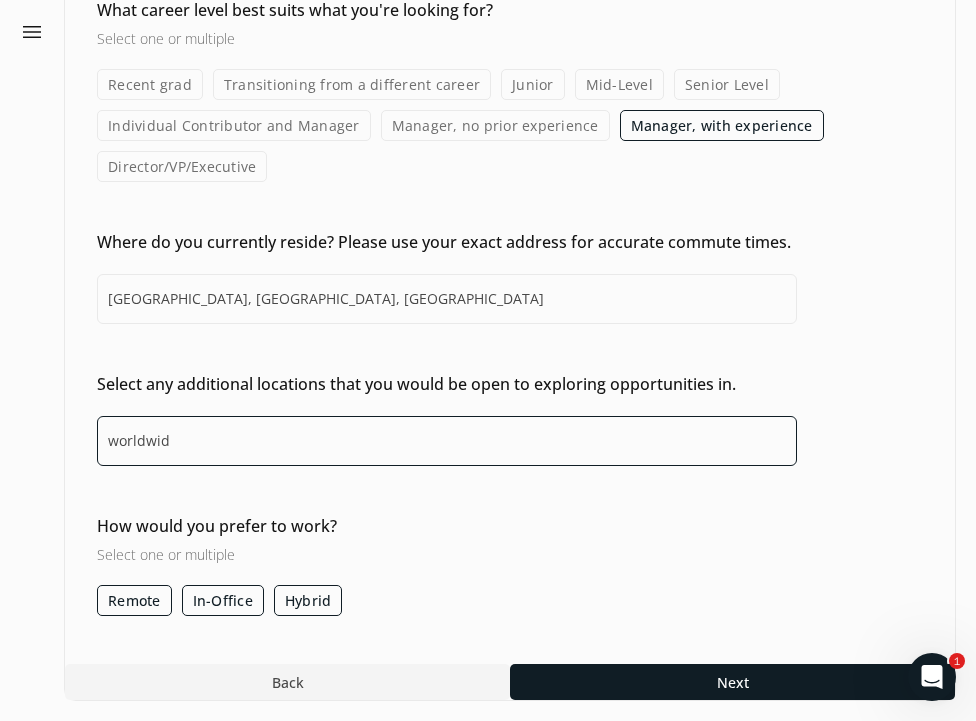 type on "worldwide" 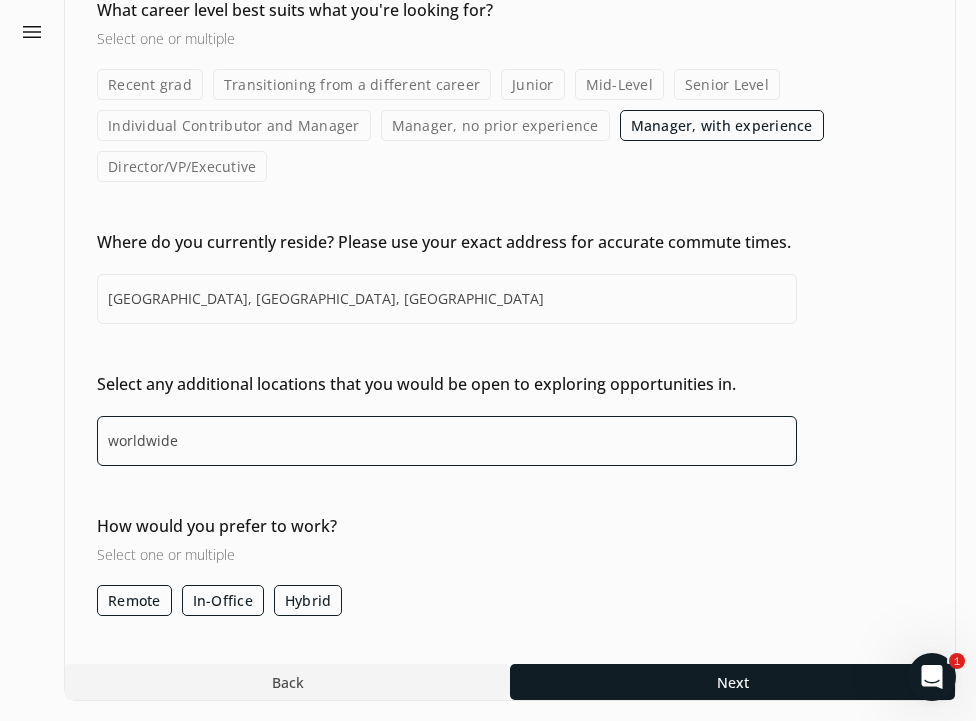type 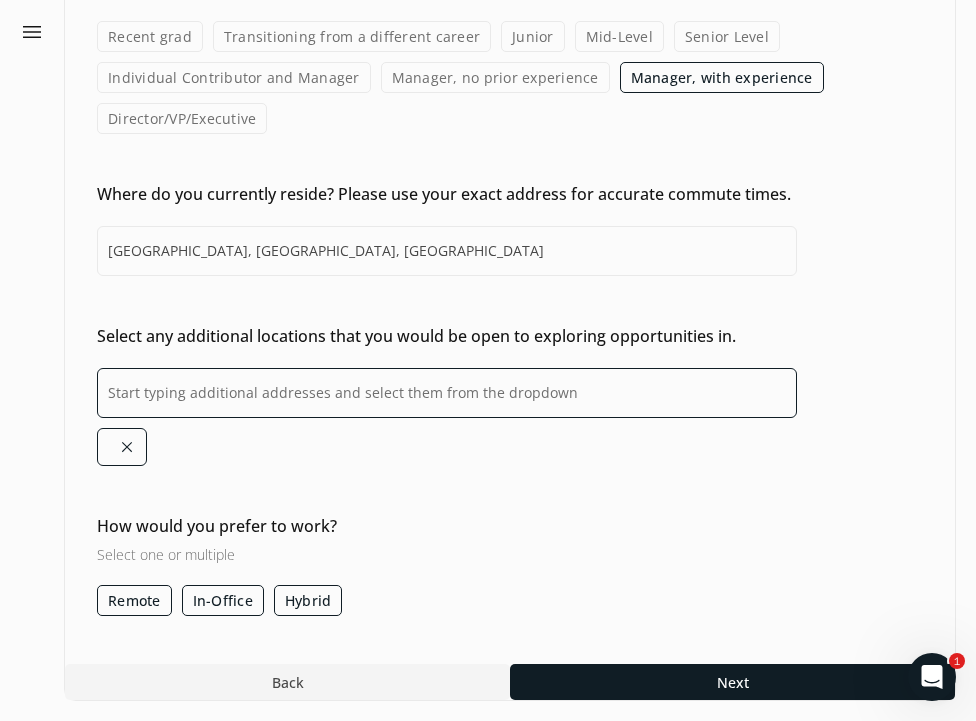 scroll, scrollTop: 234, scrollLeft: 0, axis: vertical 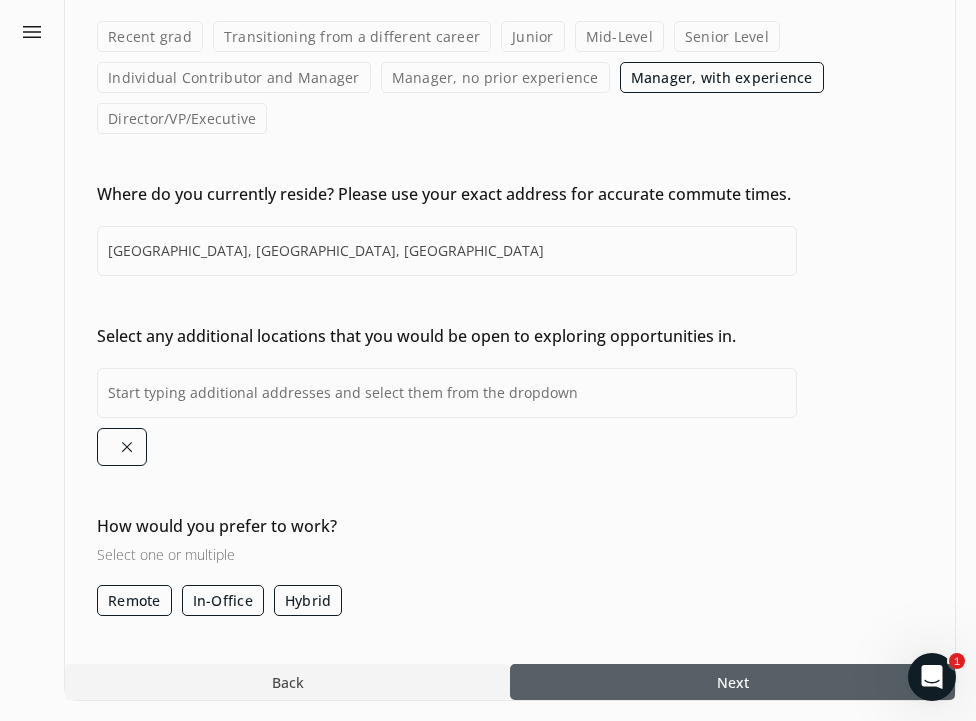click at bounding box center [732, 682] 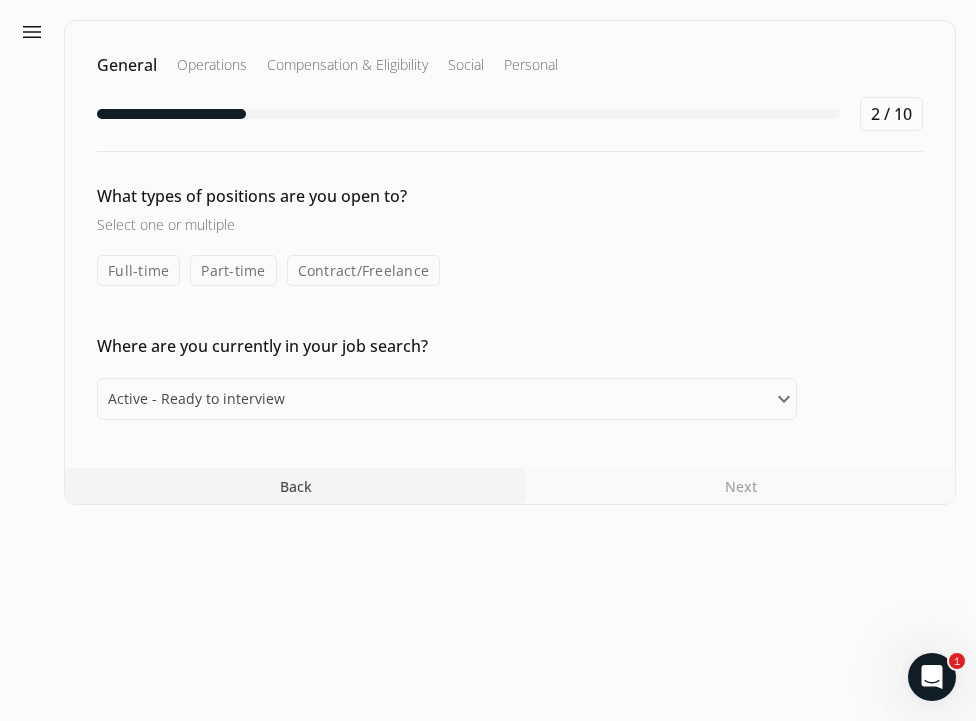 scroll, scrollTop: 0, scrollLeft: 0, axis: both 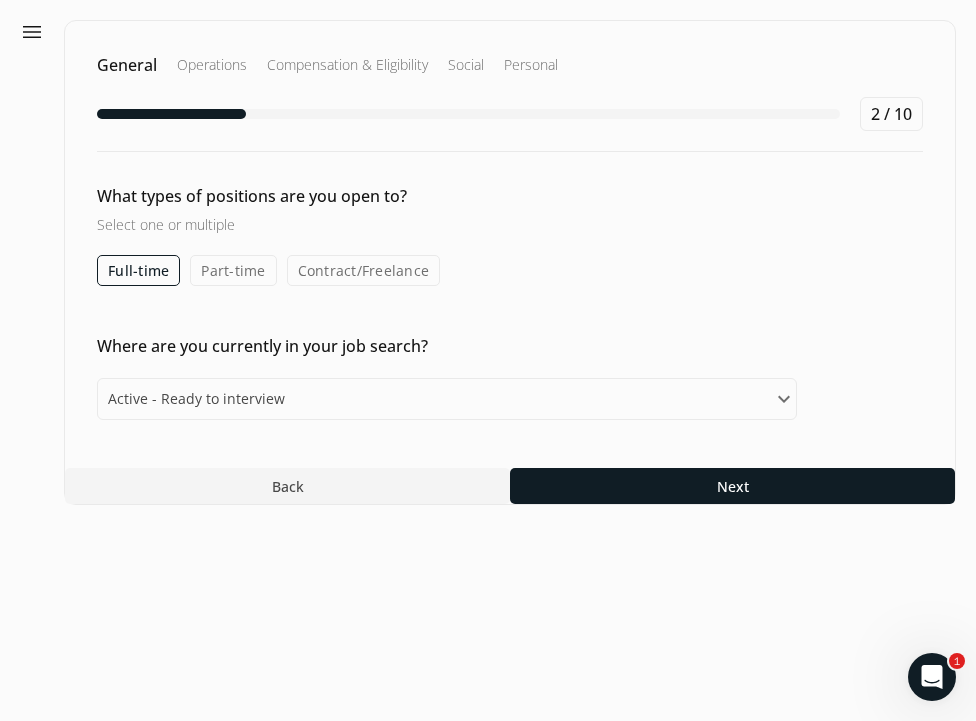click on "Contract/Freelance" 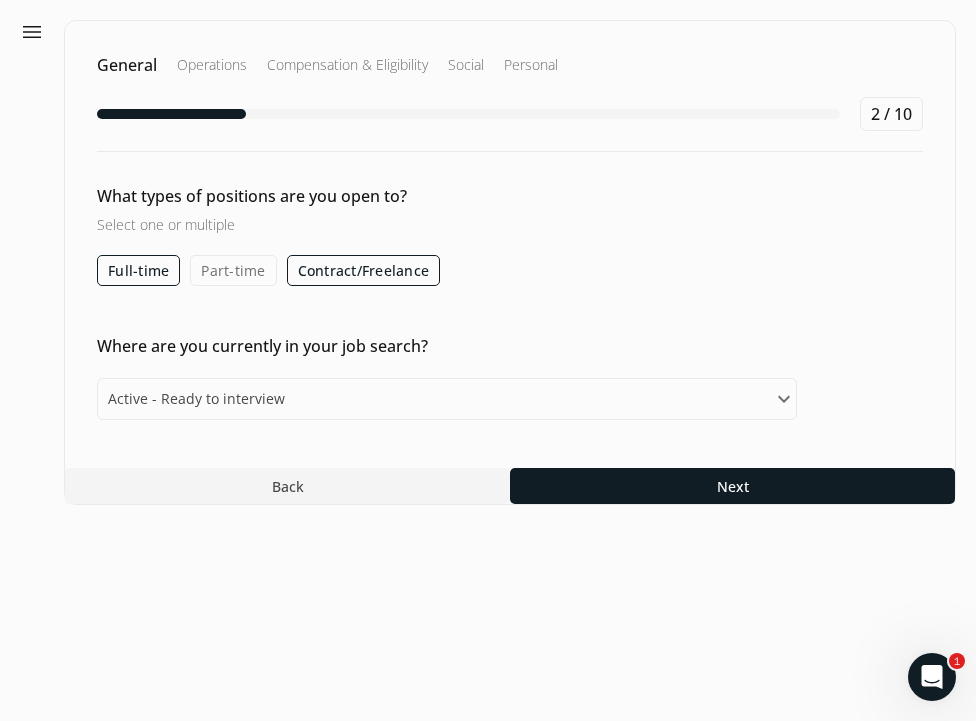 click on "Part-time" 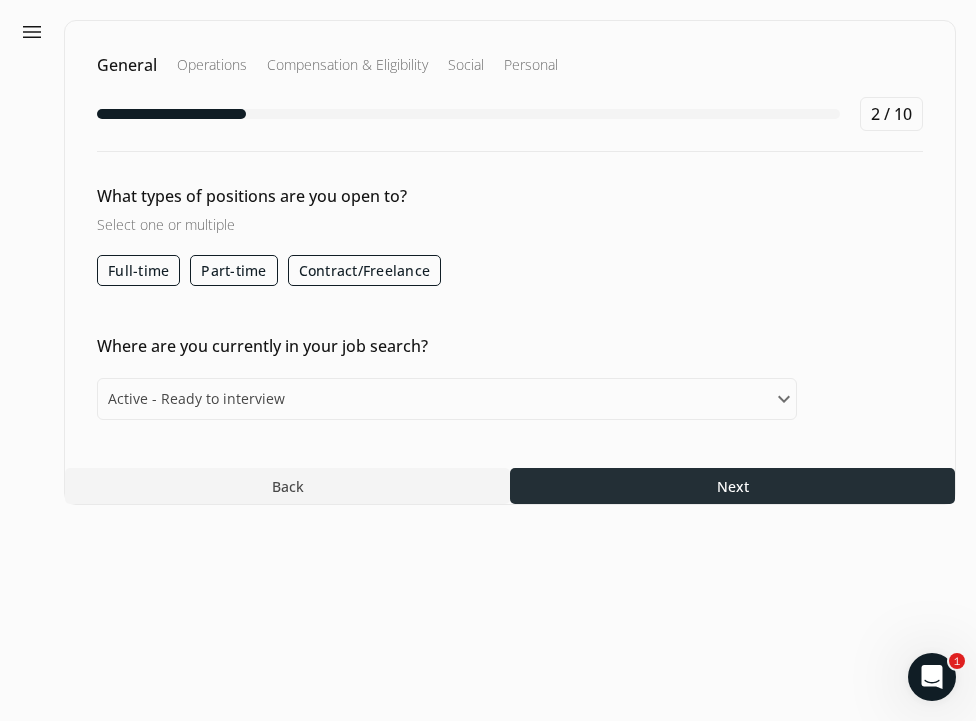 click at bounding box center [732, 486] 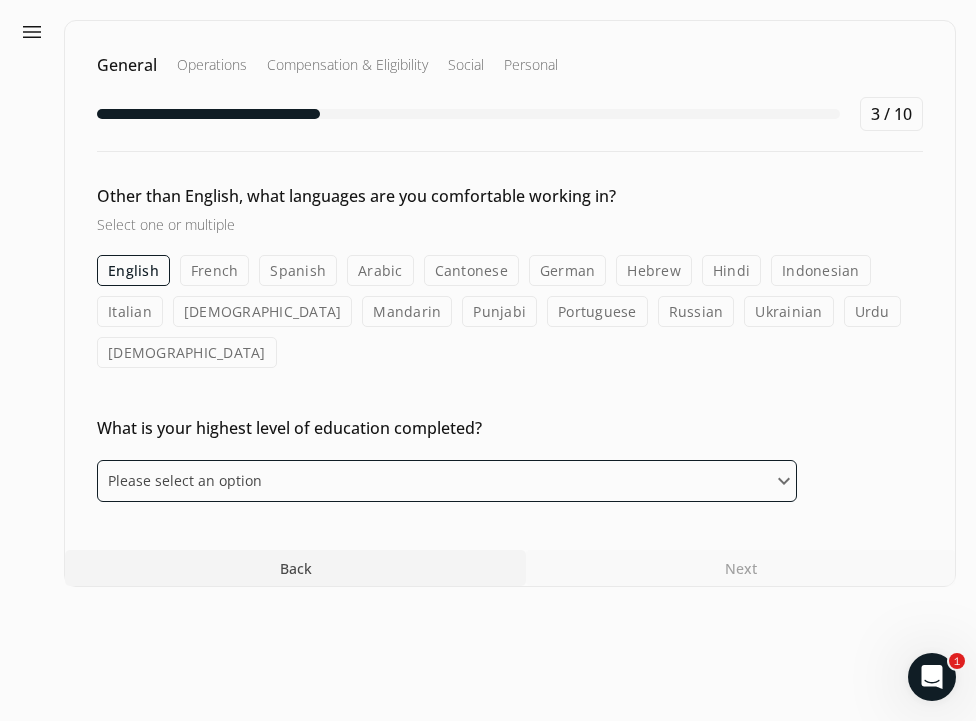 select on "master" 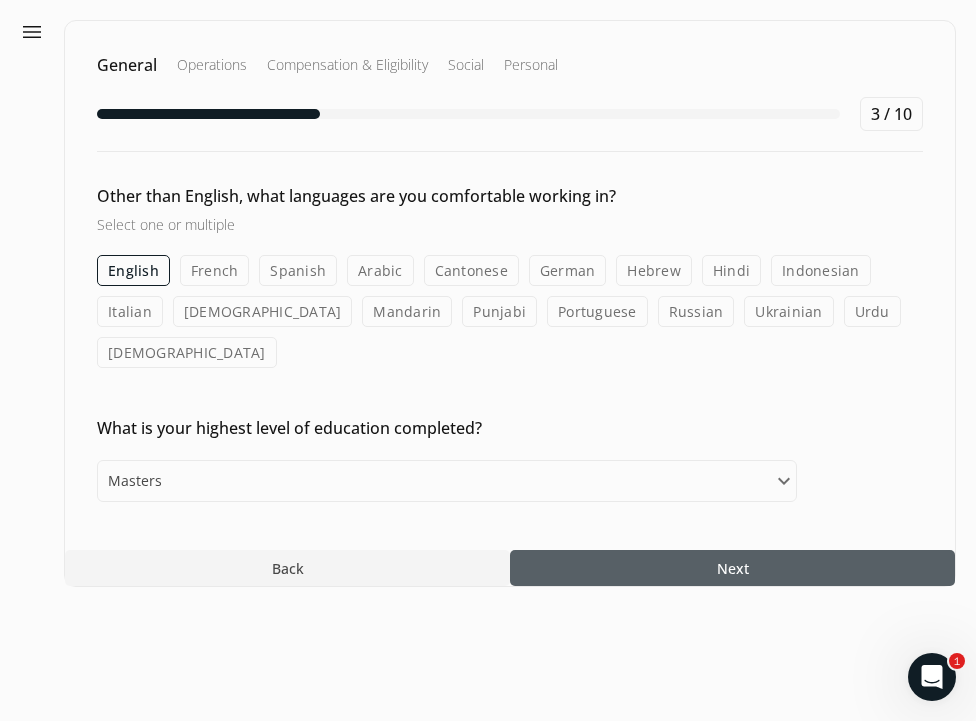 click at bounding box center [732, 568] 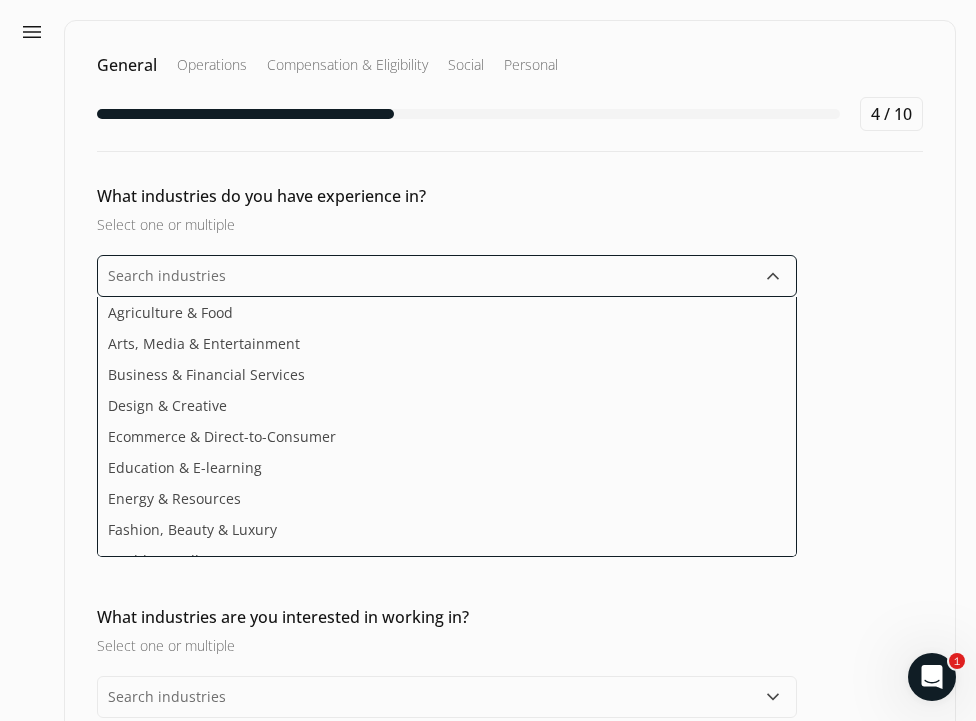 click at bounding box center (447, 276) 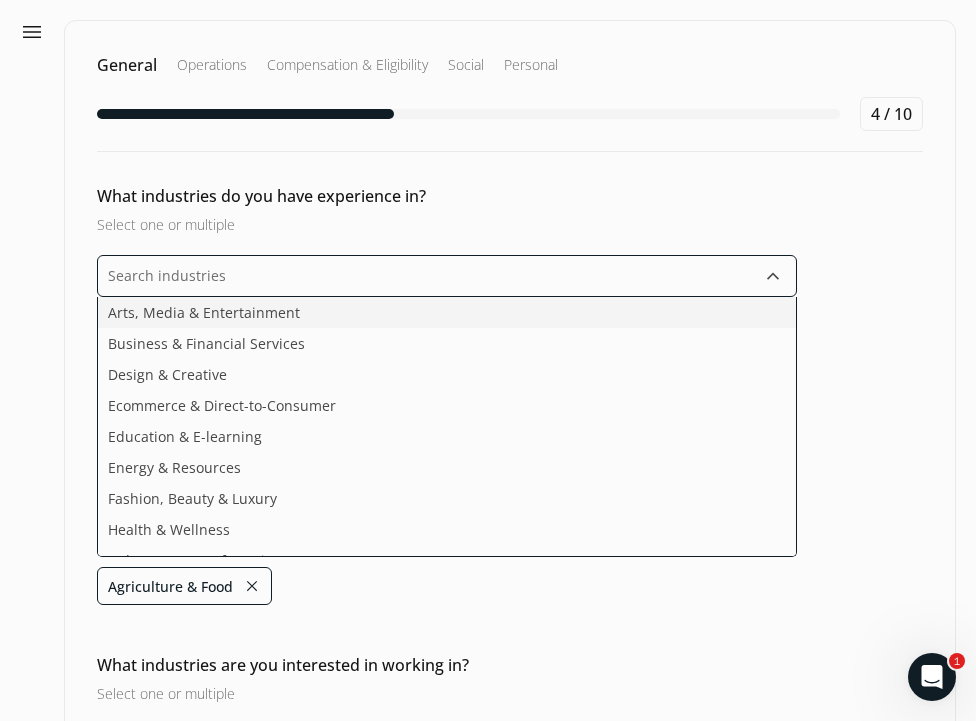 click on "Arts, Media & Entertainment" 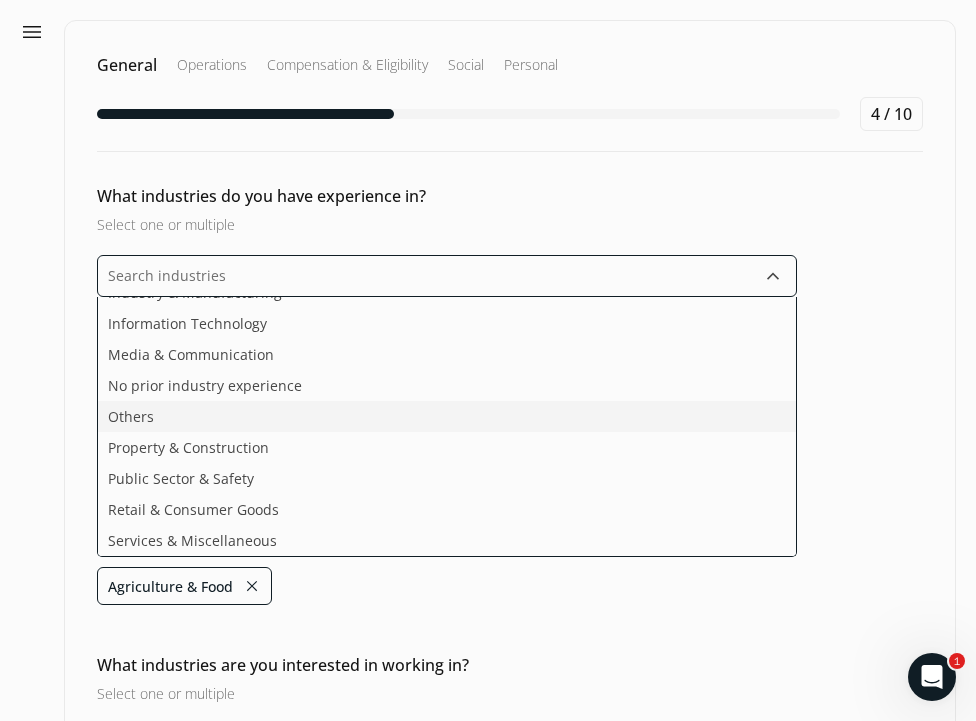 scroll, scrollTop: 274, scrollLeft: 0, axis: vertical 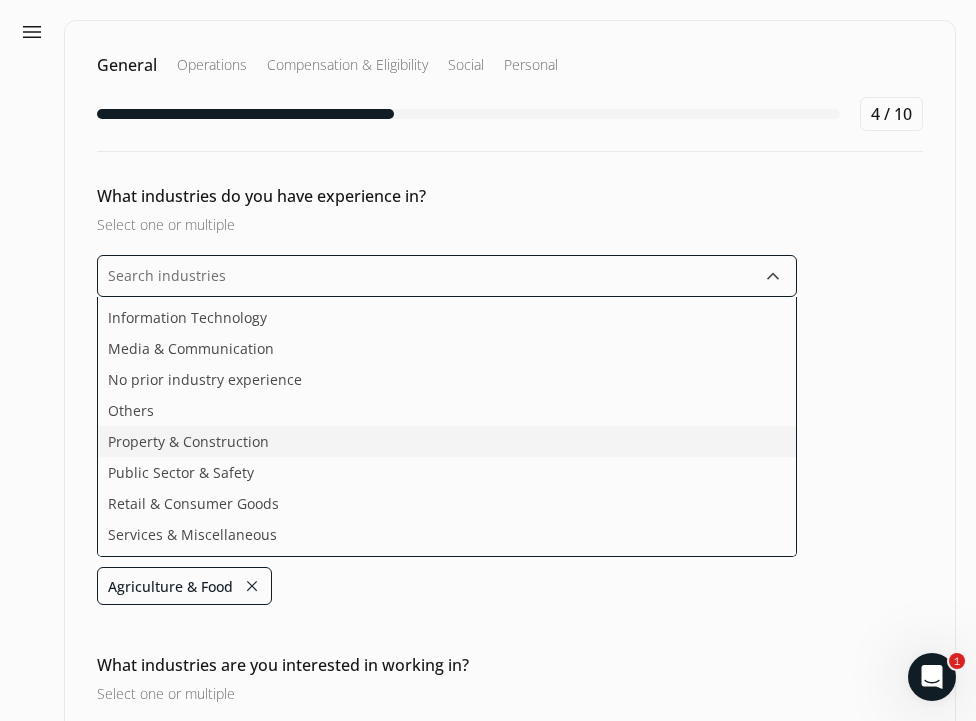 click on "Property & Construction" 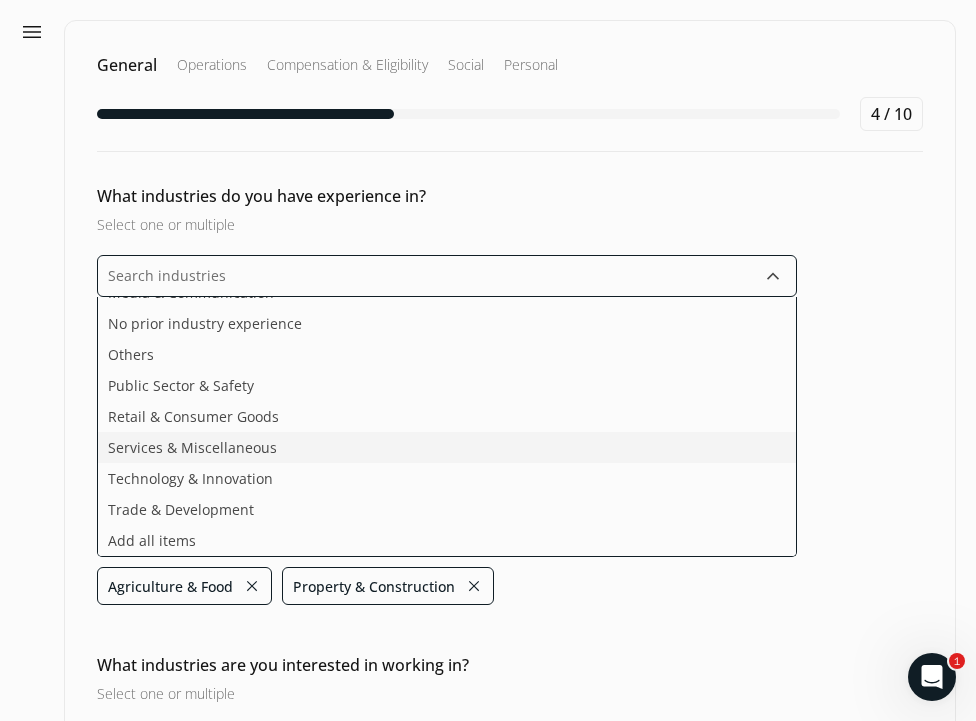 scroll, scrollTop: 330, scrollLeft: 0, axis: vertical 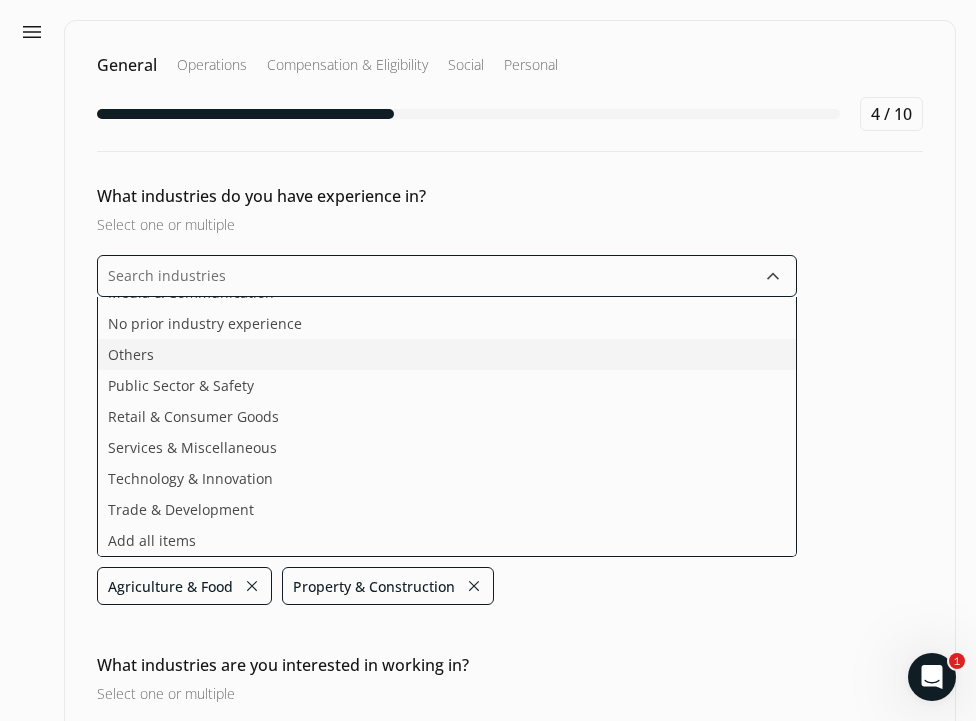click on "Arts, Media & Entertainment Business & Financial Services Design & Creative Ecommerce & Direct-to-Consumer Education & E-learning Energy & Resources Fashion, Beauty & Luxury Health & Wellness Industry & Manufacturing Information Technology Media & Communication No prior industry experience Others Public Sector & Safety Retail & Consumer Goods Services & Miscellaneous Technology & Innovation Trade & Development Add all items" at bounding box center [447, 427] 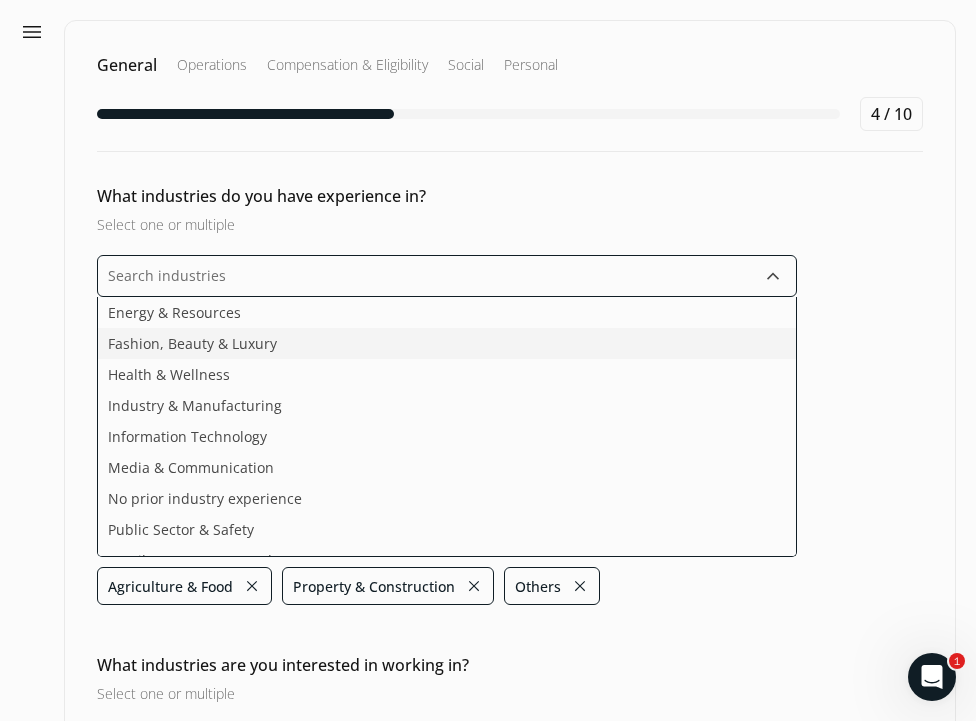 scroll, scrollTop: 158, scrollLeft: 0, axis: vertical 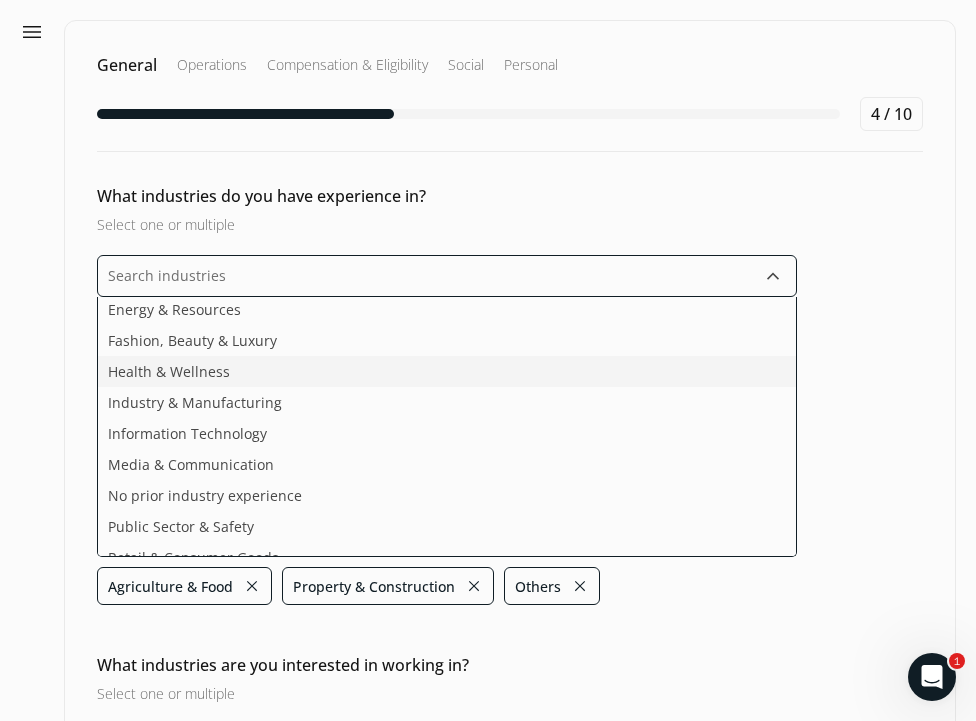 click on "Health & Wellness" 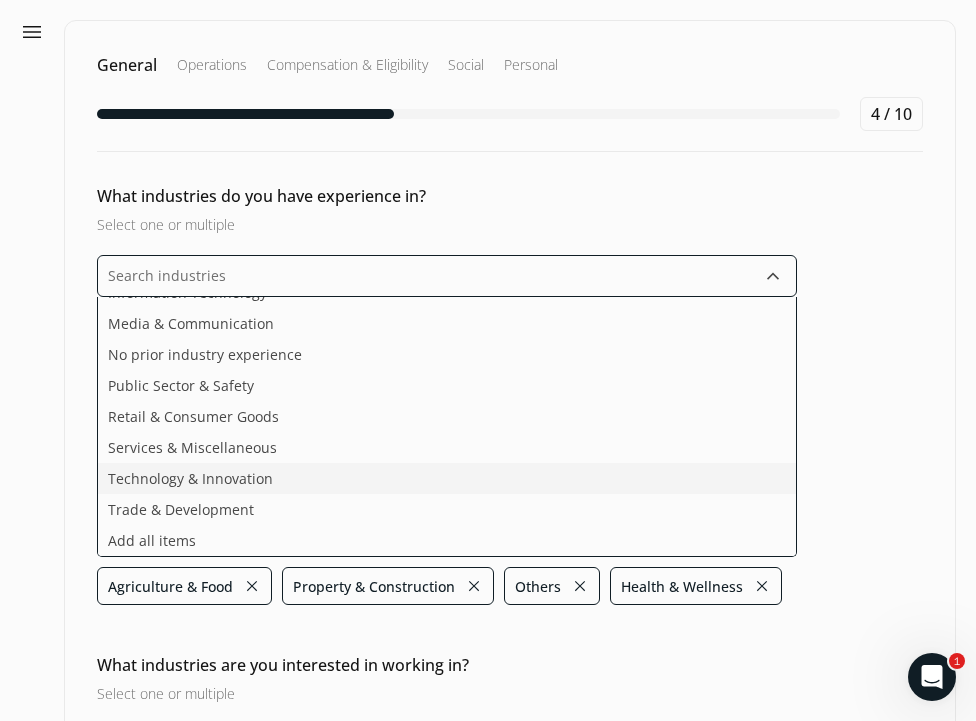 scroll, scrollTop: 268, scrollLeft: 0, axis: vertical 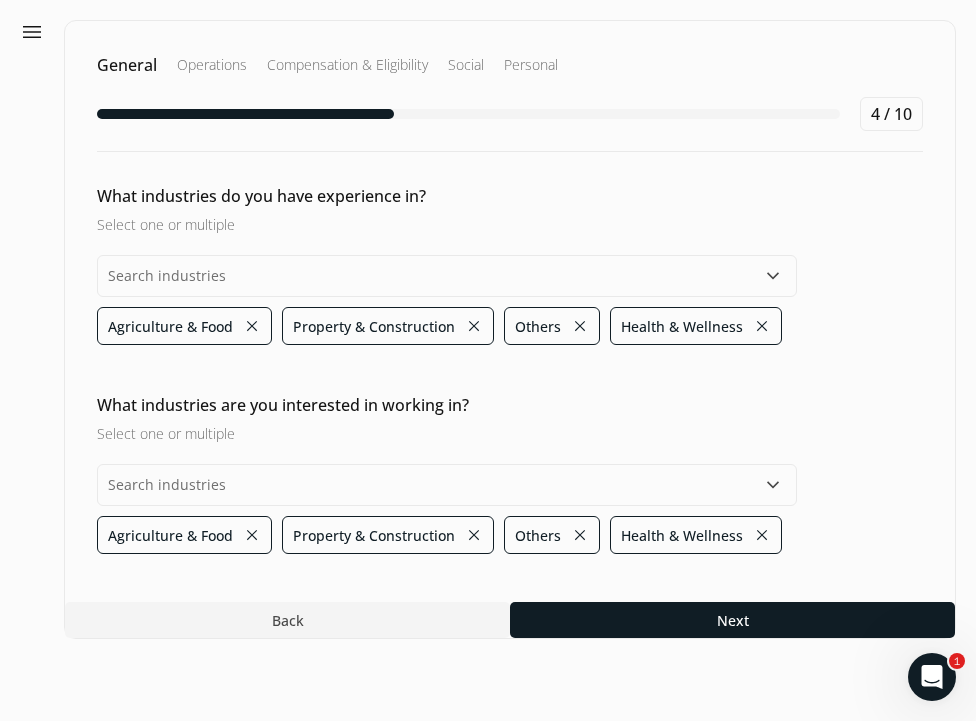 click on "General Operations Compensation & Eligibility Social Personal 4 / 10 What industries do you have experience in? Select one or multiple  keyboard_arrow_down Agriculture & Food close Property & Construction close Others close Health & Wellness close What industries are you interested in working in? Select one or multiple  keyboard_arrow_down Agriculture & Food close Property & Construction close Others close Health & Wellness close Back Next" at bounding box center [510, 329] 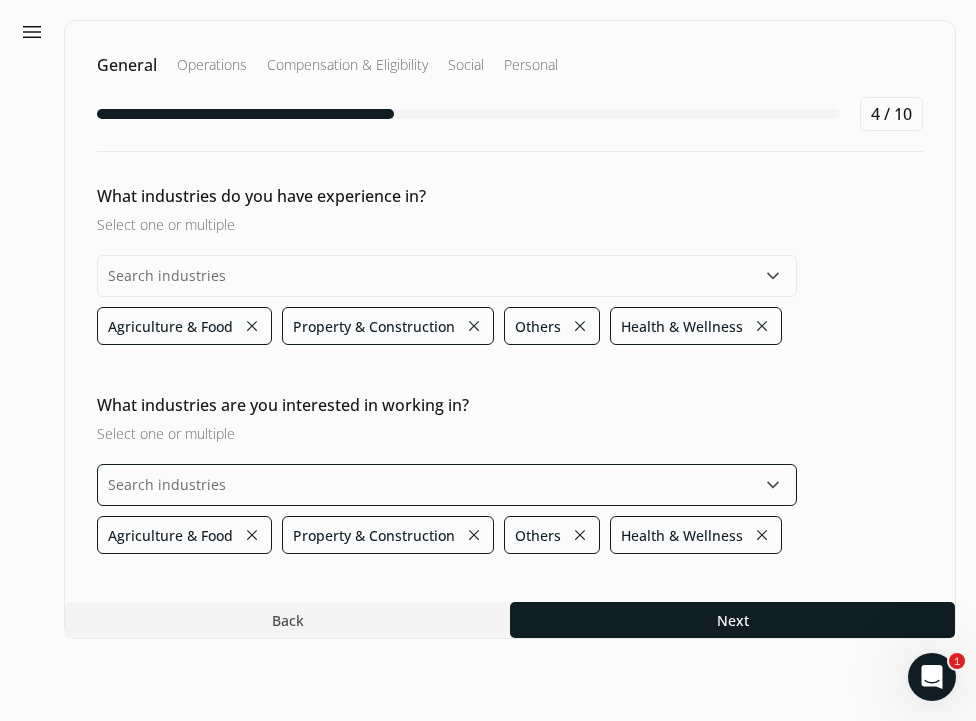 click at bounding box center [447, 485] 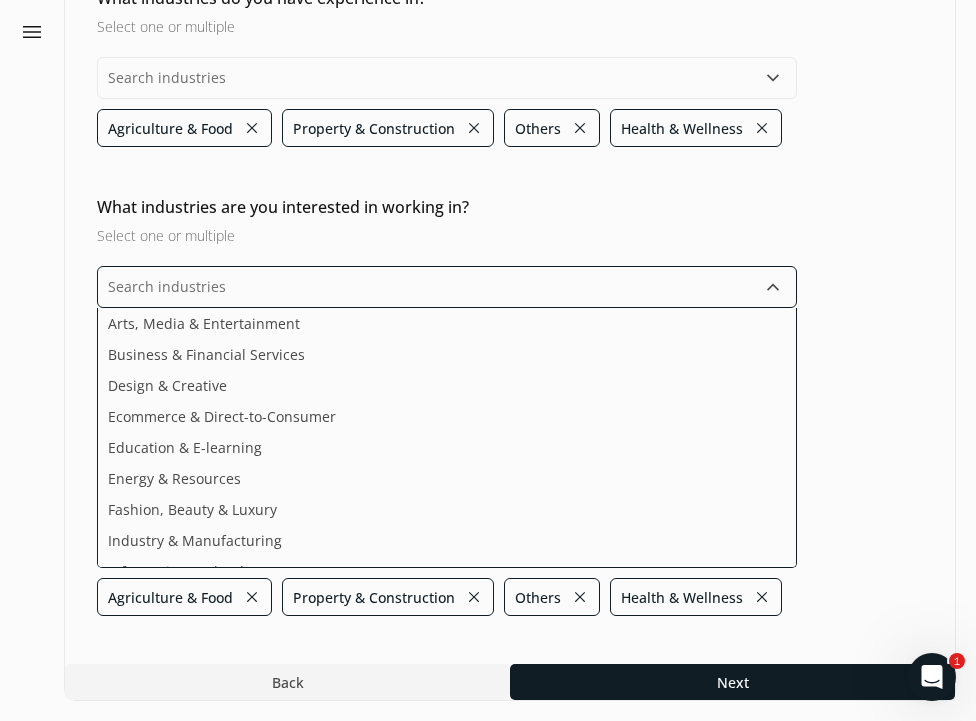 scroll, scrollTop: 198, scrollLeft: 0, axis: vertical 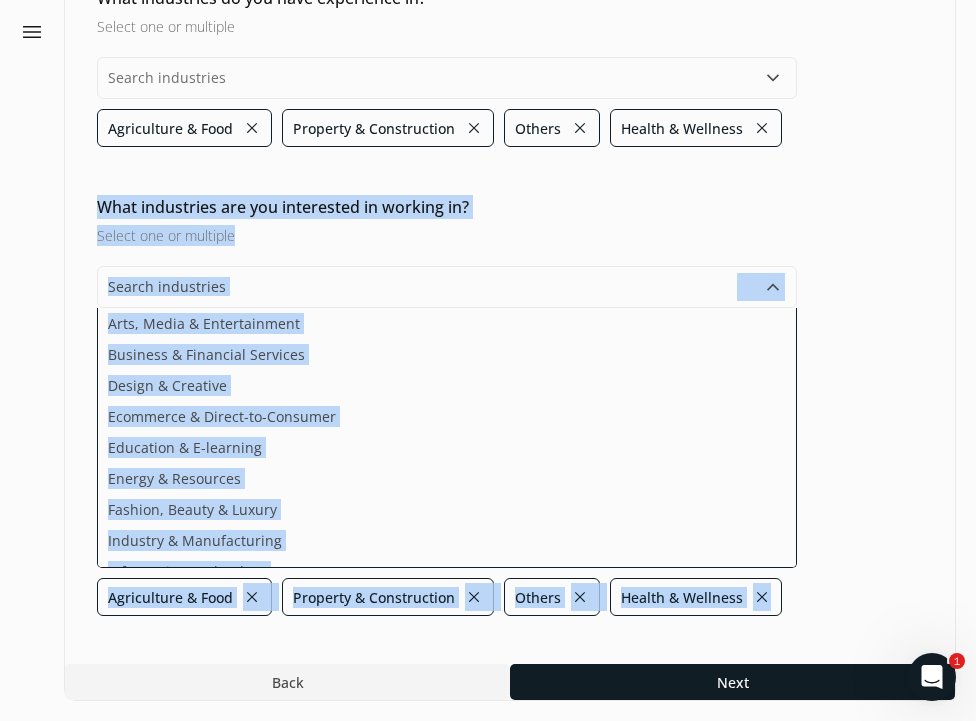 click on "What industries do you have experience in? Select one or multiple  keyboard_arrow_down Agriculture & Food close Property & Construction close Others close Health & Wellness close What industries are you interested in working in? Select one or multiple  keyboard_arrow_down Arts, Media & Entertainment Business & Financial Services Design & Creative Ecommerce & Direct-to-Consumer Education & E-learning Energy & Resources Fashion, Beauty & Luxury Industry & Manufacturing Information Technology Media & Communication Public Sector & Safety Retail & Consumer Goods Services & Miscellaneous Technology & Innovation Trade & Development Agriculture & Food close Property & Construction close Others close Health & Wellness close" 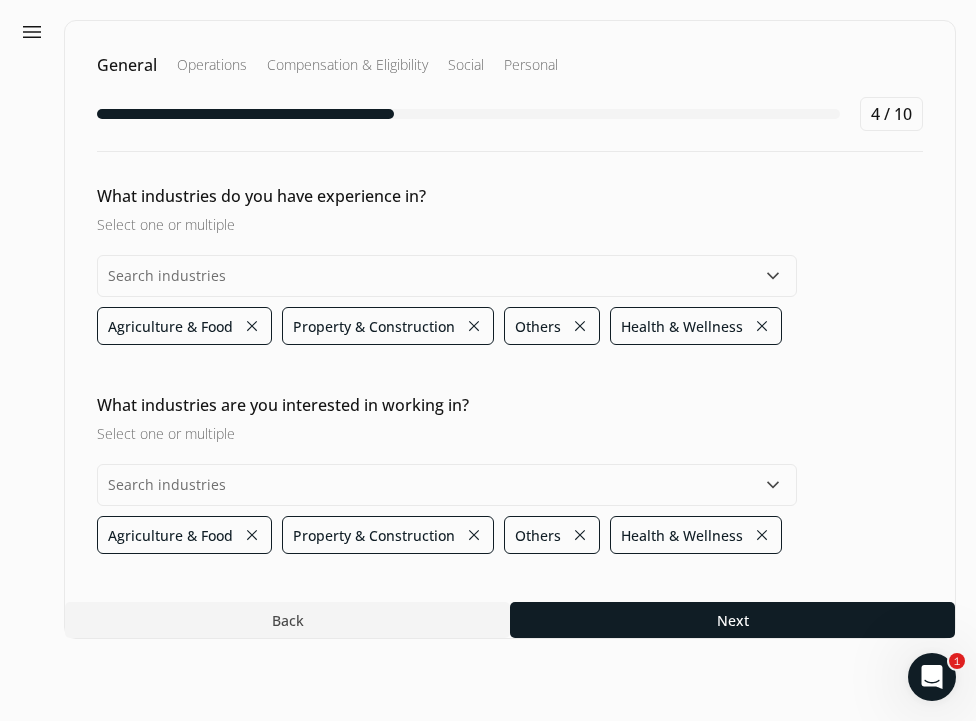 click on "General Operations Compensation & Eligibility Social Personal 4 / 10 What industries do you have experience in? Select one or multiple  keyboard_arrow_down Agriculture & Food close Property & Construction close Others close Health & Wellness close What industries are you interested in working in? Select one or multiple  keyboard_arrow_down Agriculture & Food close Property & Construction close Others close Health & Wellness close Back Next" at bounding box center [510, 329] 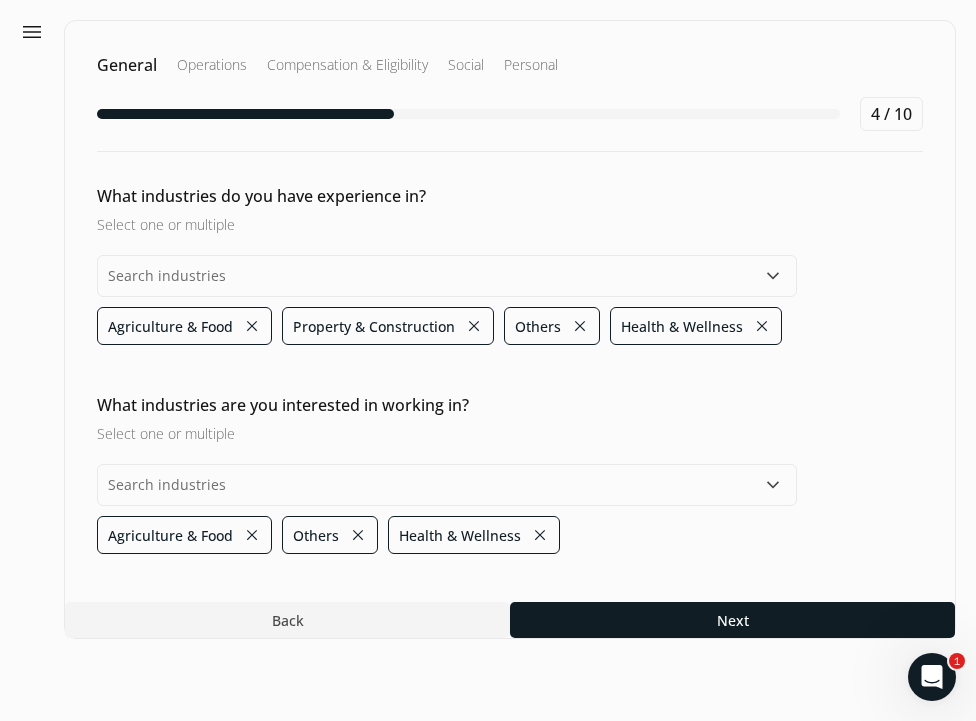 click on "close" at bounding box center (252, 535) 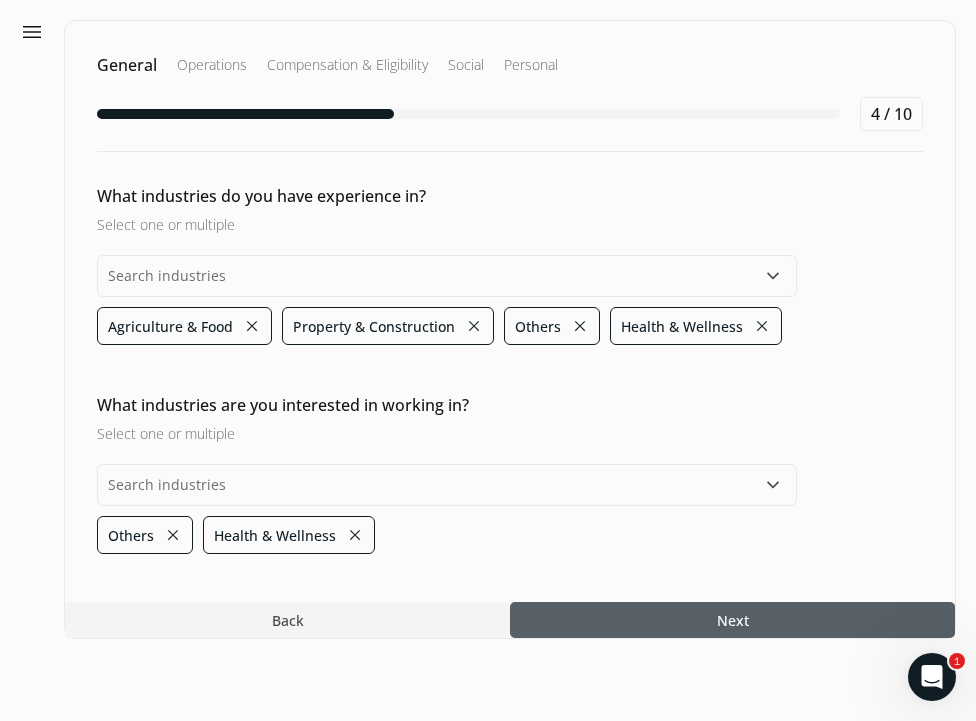 click at bounding box center [732, 620] 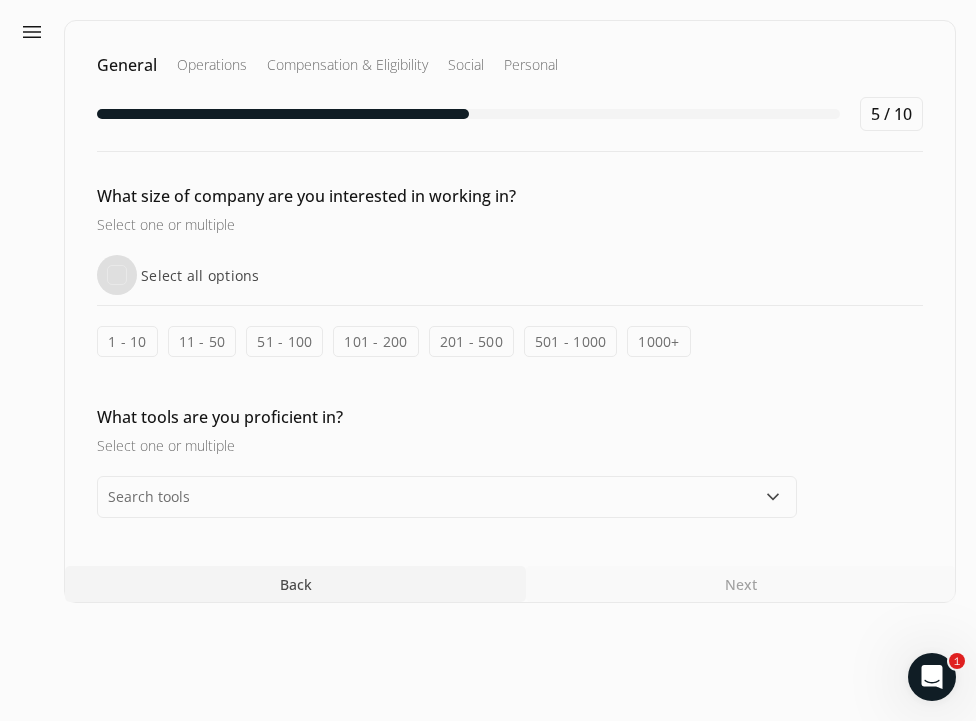 click on "Select all options" at bounding box center (117, 275) 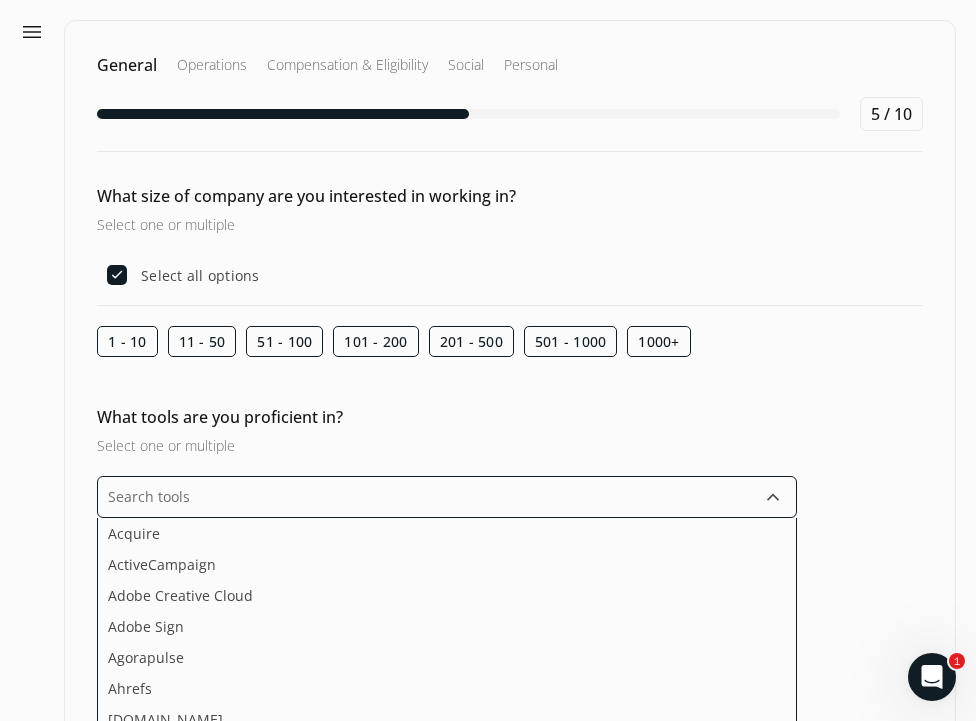 click at bounding box center (447, 497) 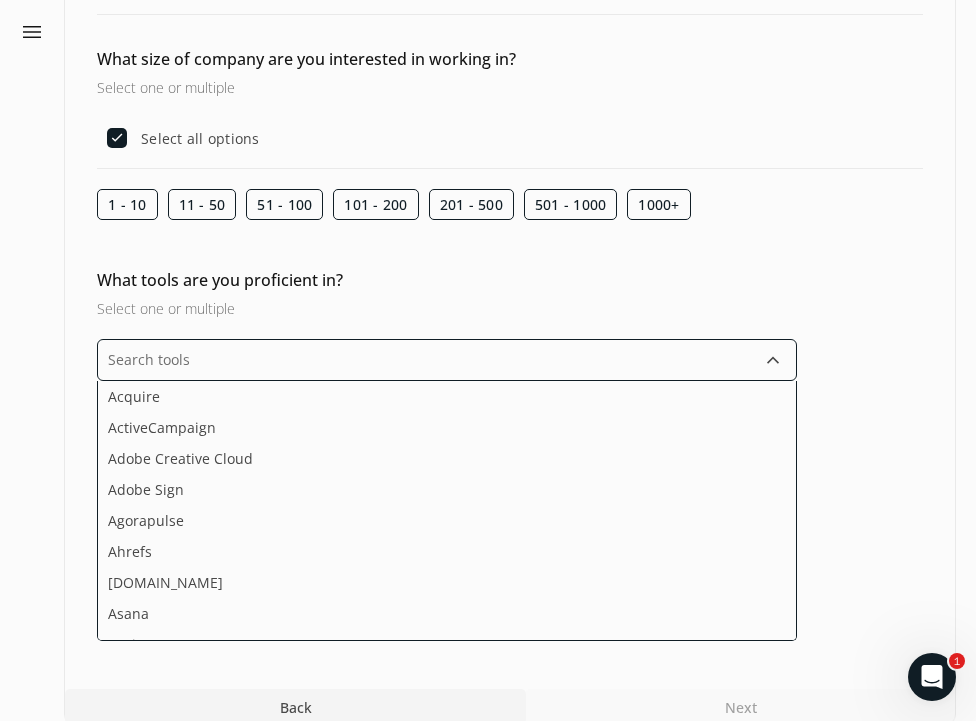 scroll, scrollTop: 145, scrollLeft: 0, axis: vertical 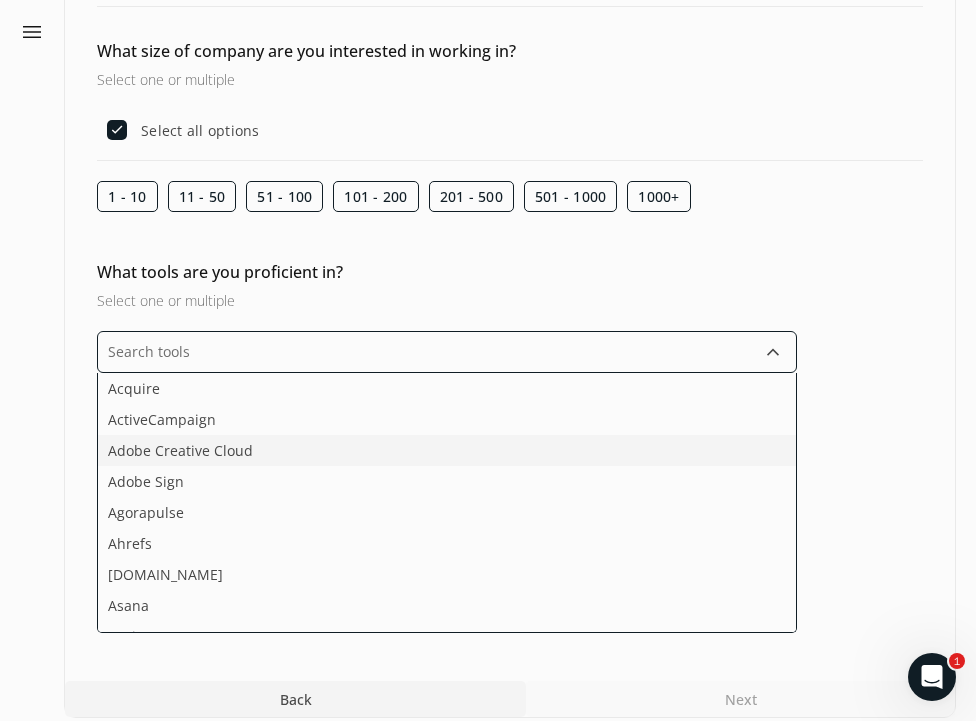 click on "Adobe Creative Cloud" 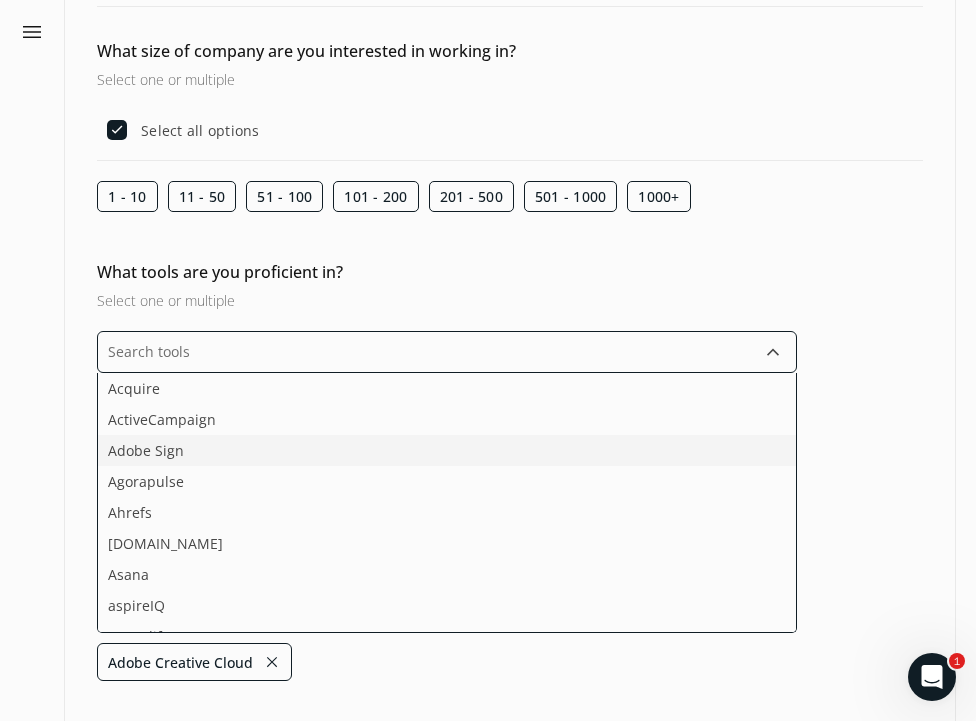 click on "Adobe Sign" 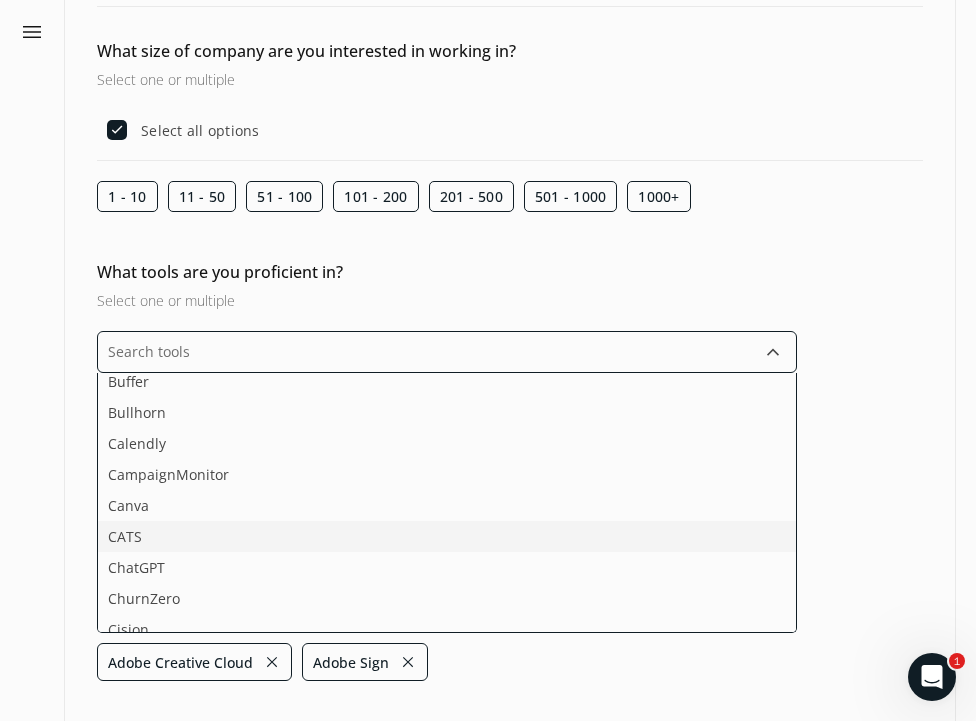 scroll, scrollTop: 381, scrollLeft: 0, axis: vertical 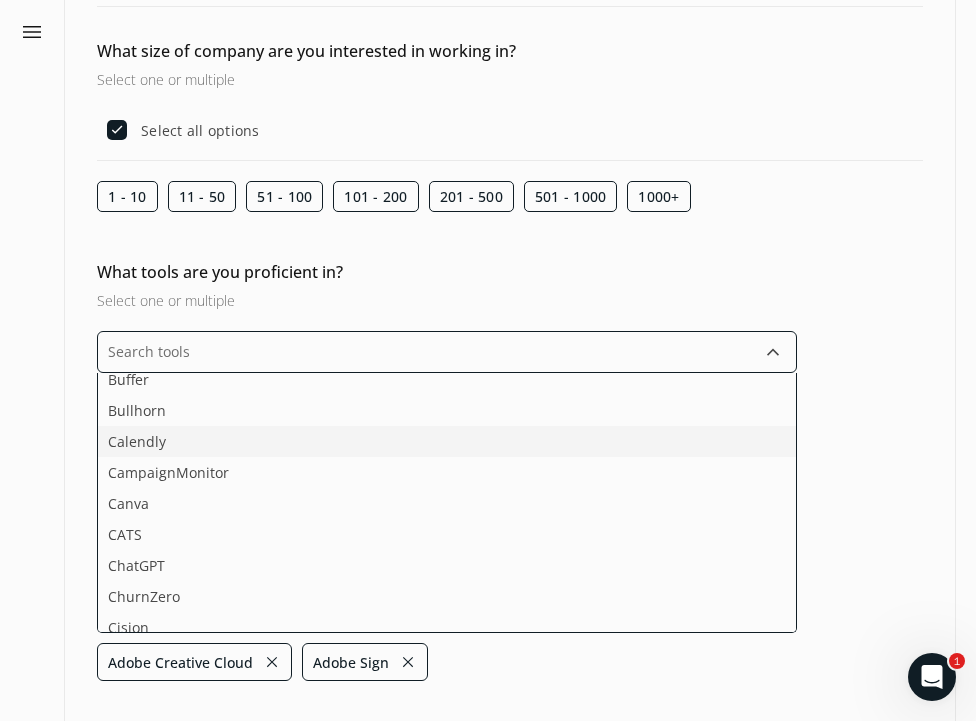 click on "Calendly" 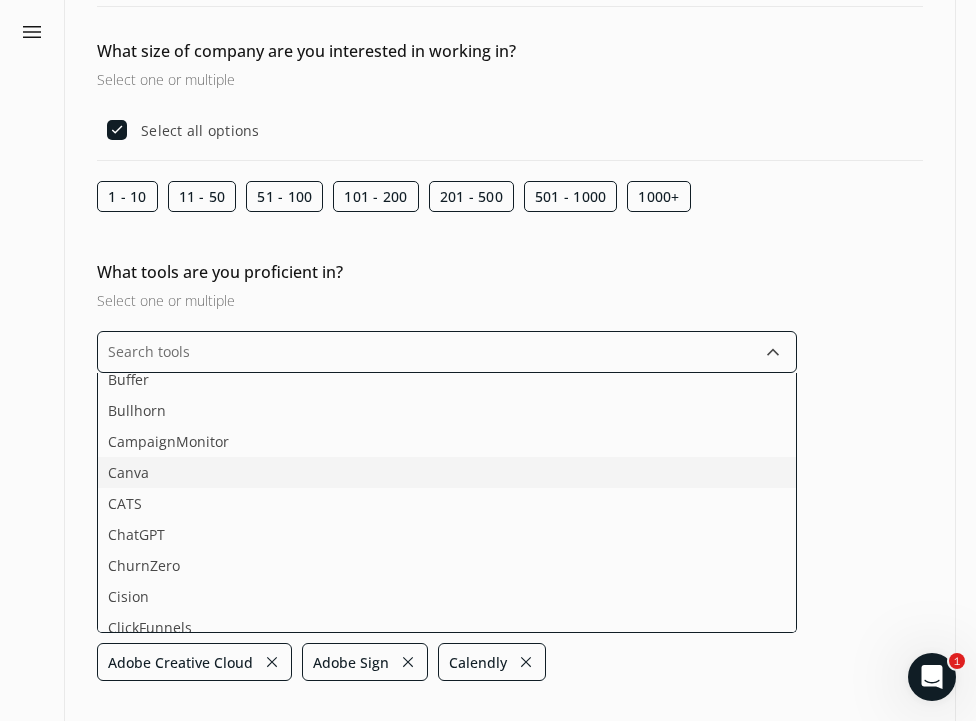 click on "Canva" 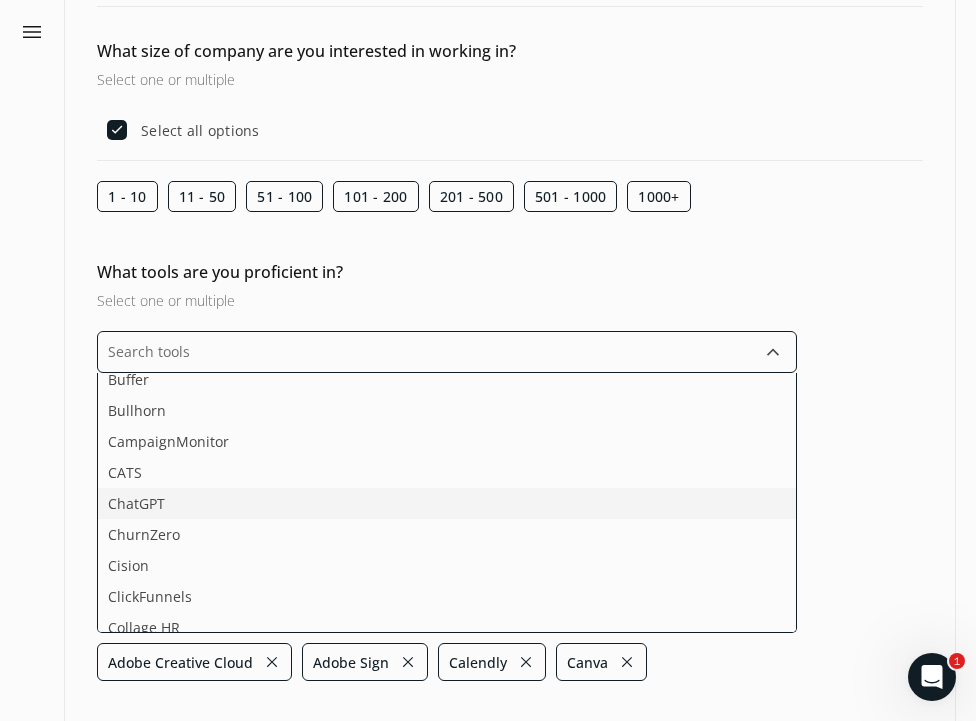 click on "ChatGPT" 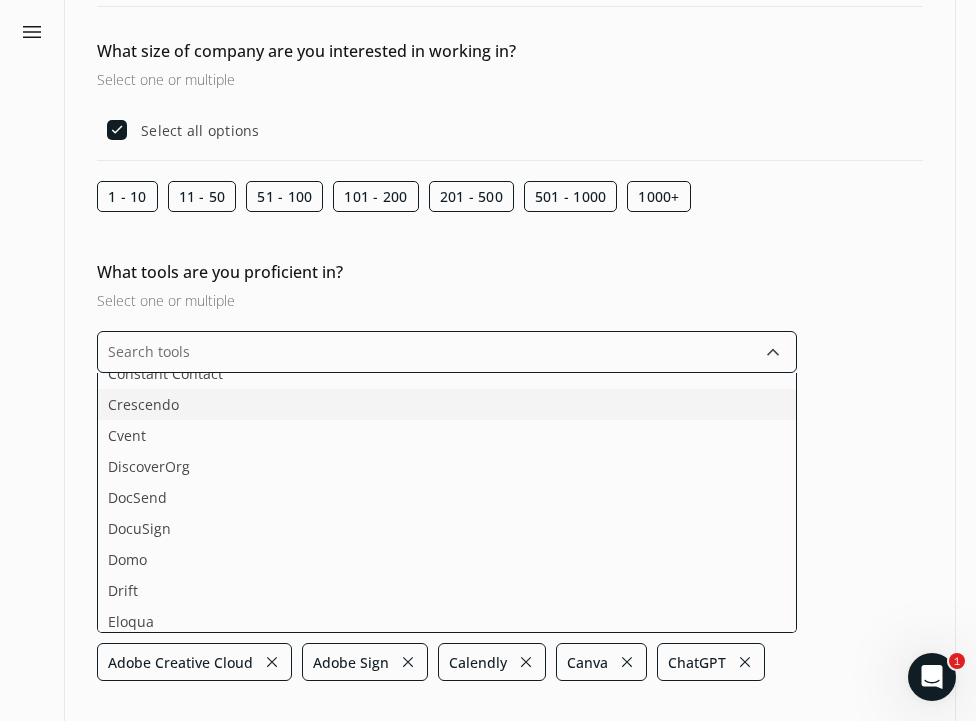 scroll, scrollTop: 669, scrollLeft: 0, axis: vertical 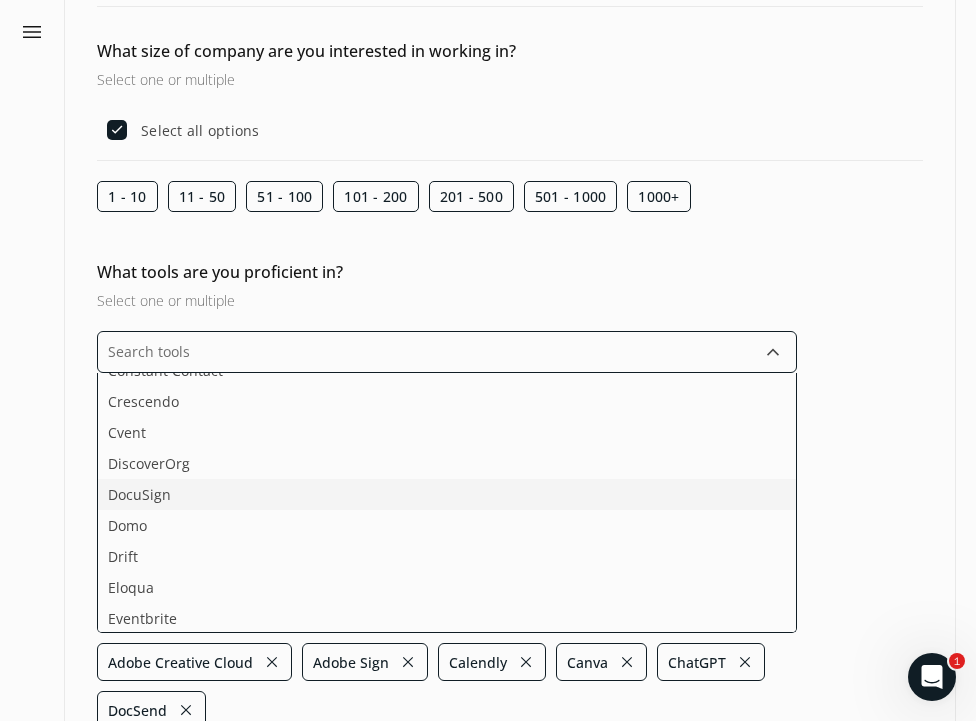 click on "DocuSign" 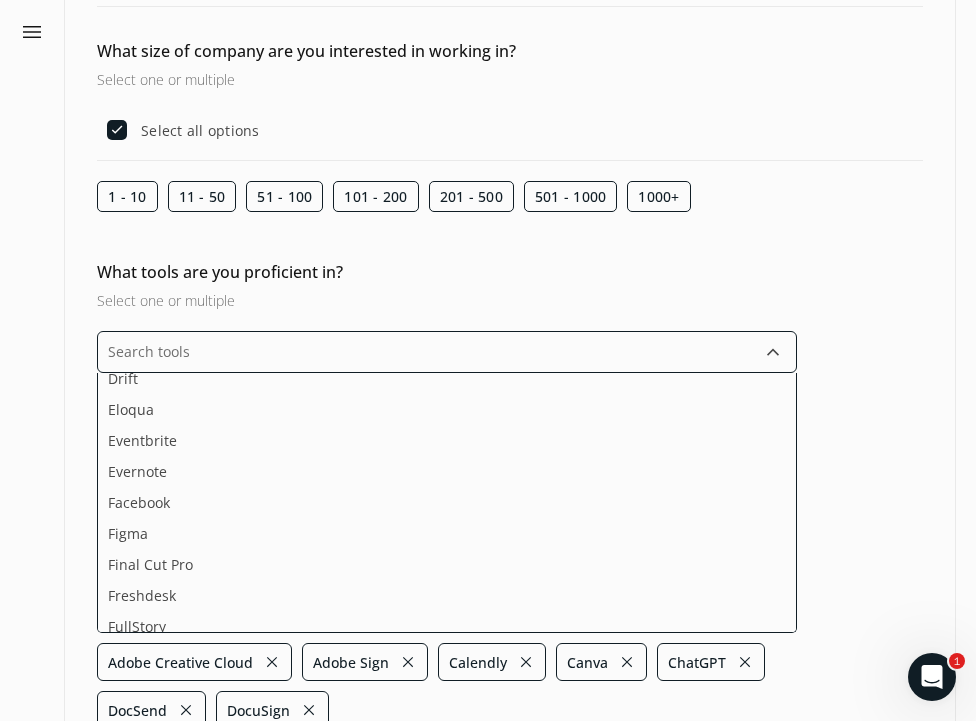 scroll, scrollTop: 822, scrollLeft: 0, axis: vertical 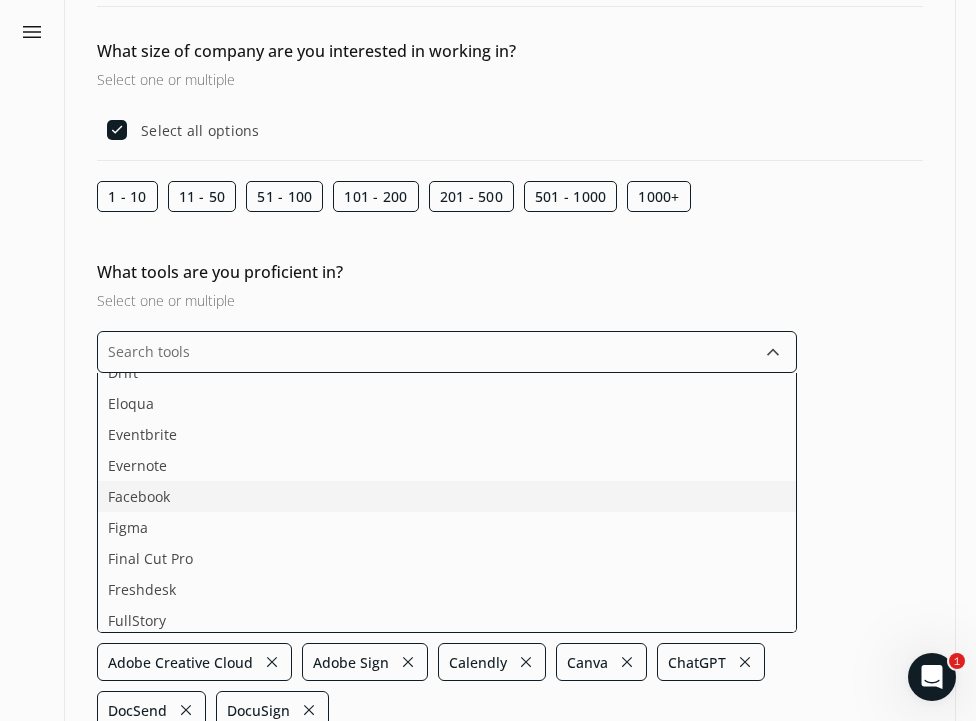 click on "Facebook" 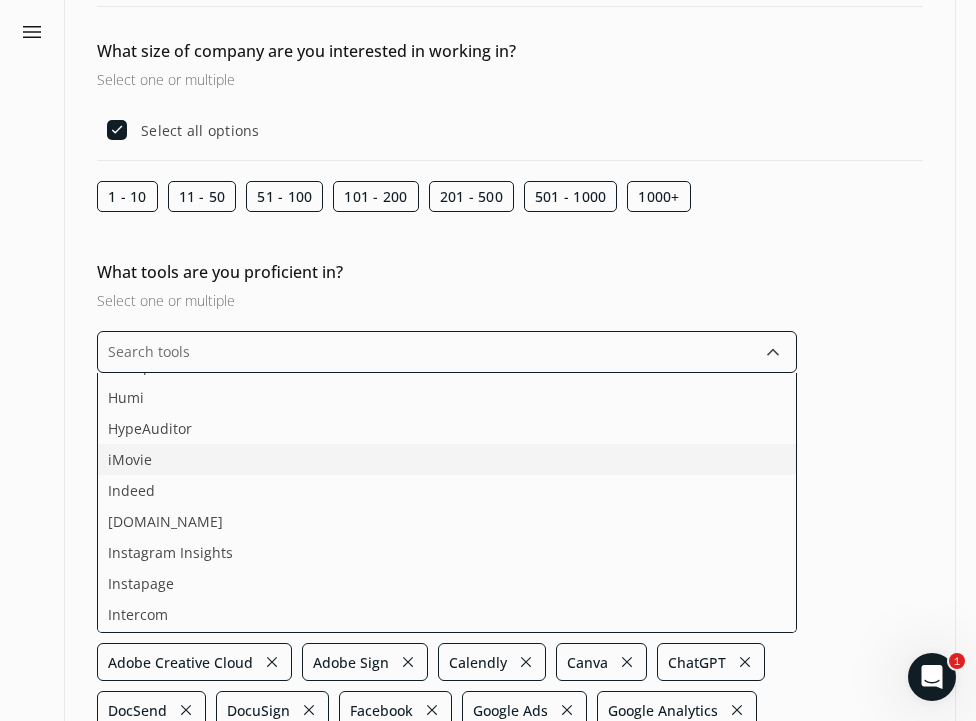 scroll, scrollTop: 1480, scrollLeft: 0, axis: vertical 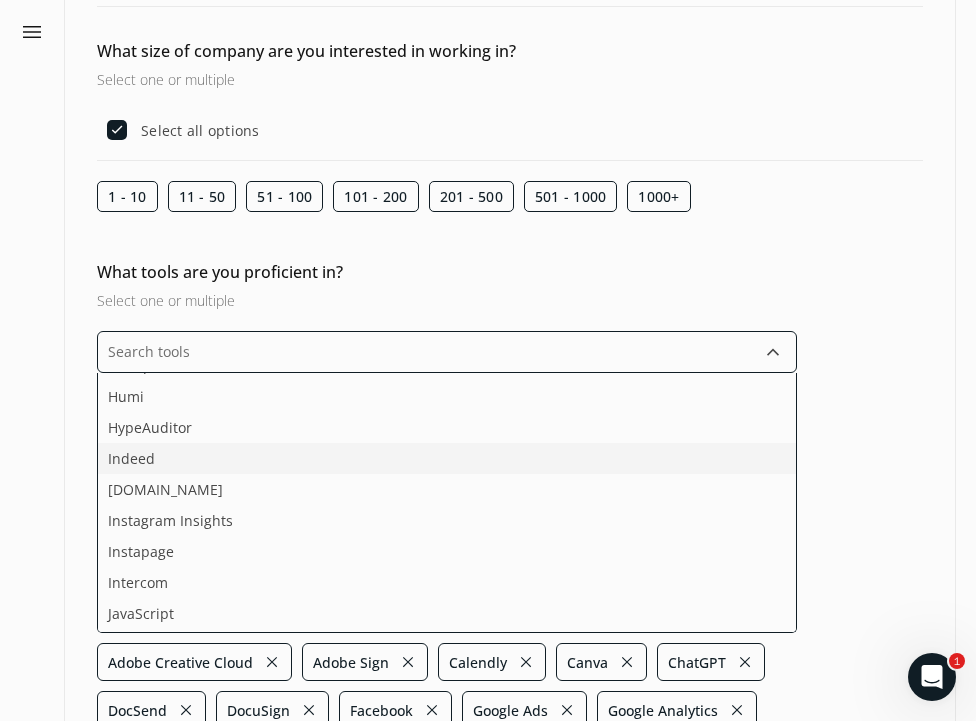 click on "Indeed" 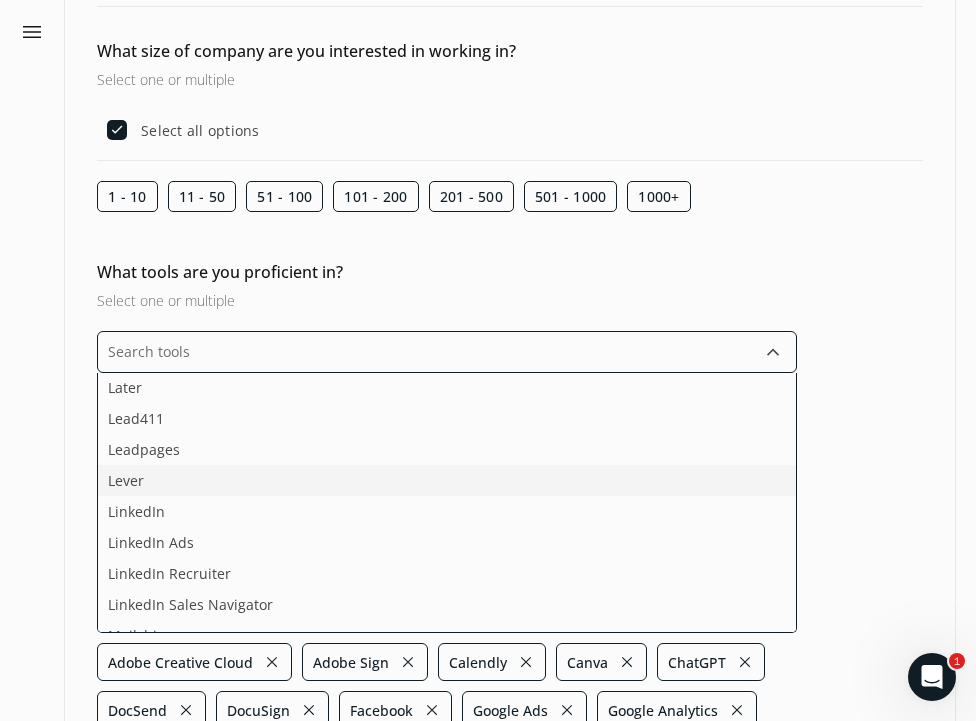 scroll, scrollTop: 1833, scrollLeft: 0, axis: vertical 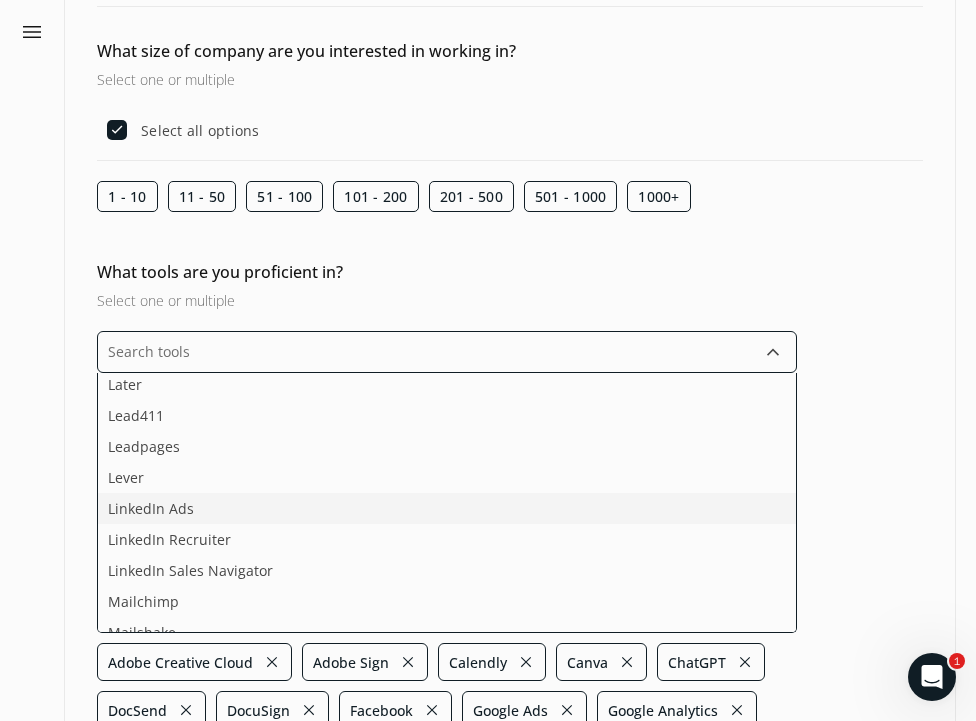 click on "LinkedIn Ads" 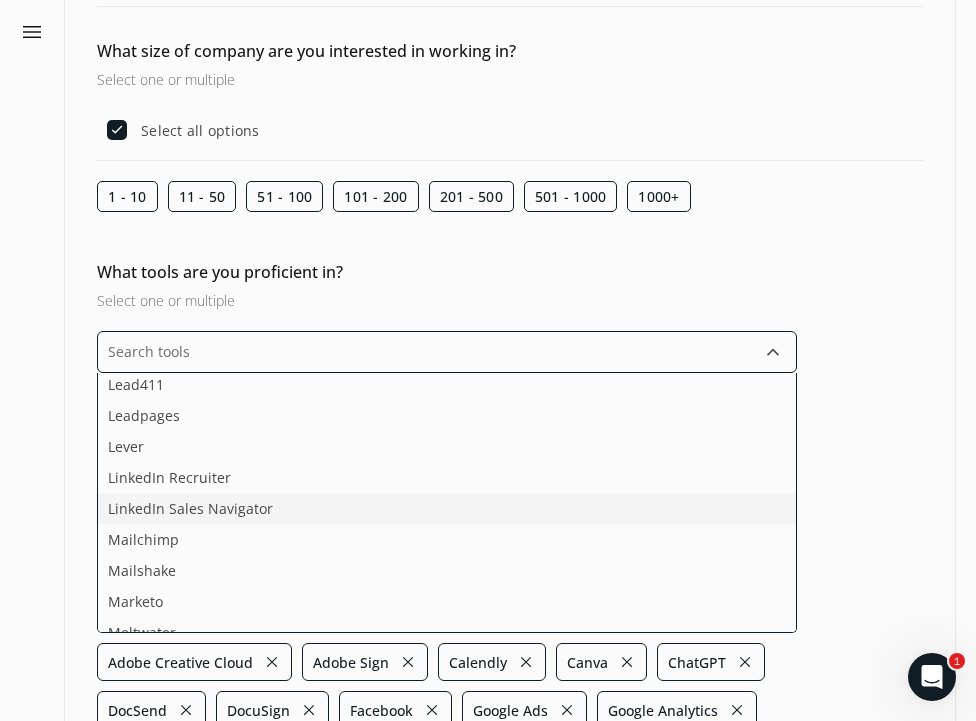 scroll, scrollTop: 1873, scrollLeft: 0, axis: vertical 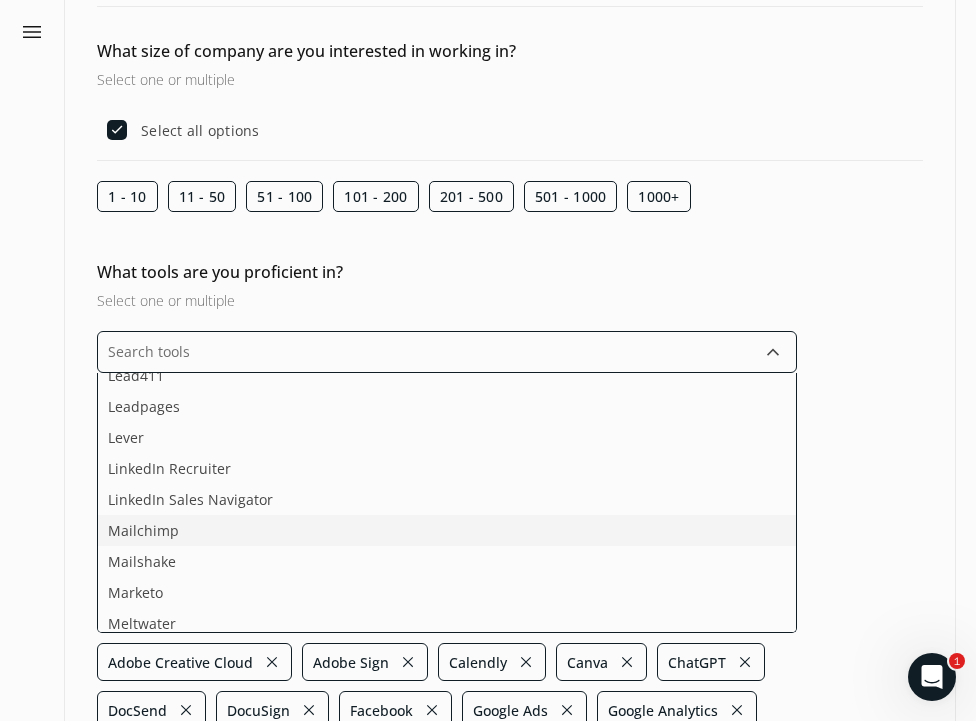 click on "Mailchimp" 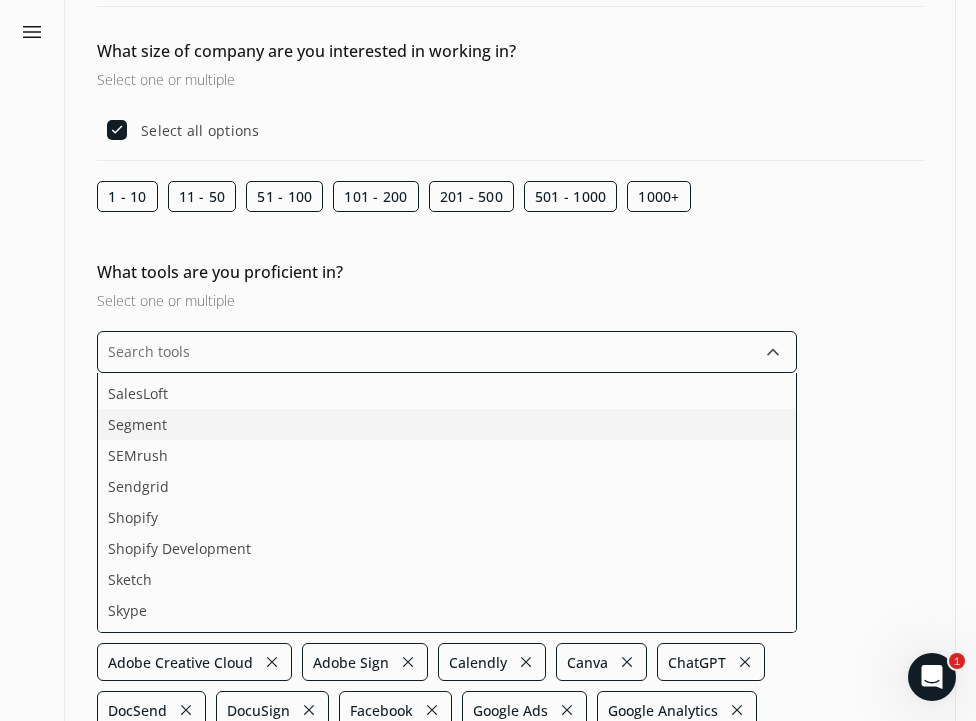 scroll, scrollTop: 2570, scrollLeft: 0, axis: vertical 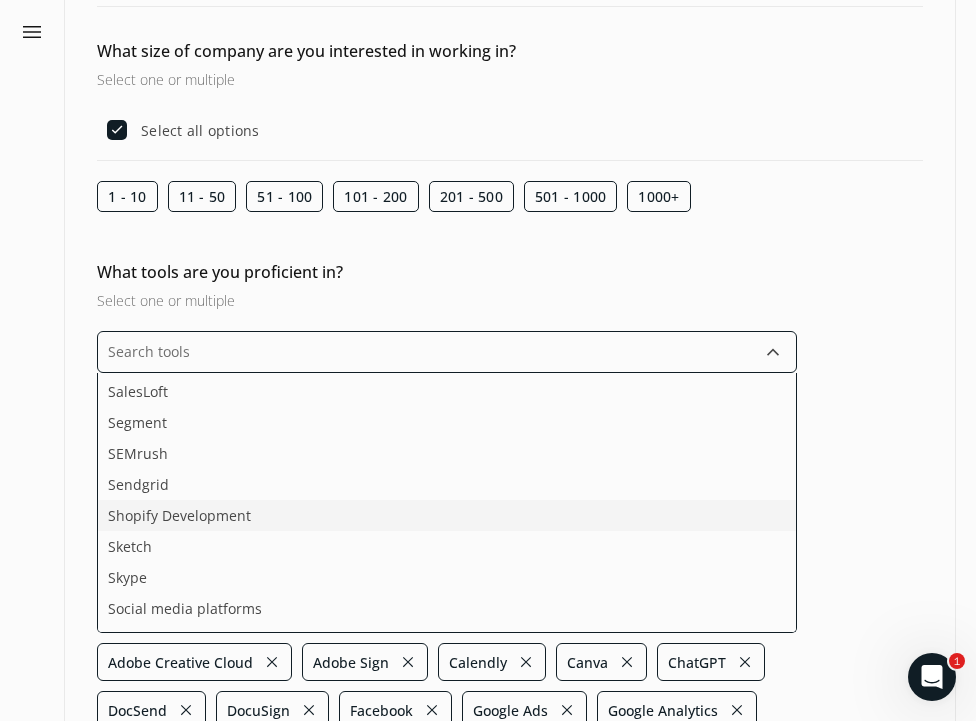 click on "Shopify Development" 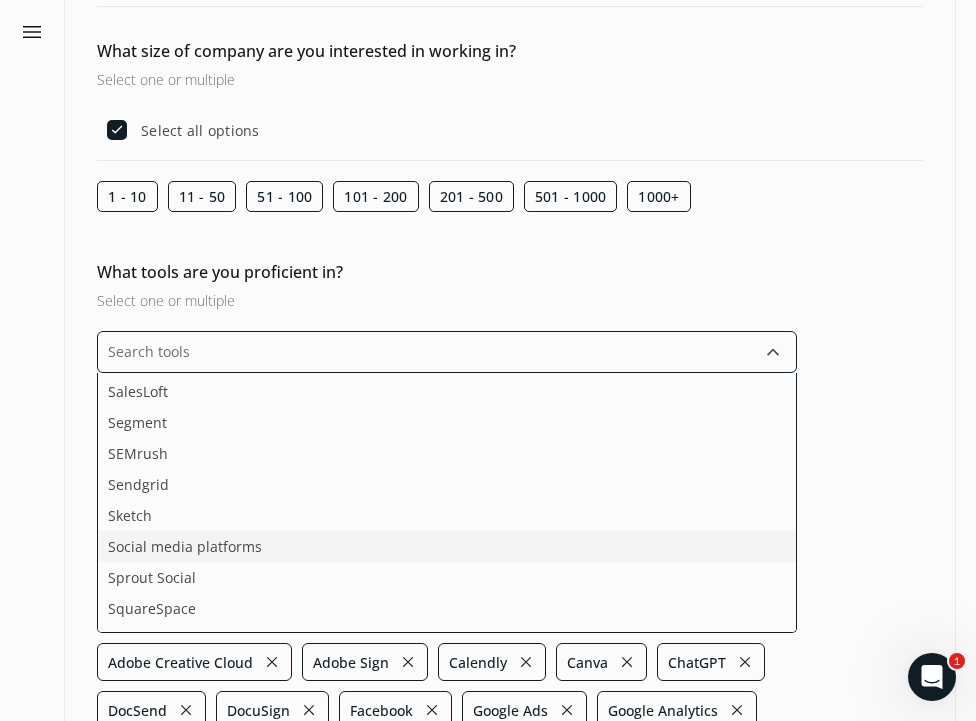 click on "Social media platforms" 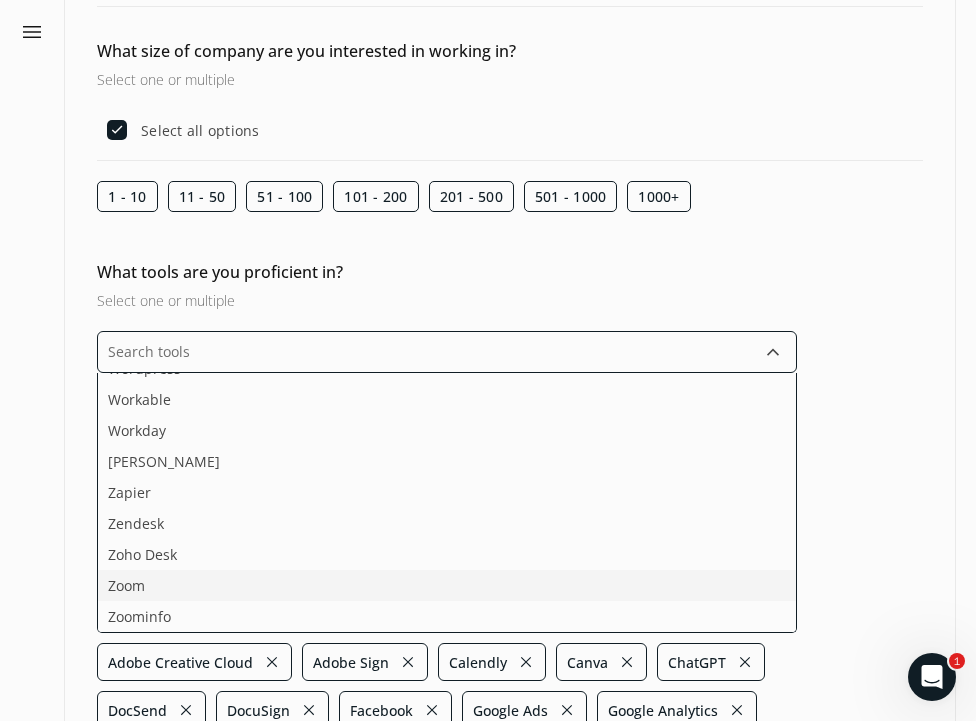 scroll, scrollTop: 3244, scrollLeft: 0, axis: vertical 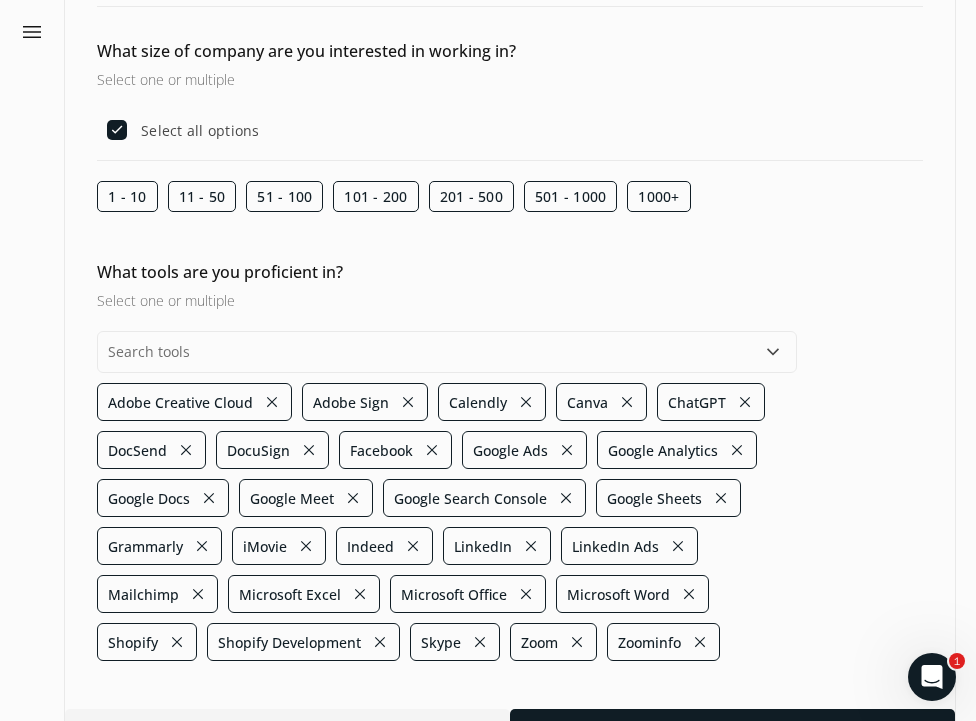 click on "What tools are you proficient in? Select one or multiple  keyboard_arrow_down Adobe Creative Cloud close Adobe Sign close Calendly close Canva close ChatGPT close DocSend close DocuSign close Facebook close Google Ads close Google Analytics close Google Docs close Google Meet close Google Search Console close Google Sheets close Grammarly close iMovie close Indeed close LinkedIn close LinkedIn Ads close Mailchimp close Microsoft Excel close Microsoft Office close Microsoft Word close Shopify close Shopify Development close Skype close Zoom close Zoominfo close" 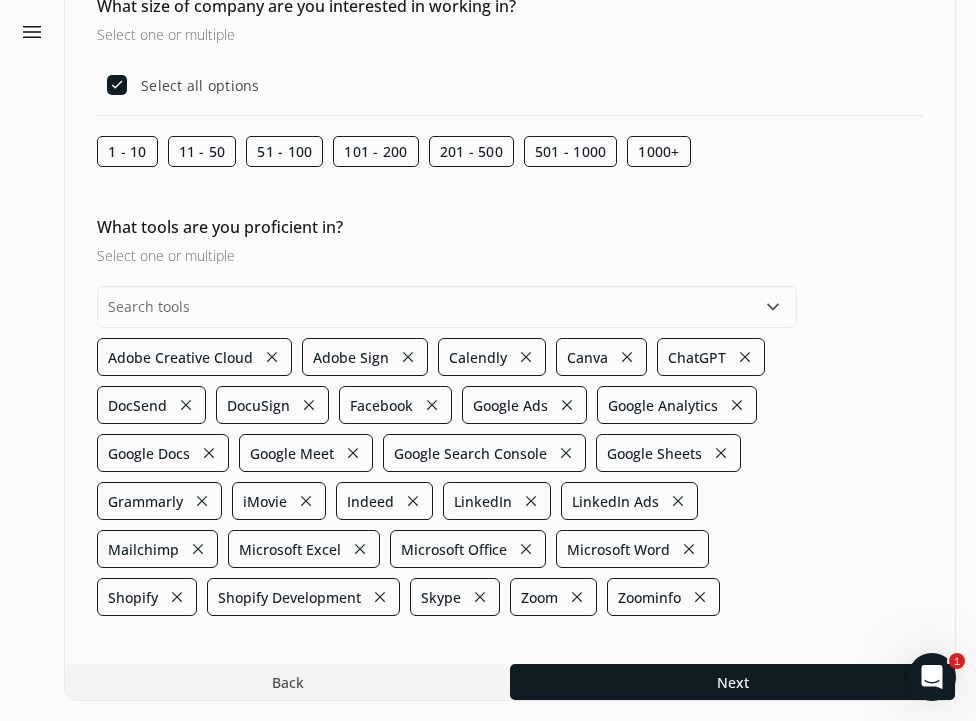 scroll, scrollTop: 190, scrollLeft: 0, axis: vertical 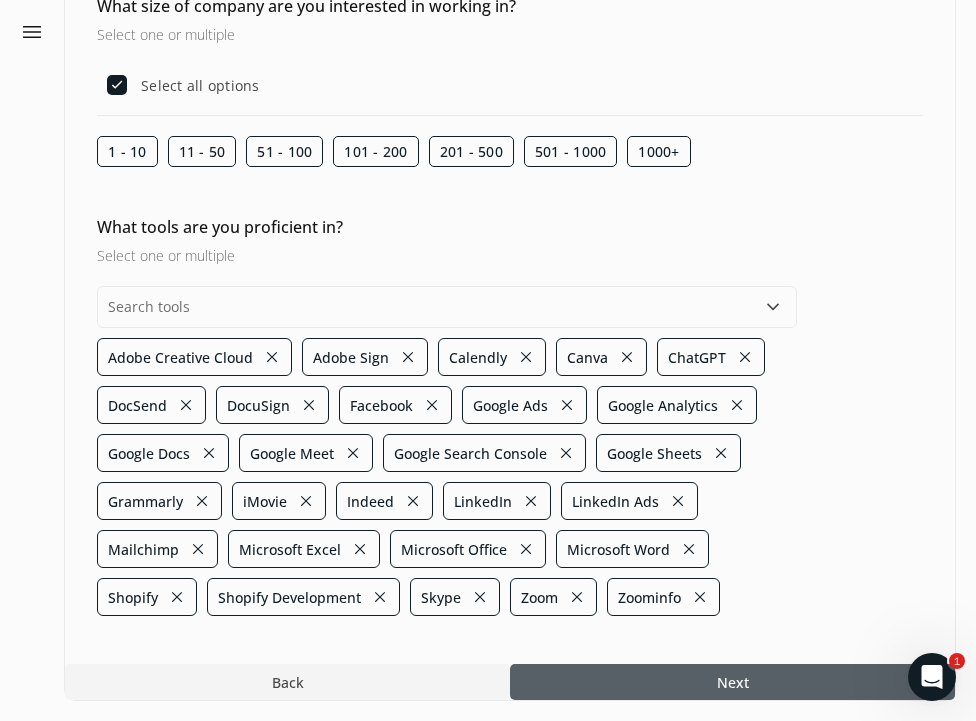 click on "Next" at bounding box center (733, 682) 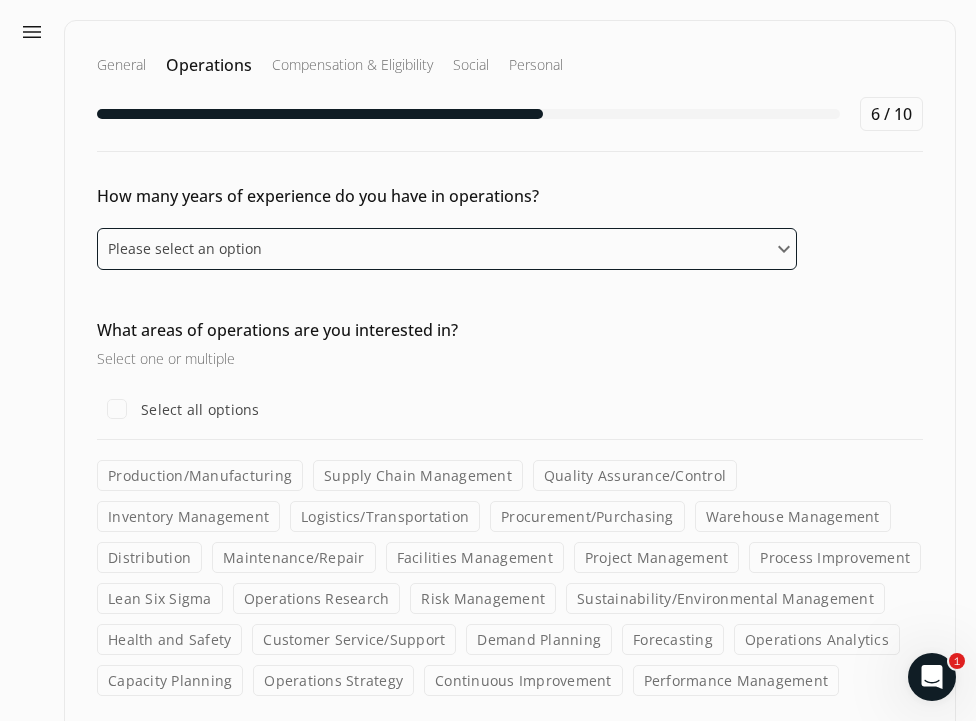 select on "six_eight_years" 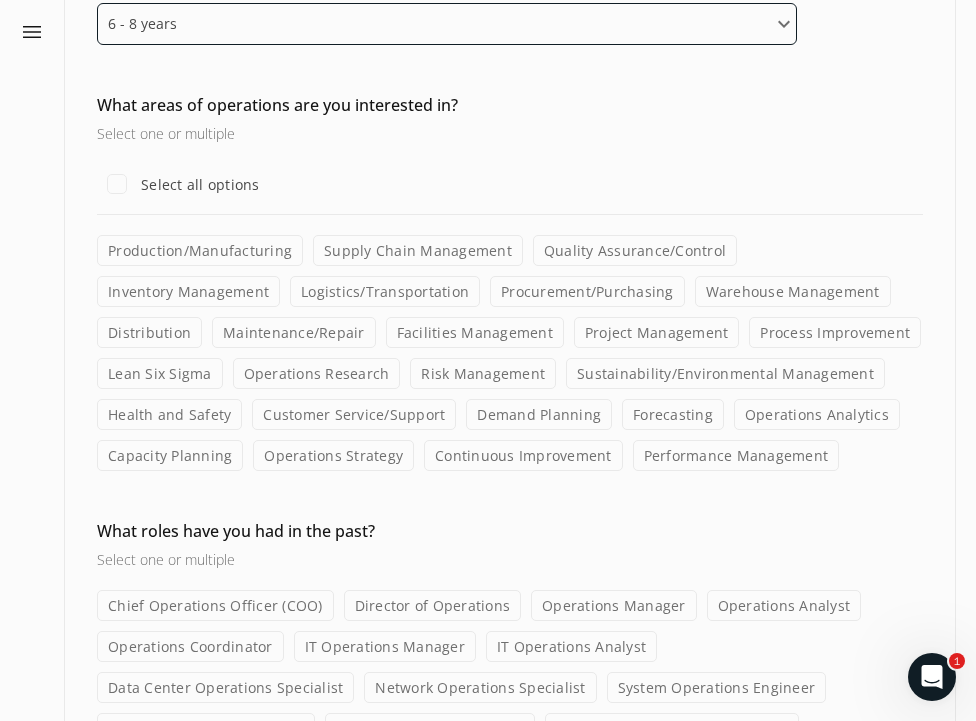 scroll, scrollTop: 228, scrollLeft: 0, axis: vertical 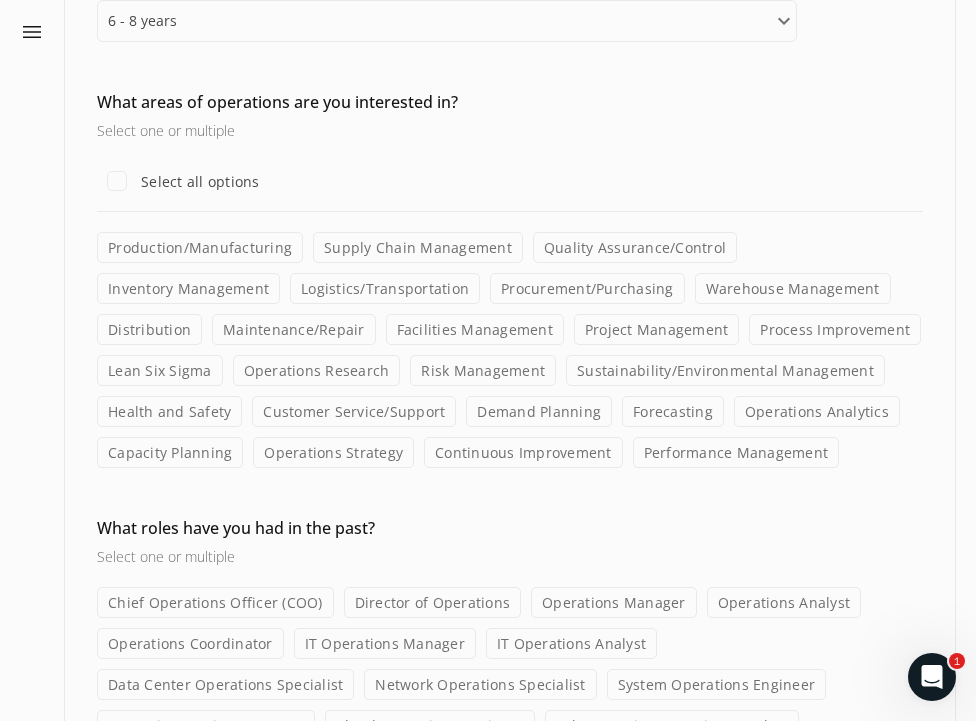 click on "Supply Chain Management" 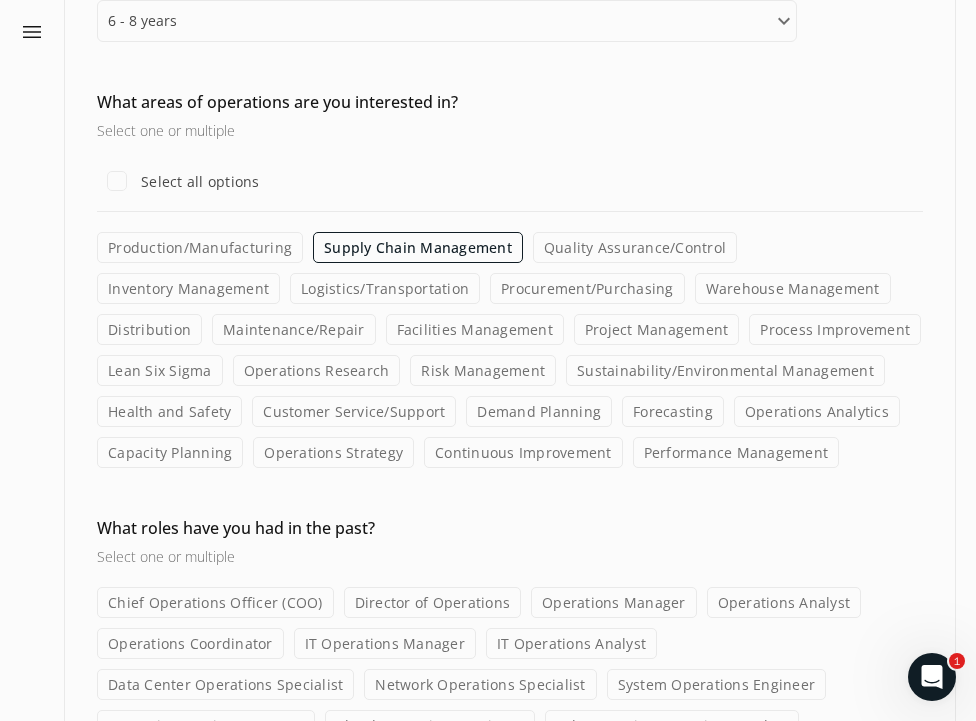 click on "Logistics/Transportation" 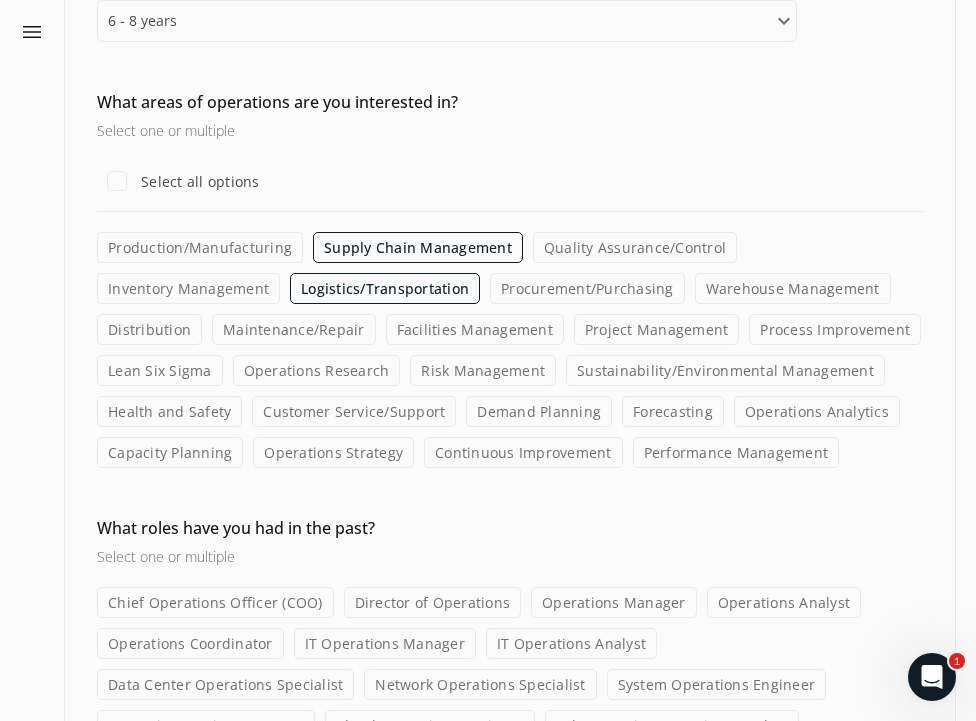click on "Project Management" 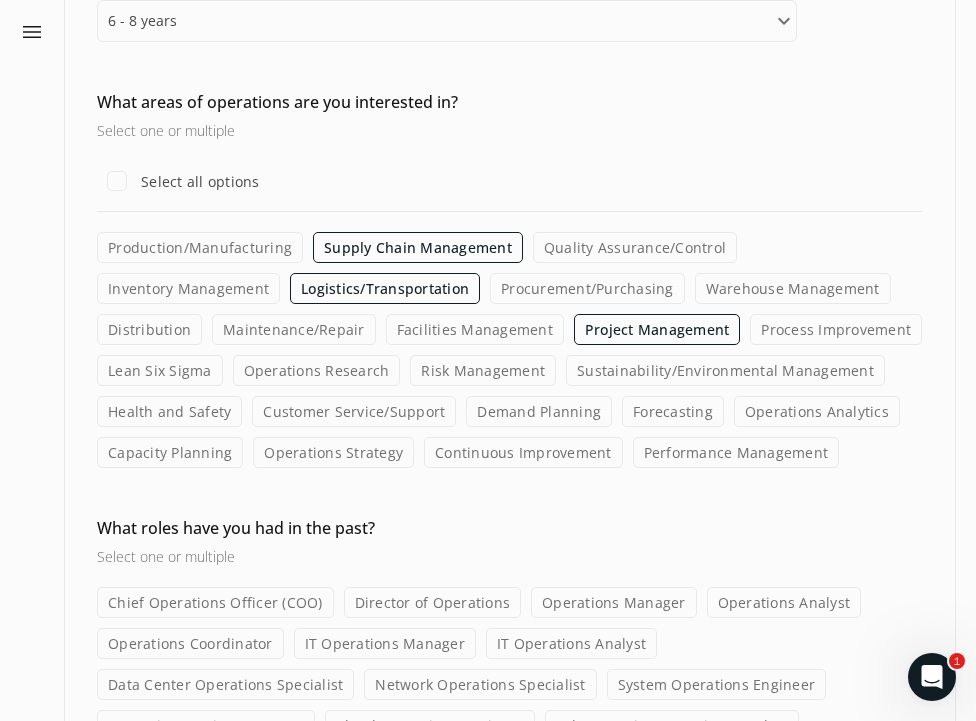 click on "Operations Strategy" 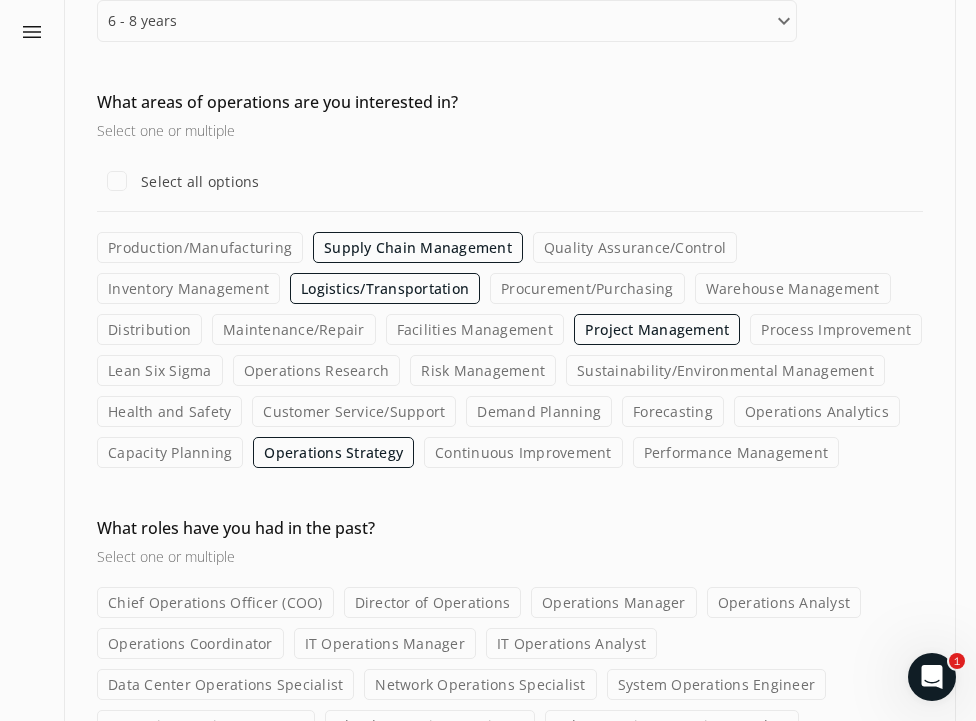 click on "Risk Management" 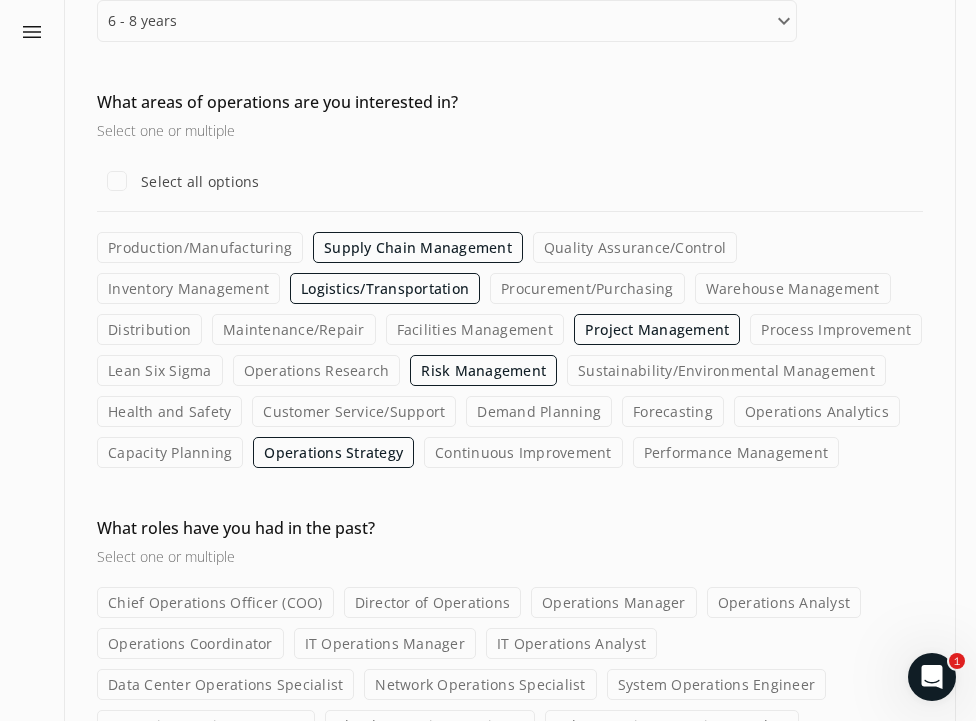 click on "Sustainability/Environmental Management" 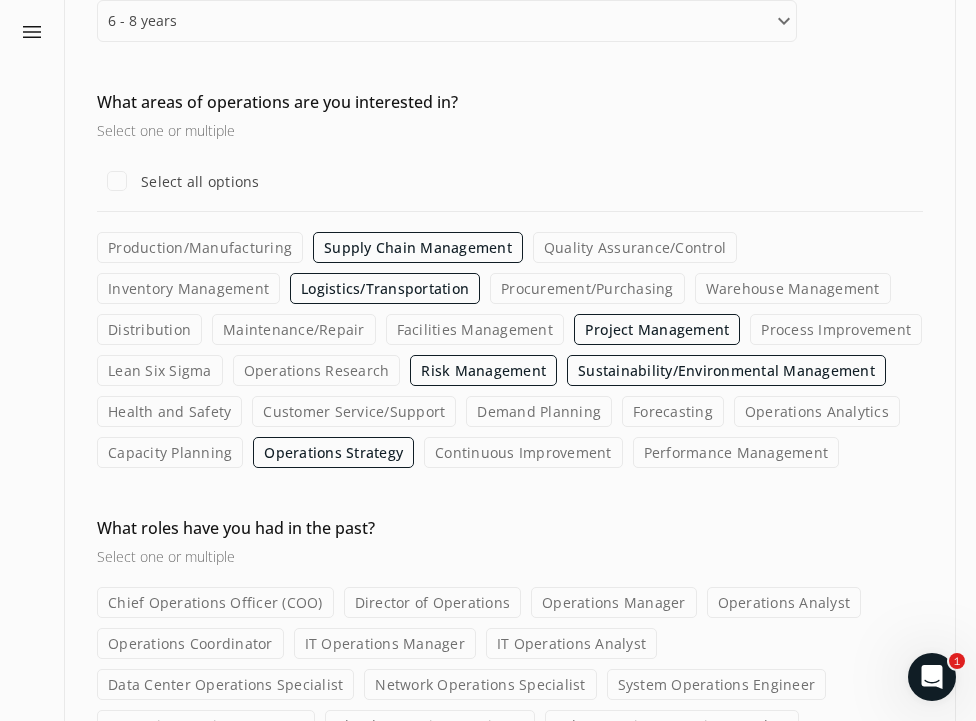 click on "Performance Management" 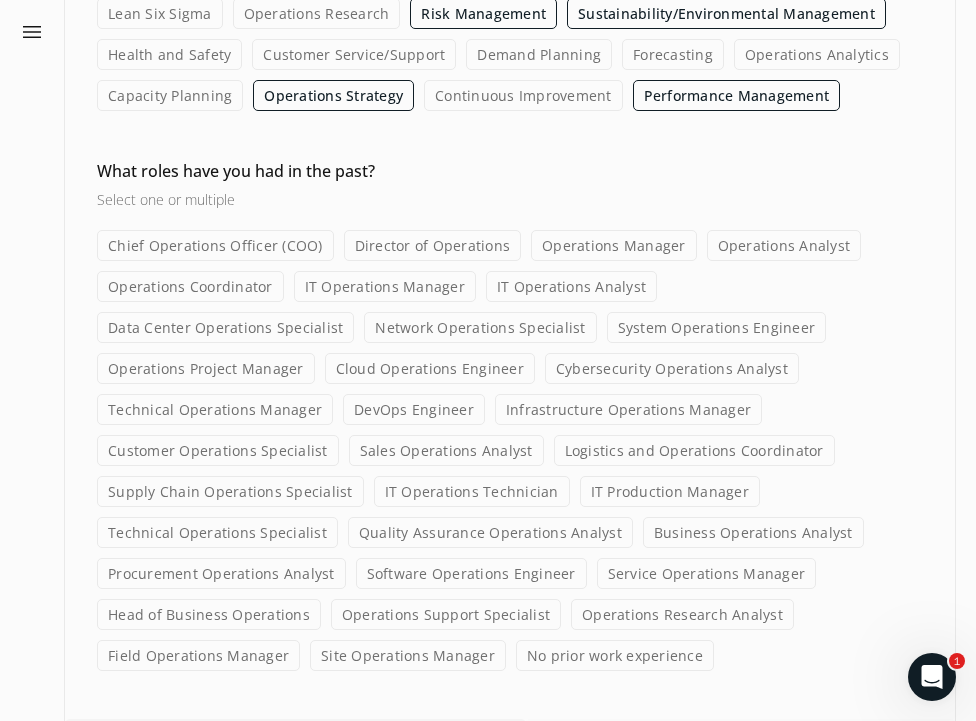 scroll, scrollTop: 588, scrollLeft: 0, axis: vertical 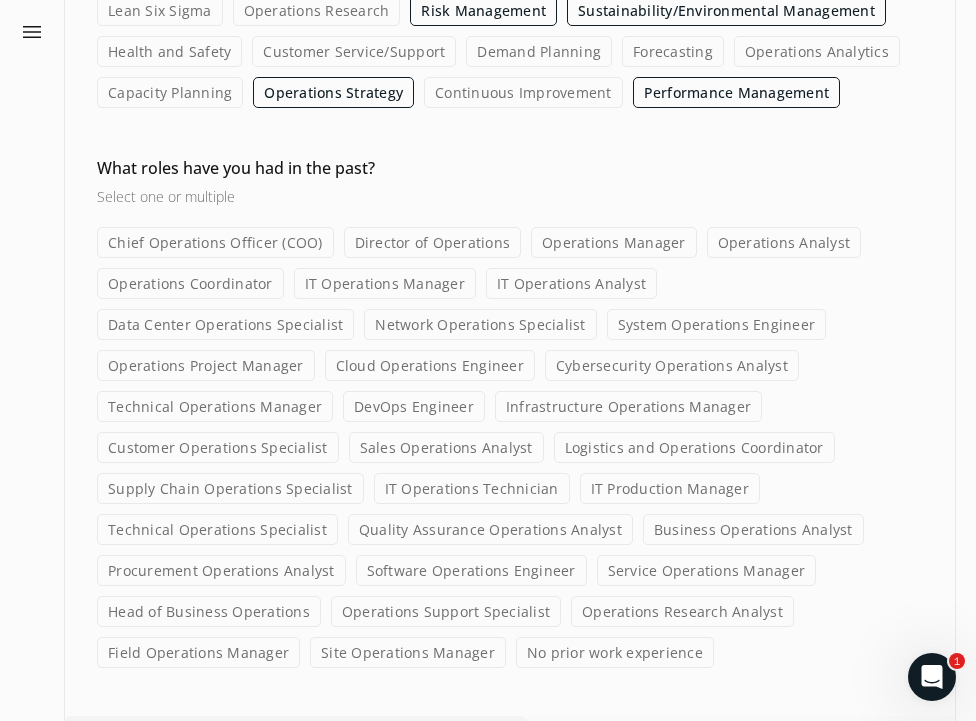 click on "Site Operations Manager" 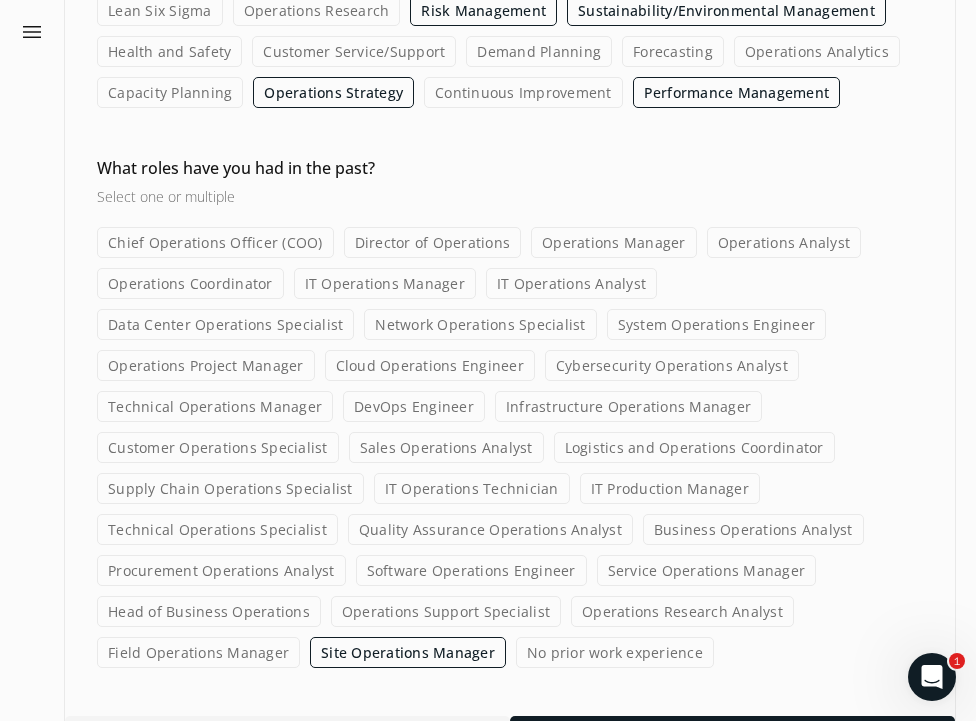 click on "Field Operations Manager" 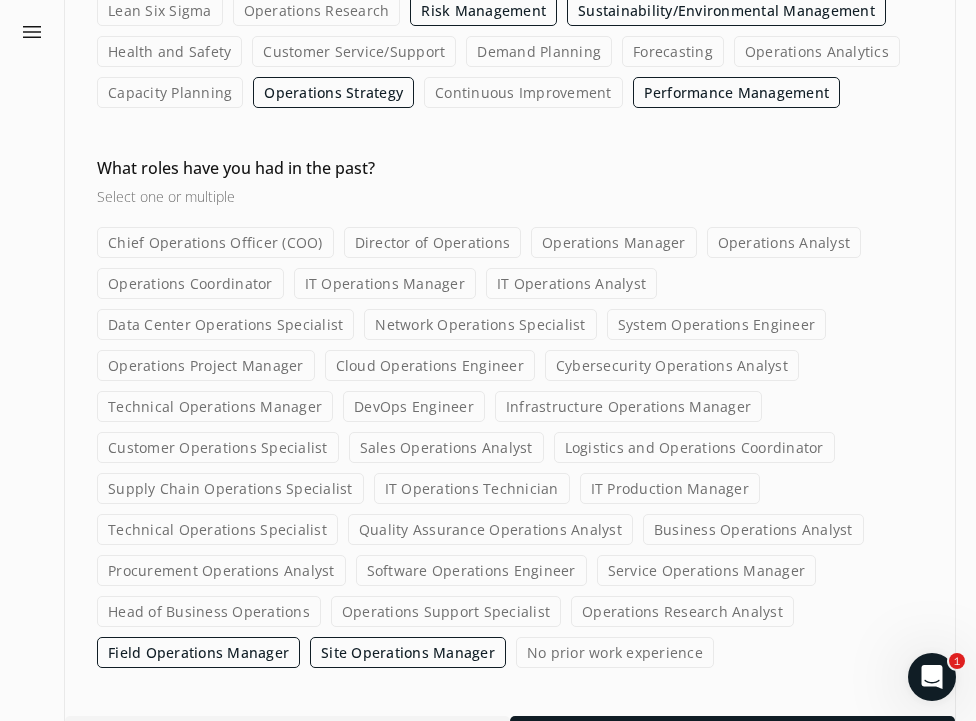 click on "Operations Project Manager" 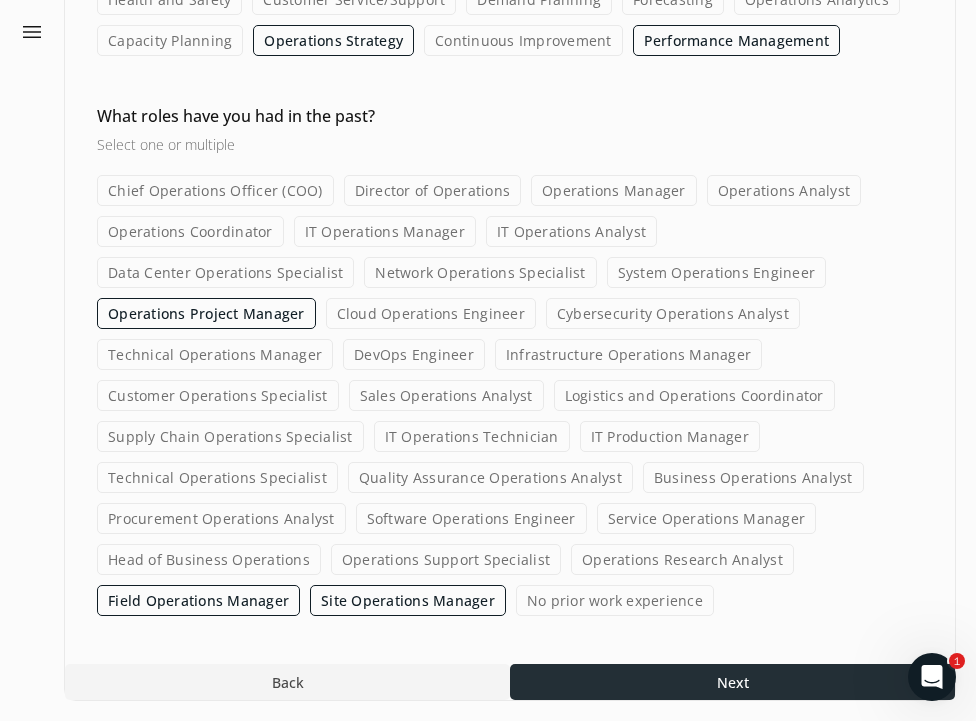 scroll, scrollTop: 640, scrollLeft: 0, axis: vertical 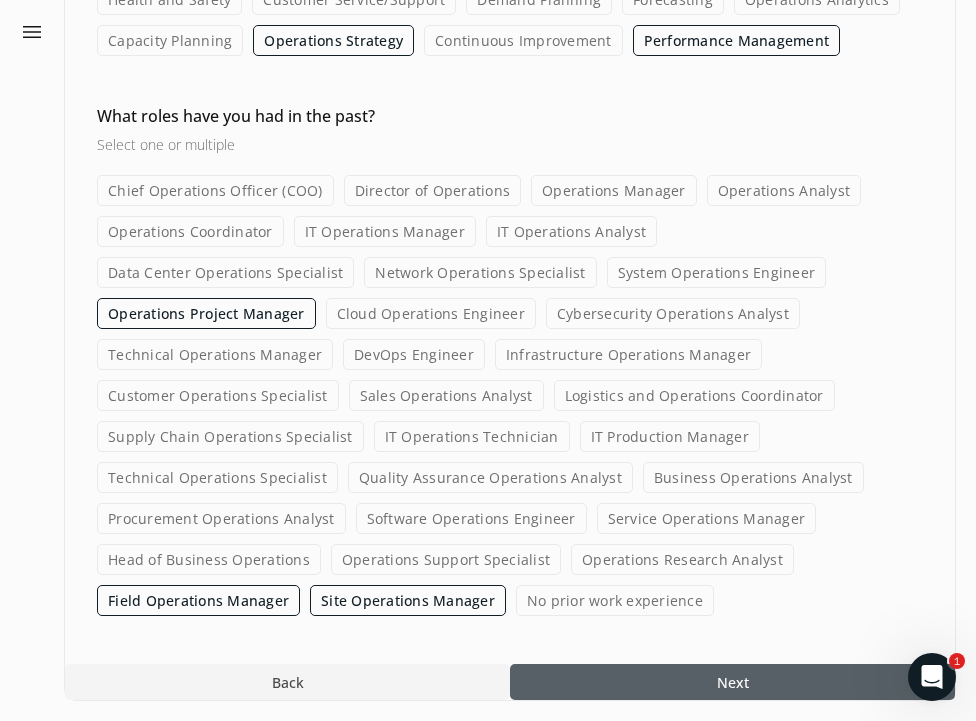 click at bounding box center (732, 682) 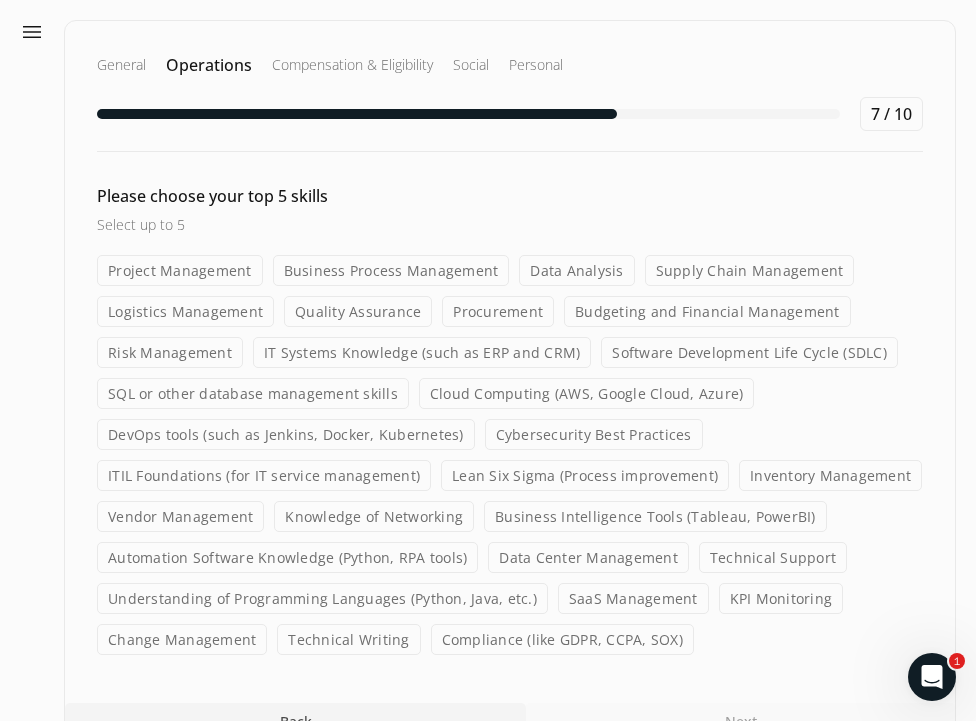 click on "Project Management" 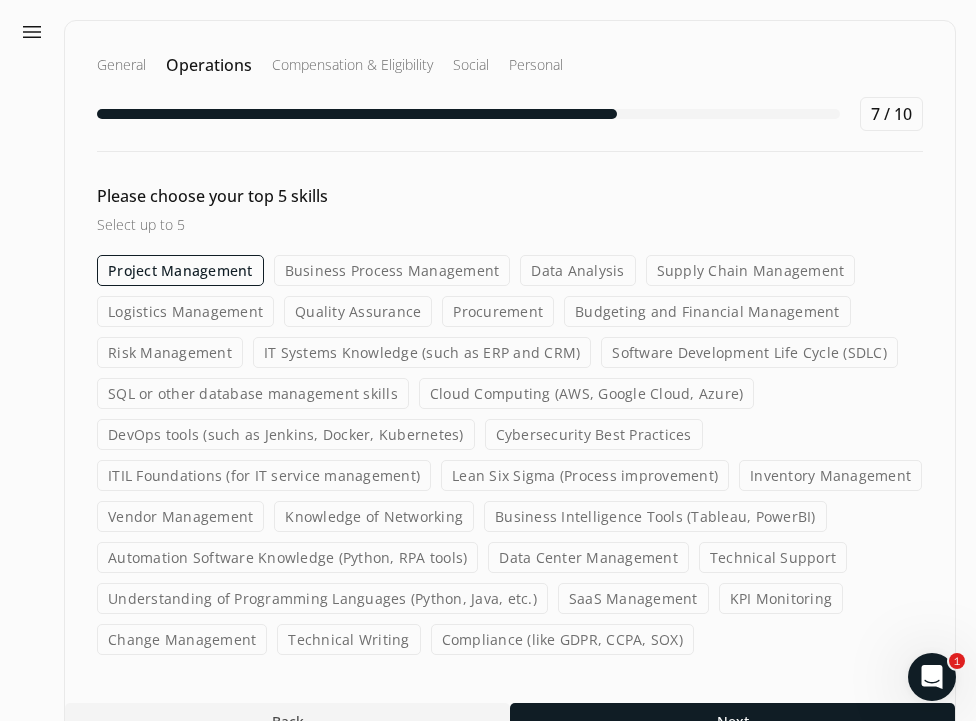 click on "Logistics Management" 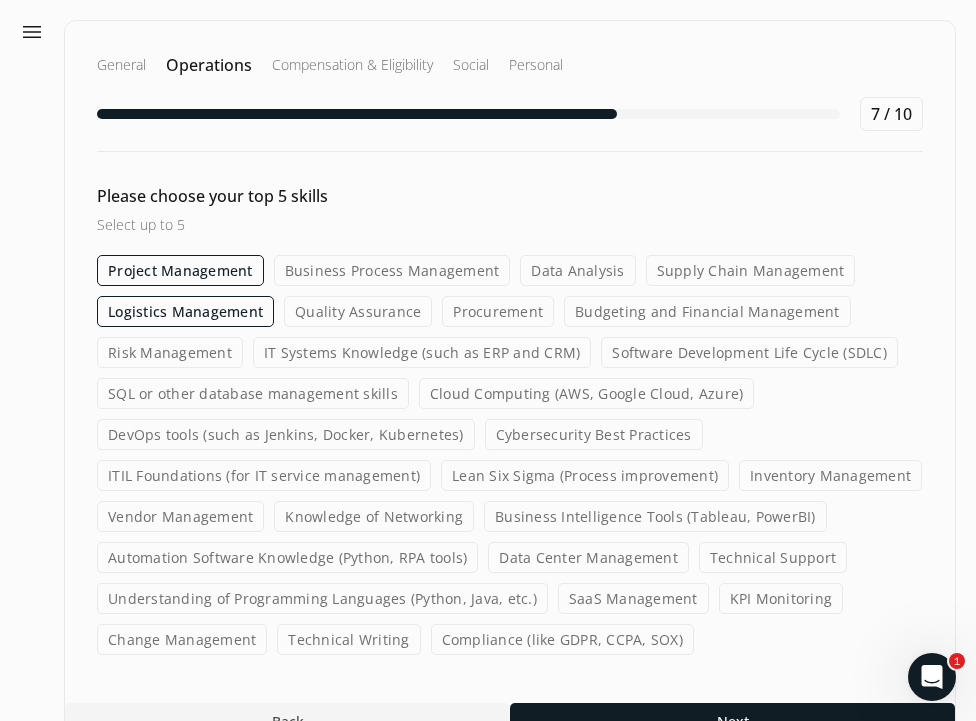click on "Supply Chain Management" 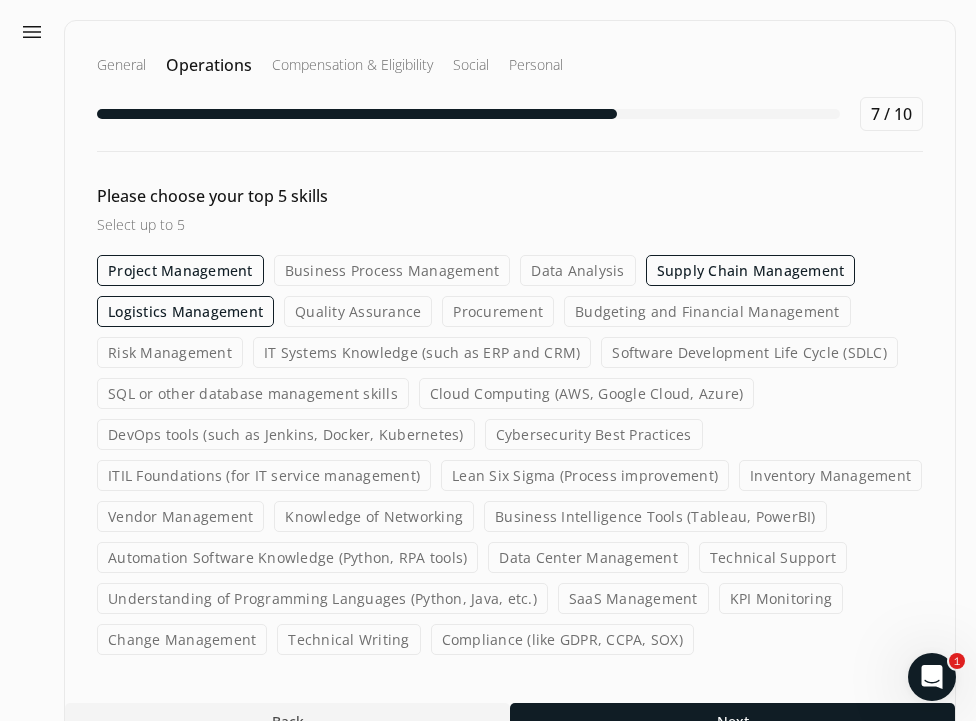 click on "Vendor Management" 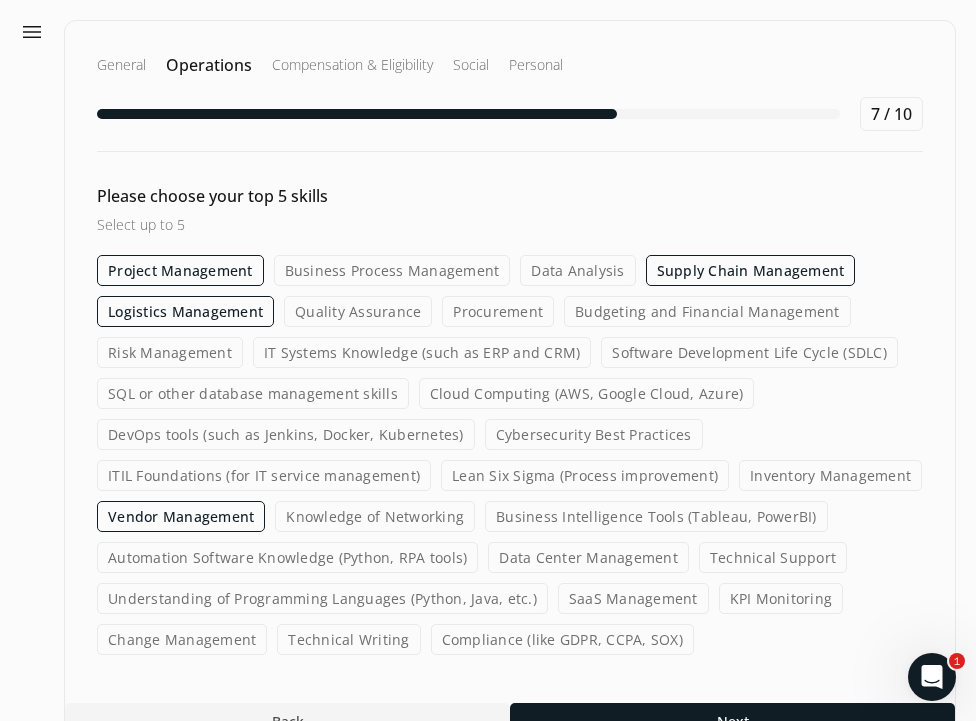 click on "Knowledge of Networking" 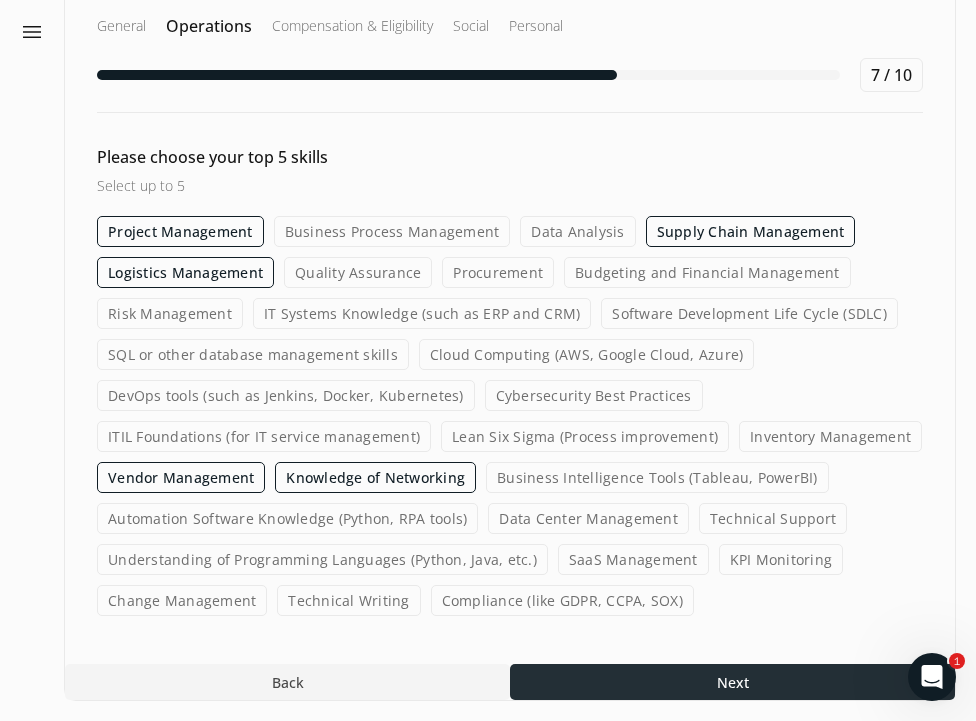 scroll, scrollTop: 39, scrollLeft: 0, axis: vertical 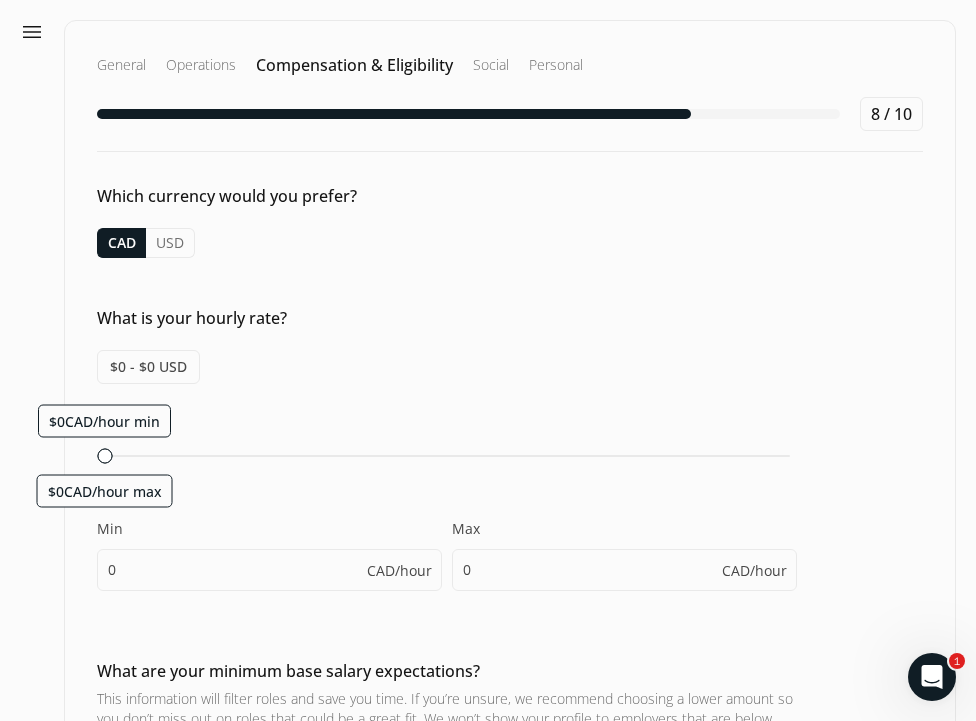 click on "CAD" 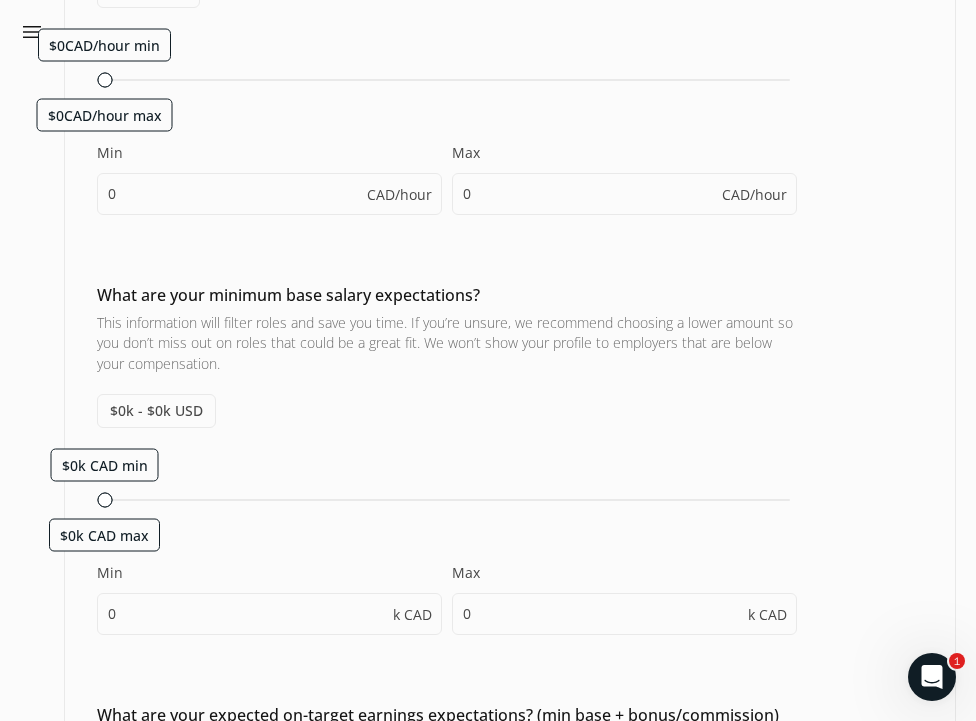 scroll, scrollTop: 378, scrollLeft: 0, axis: vertical 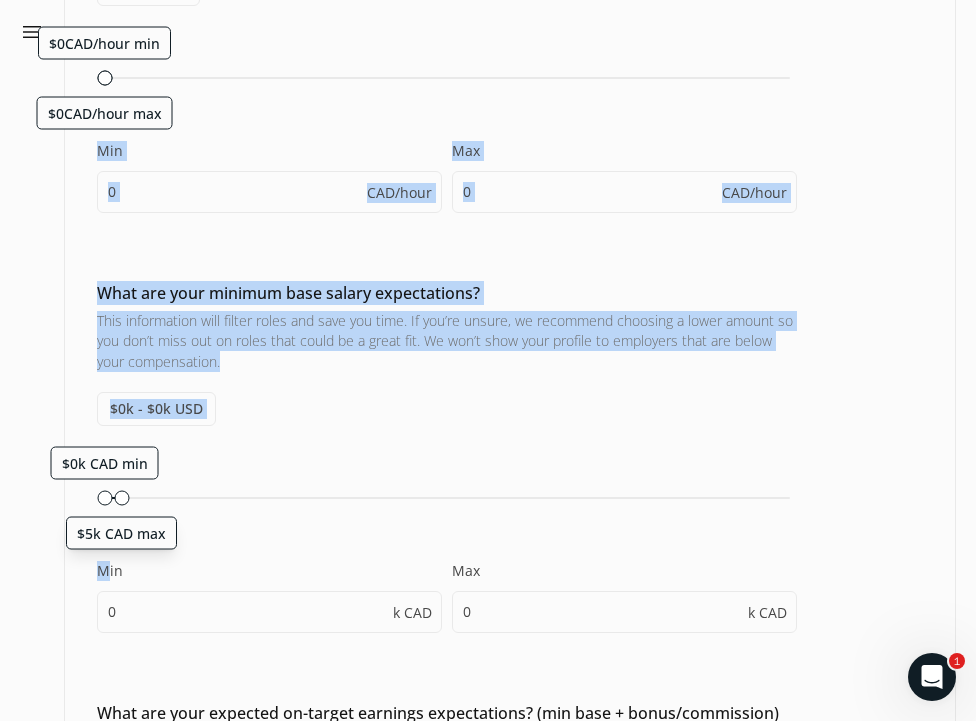 drag, startPoint x: 104, startPoint y: 497, endPoint x: 55, endPoint y: 502, distance: 49.25444 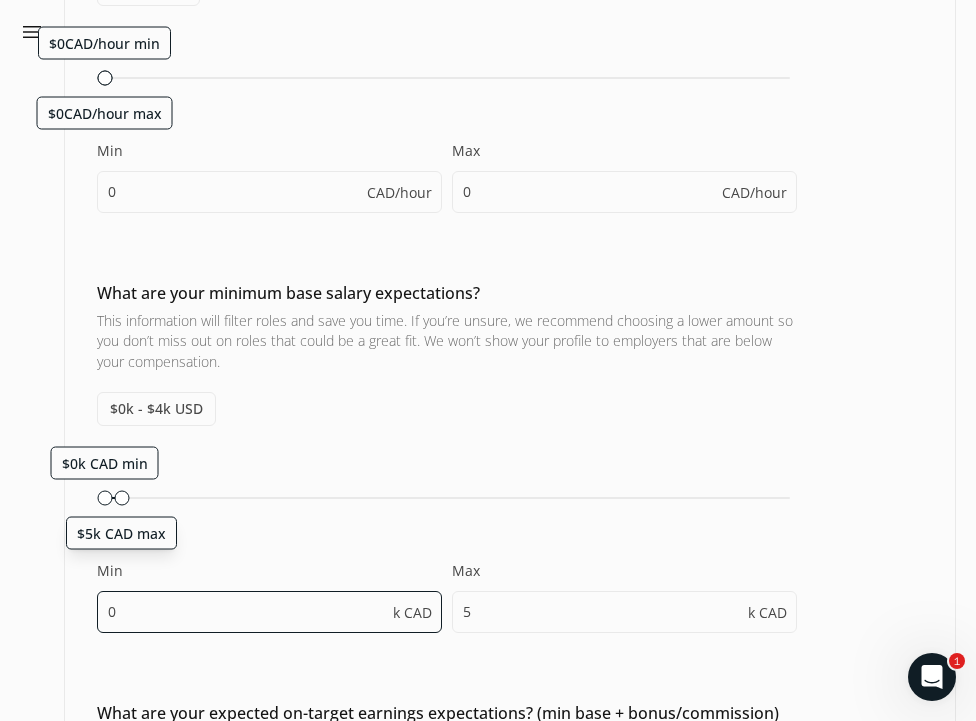 click on "0" at bounding box center (269, 612) 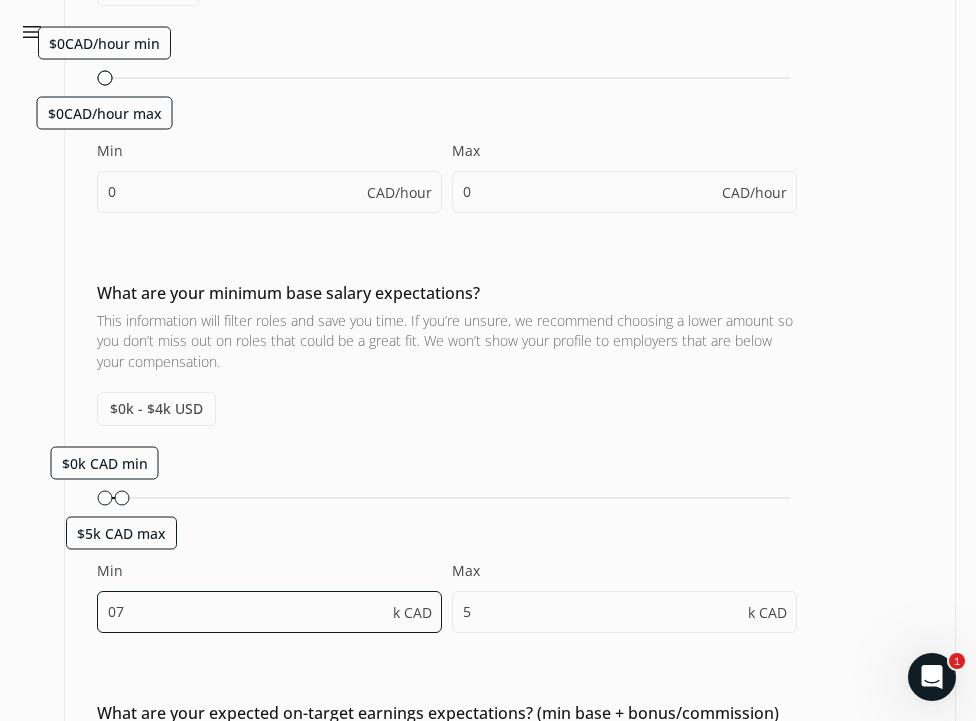 type on "0" 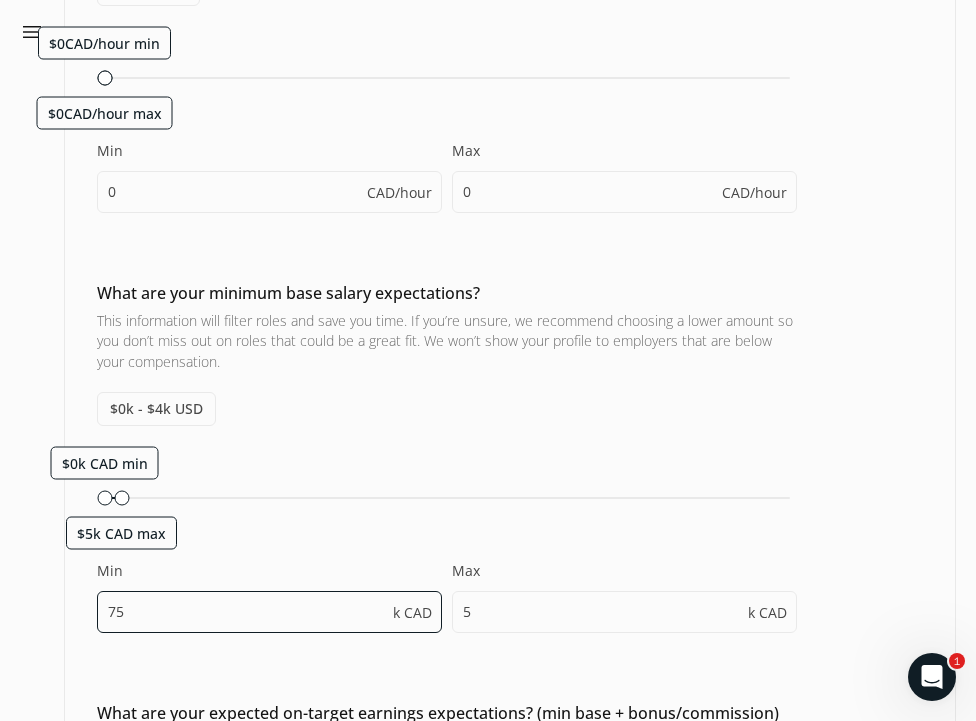 type on "75" 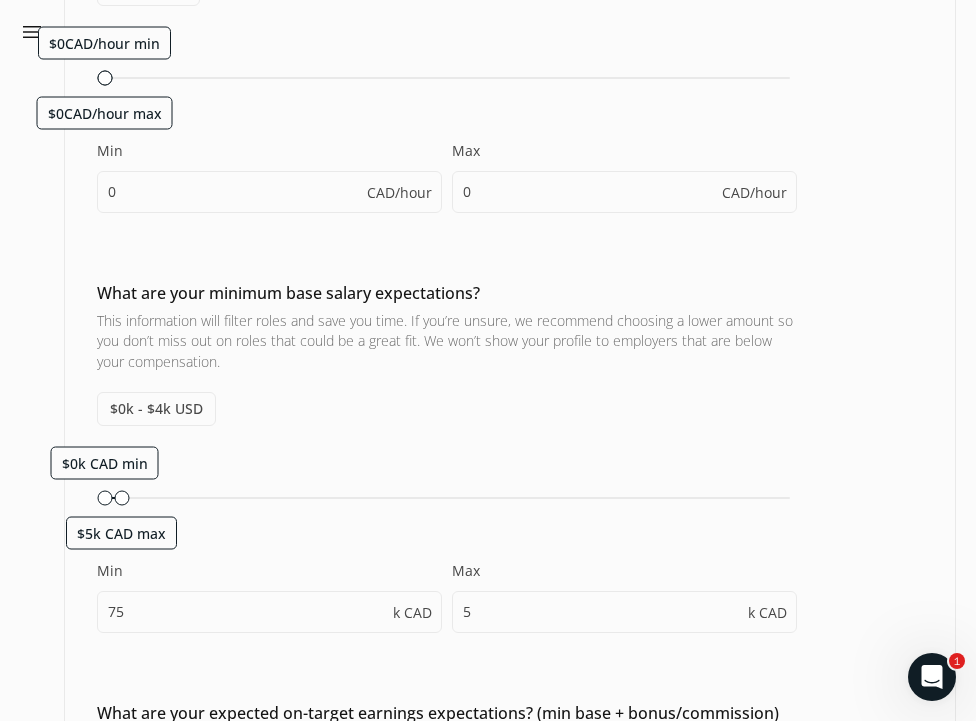type on "80" 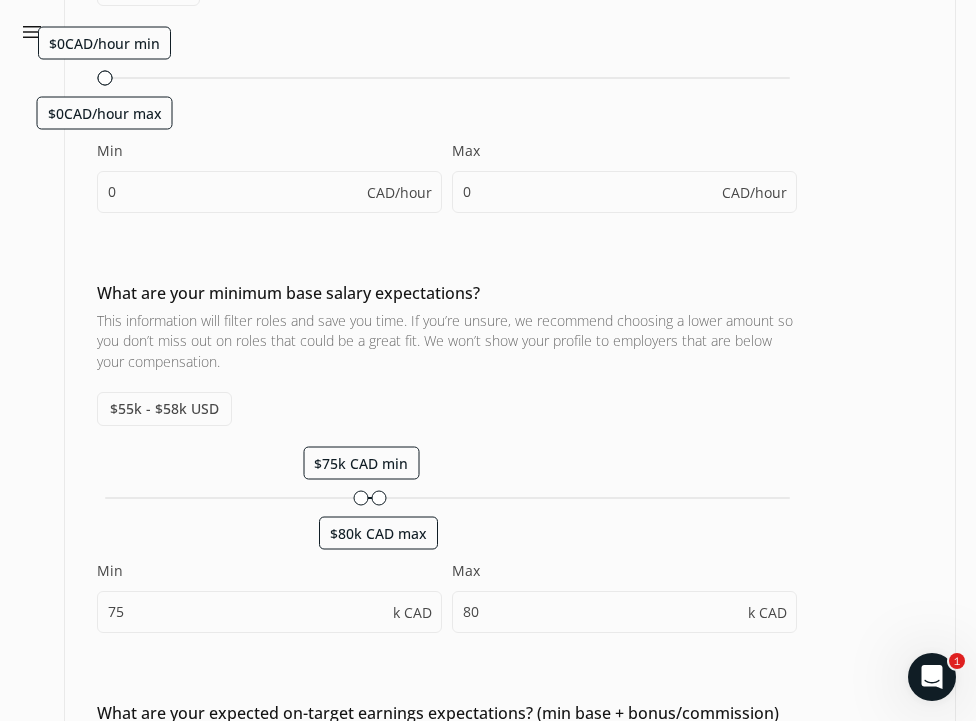 click on "$75k CAD min $80k CAD max  Min  75 k CAD  Max  80 k CAD" at bounding box center [447, 549] 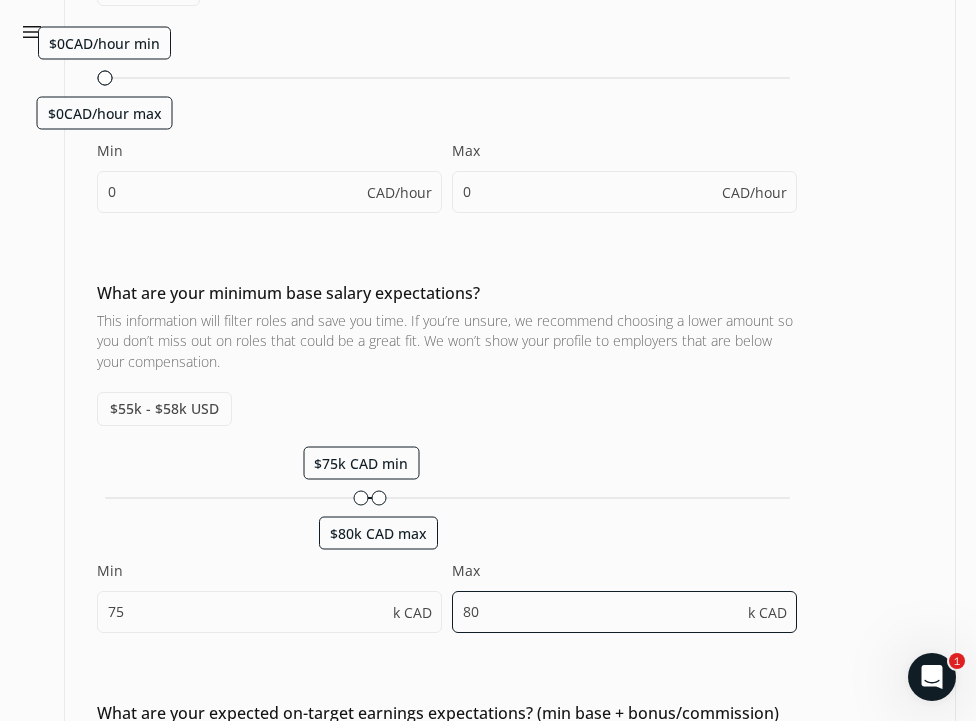 drag, startPoint x: 673, startPoint y: 627, endPoint x: 457, endPoint y: 613, distance: 216.45323 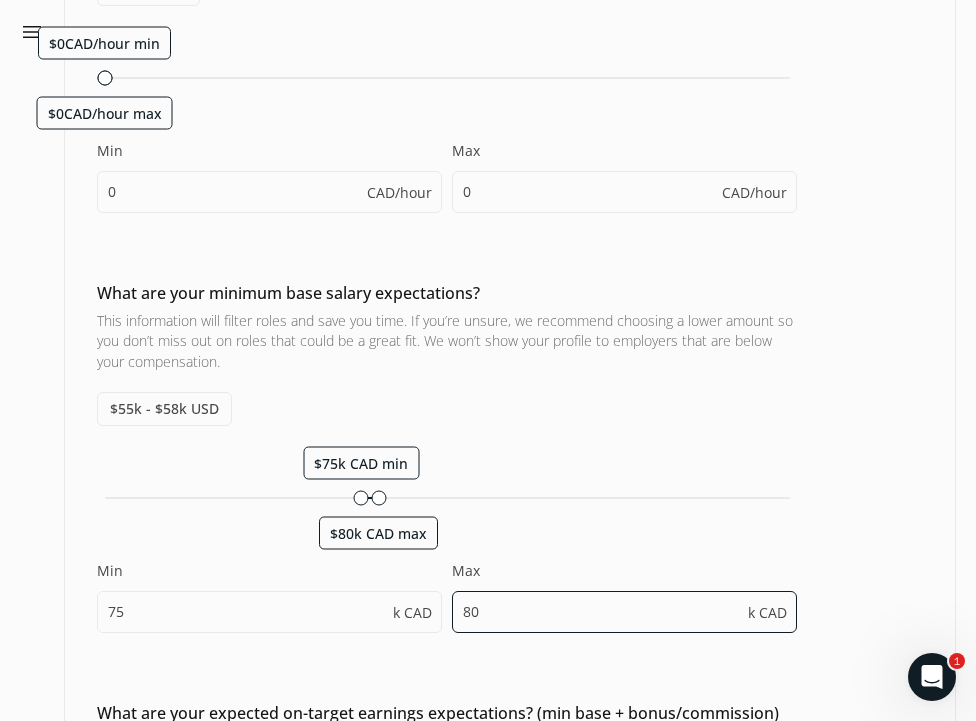 click on "80" at bounding box center [624, 612] 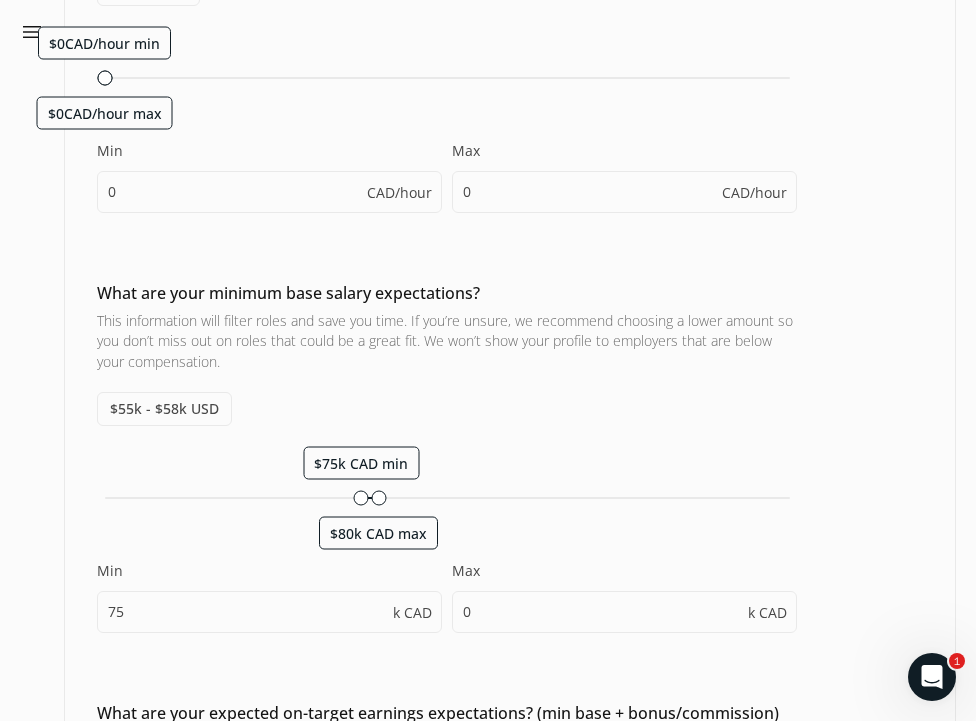 click on "Max" at bounding box center (624, 571) 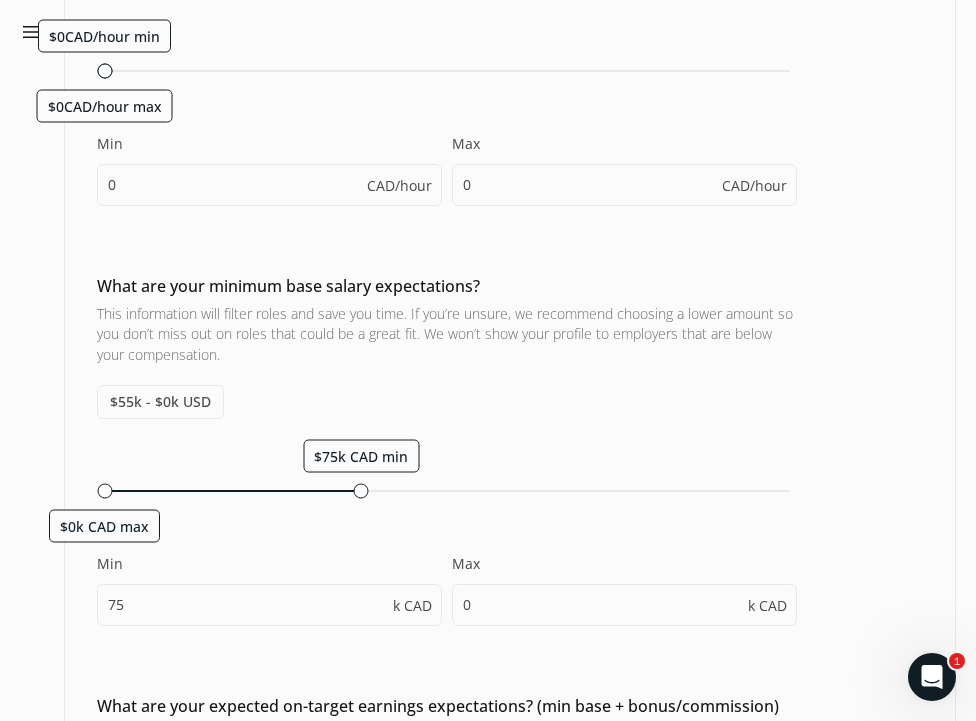 scroll, scrollTop: 387, scrollLeft: 0, axis: vertical 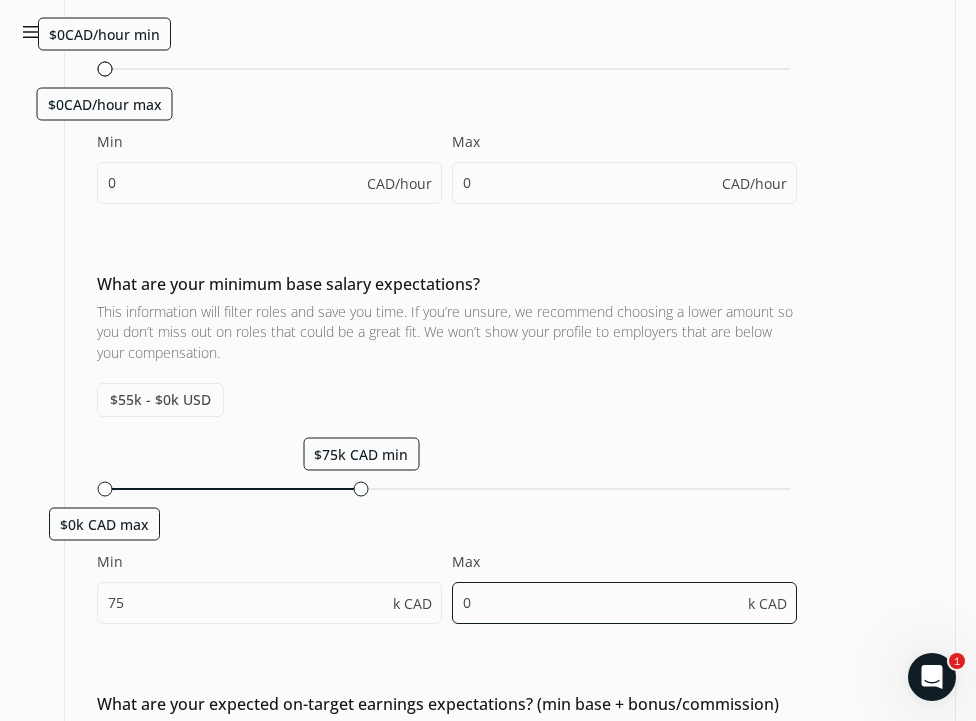 click on "0" at bounding box center [624, 603] 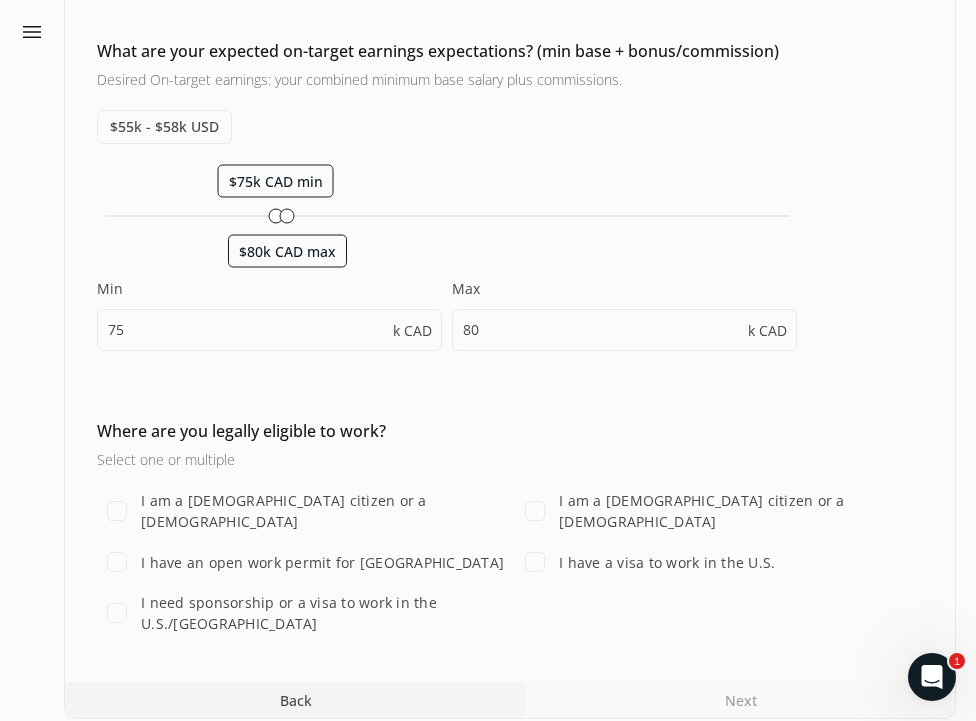 scroll, scrollTop: 1042, scrollLeft: 0, axis: vertical 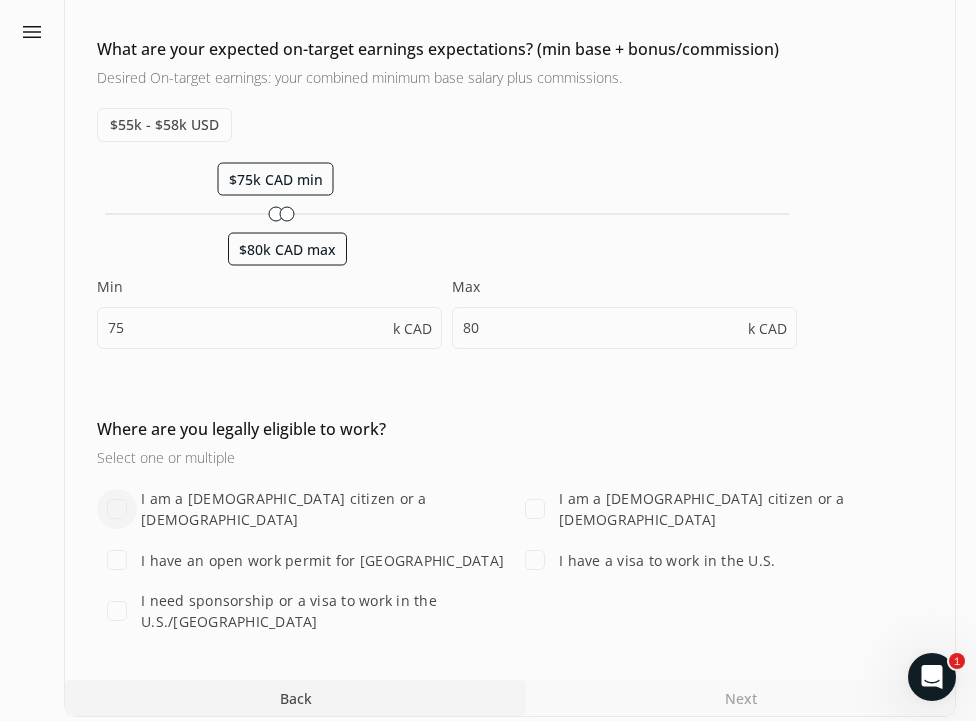 type on "80" 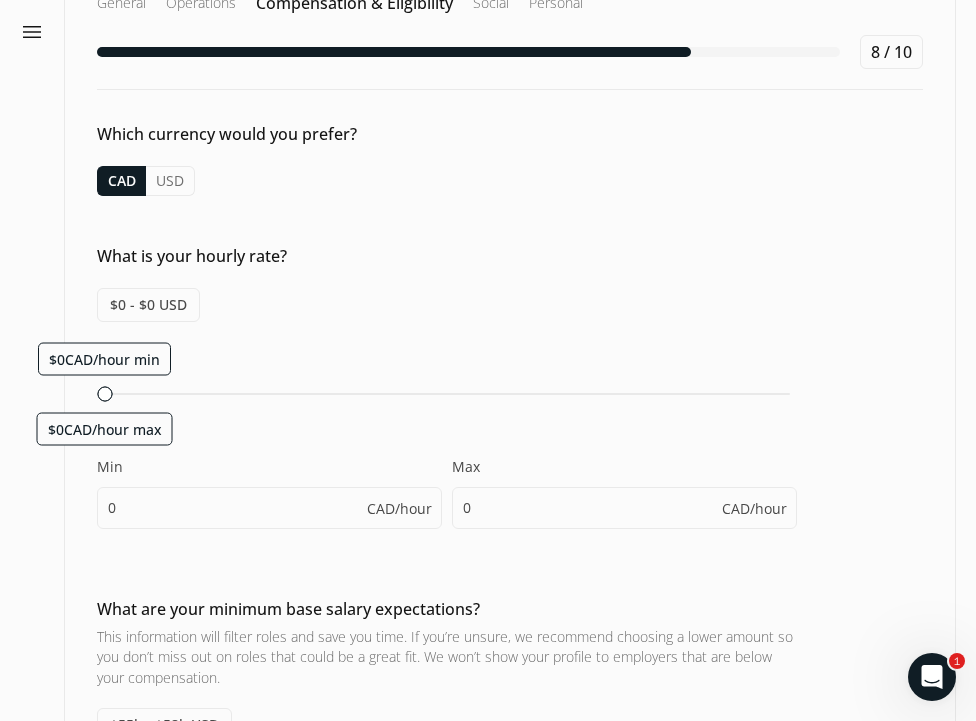 scroll, scrollTop: 63, scrollLeft: 0, axis: vertical 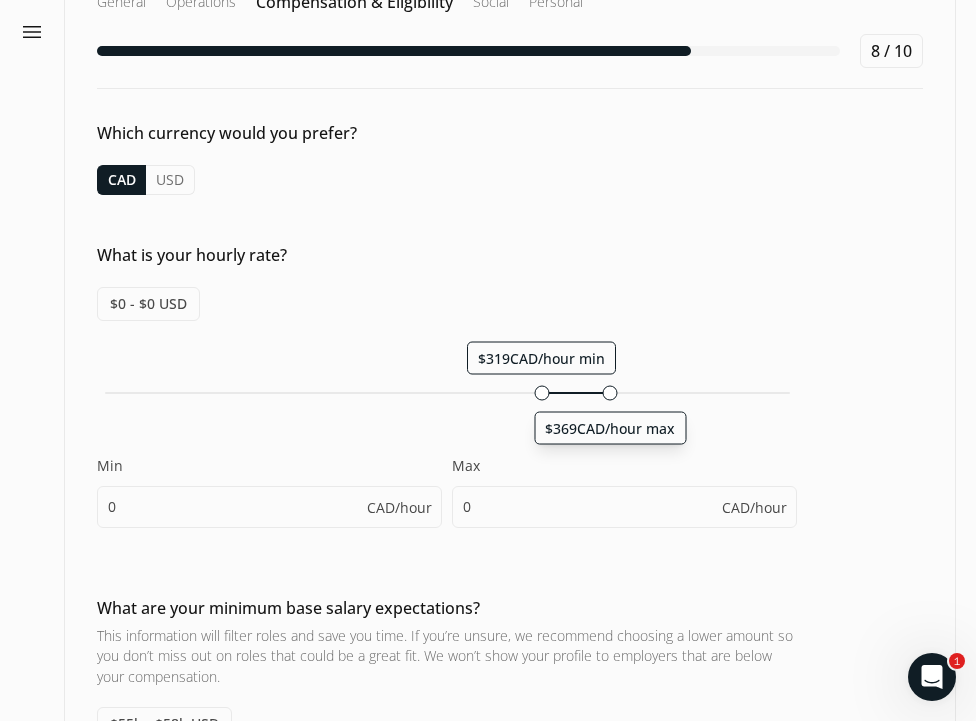drag, startPoint x: 106, startPoint y: 390, endPoint x: 615, endPoint y: 399, distance: 509.07956 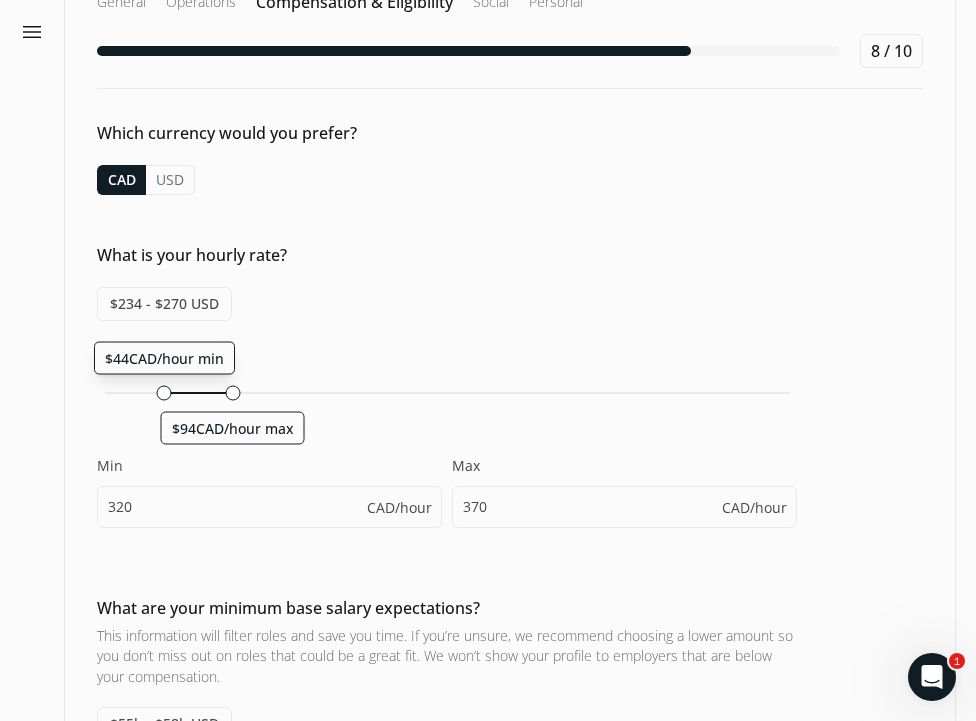 drag, startPoint x: 544, startPoint y: 390, endPoint x: 158, endPoint y: 401, distance: 386.1567 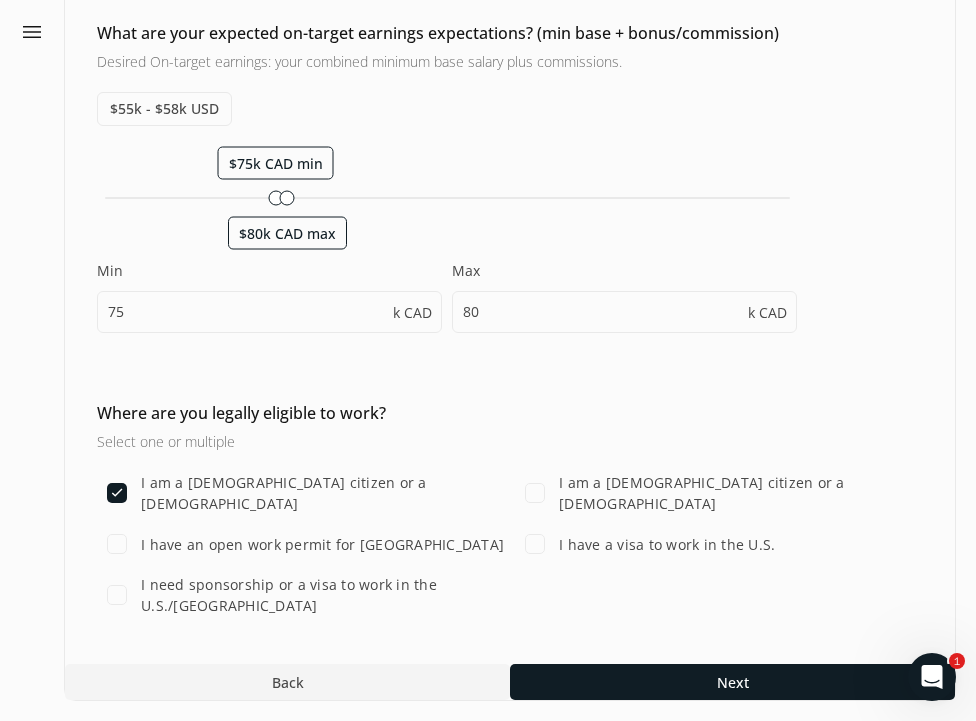 scroll, scrollTop: 1058, scrollLeft: 0, axis: vertical 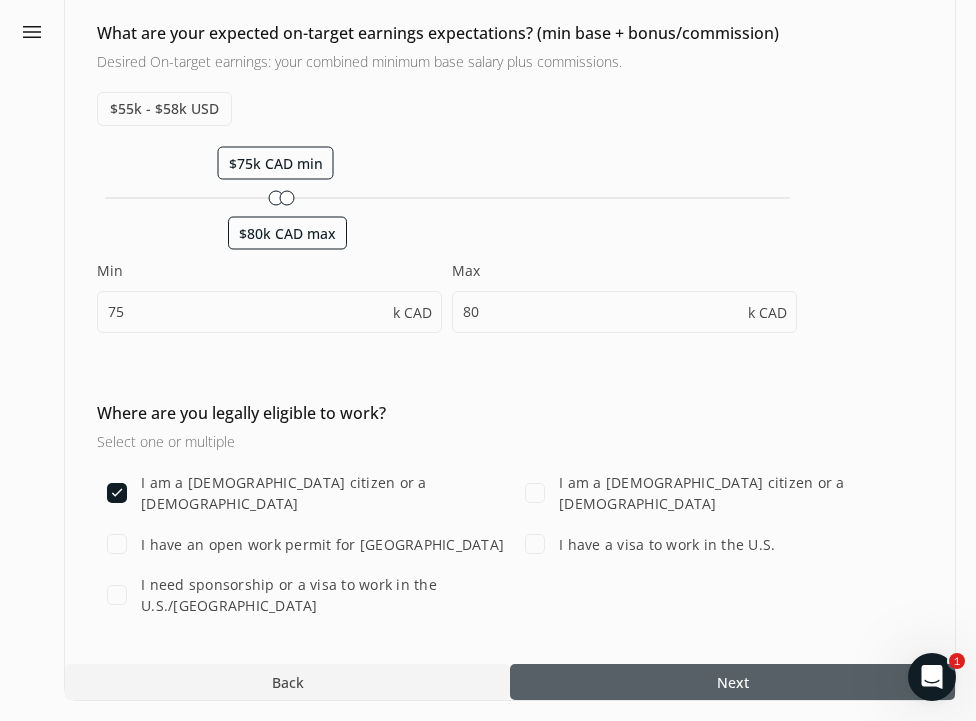 click at bounding box center (732, 682) 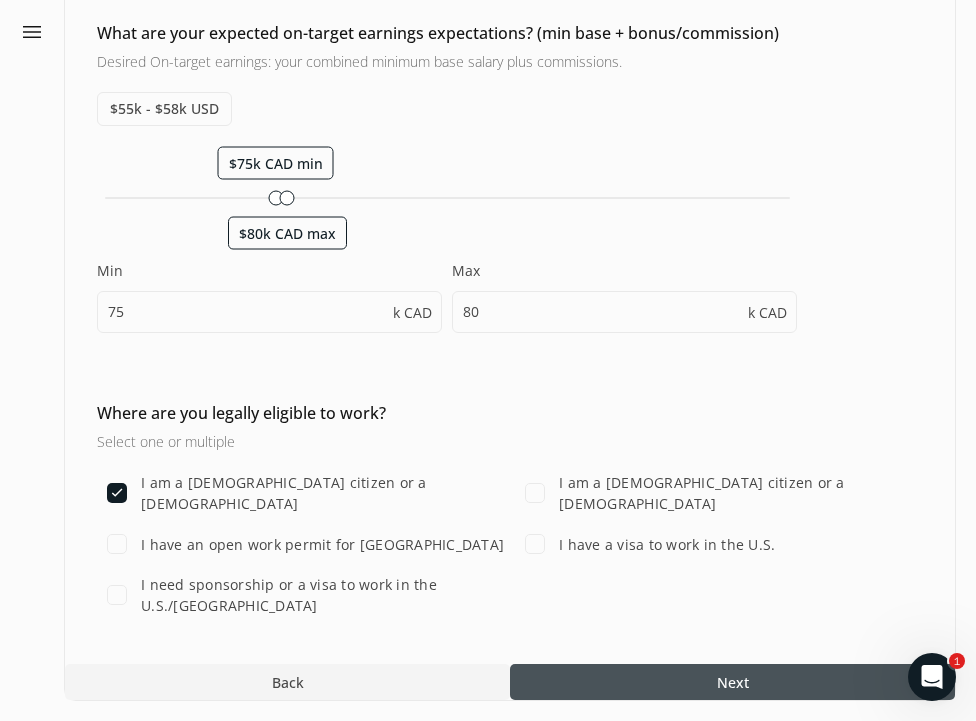 scroll, scrollTop: 0, scrollLeft: 0, axis: both 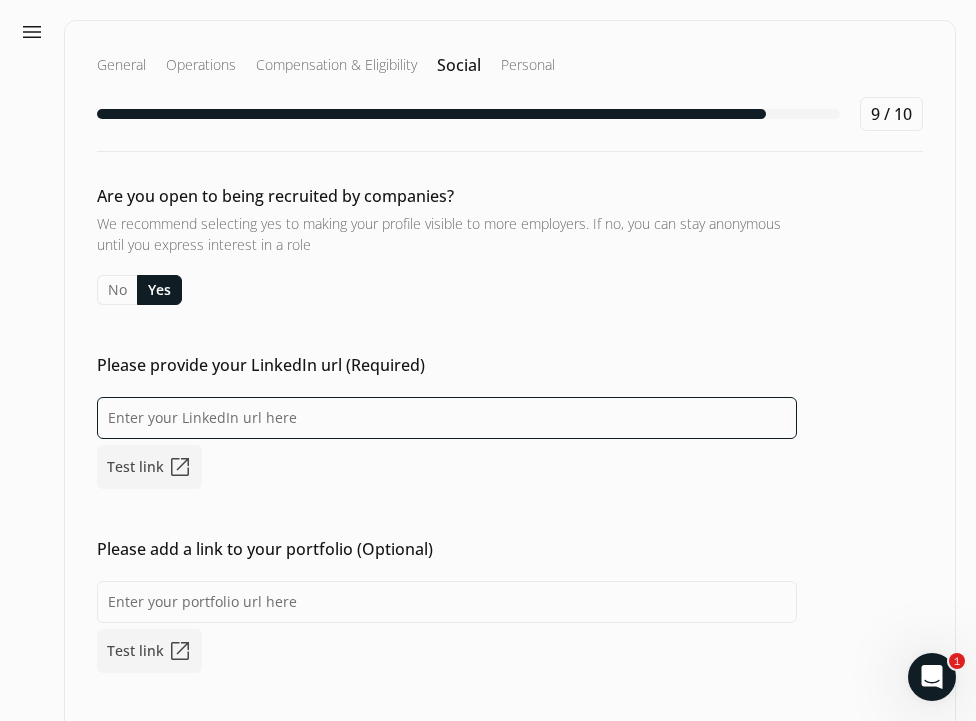 click at bounding box center [447, 418] 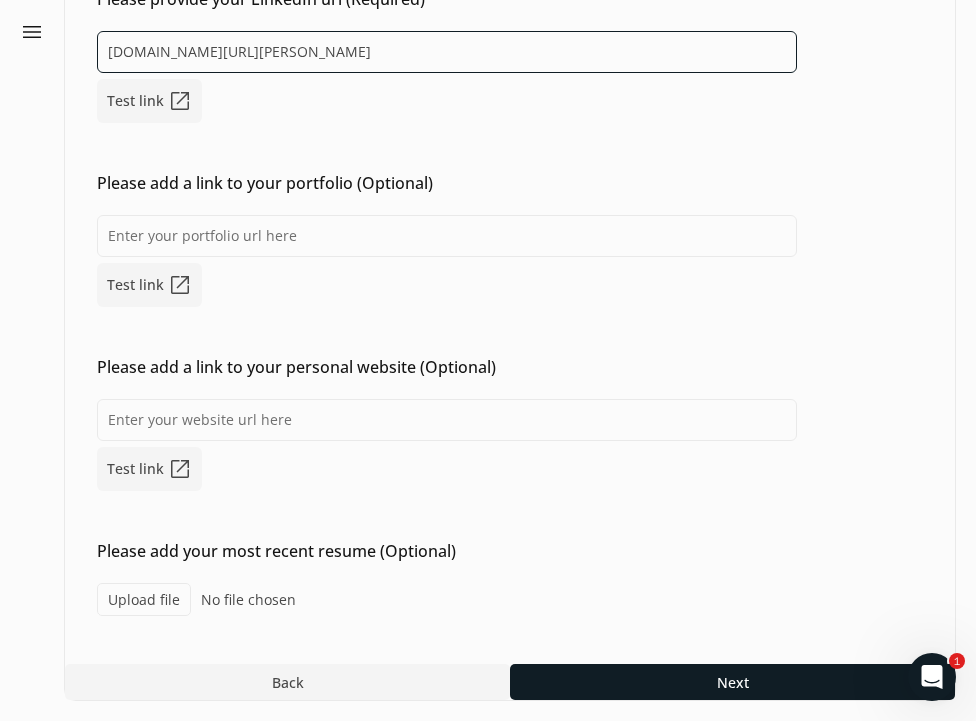 scroll, scrollTop: 366, scrollLeft: 0, axis: vertical 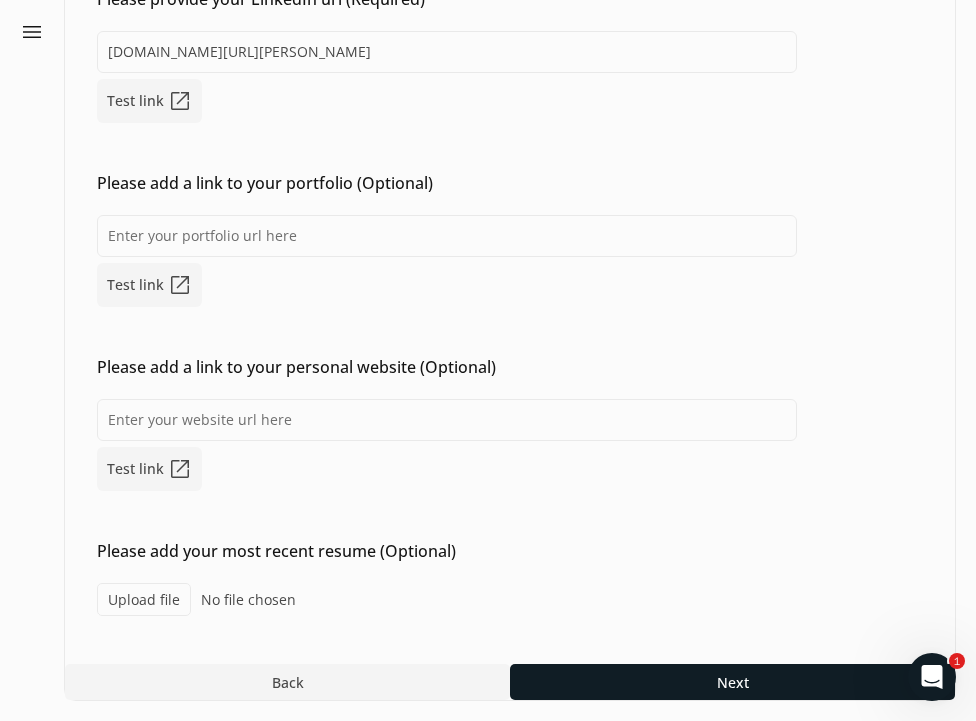 click on "Upload file" at bounding box center (144, 599) 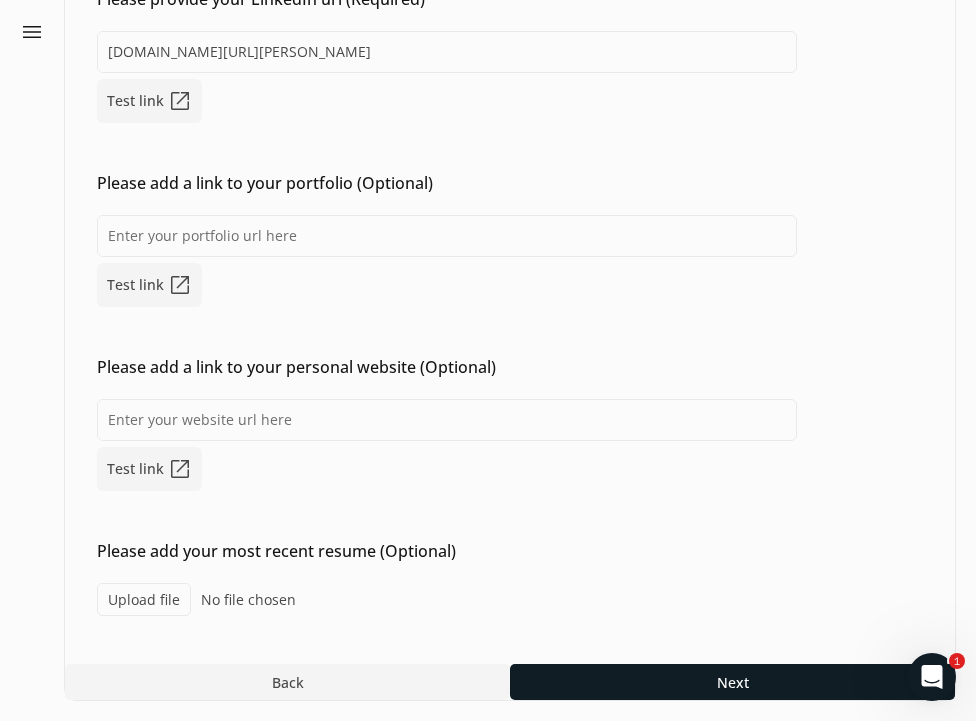 type on "C:\fakepath\[PERSON_NAME].[PERSON_NAME].Resume.docx" 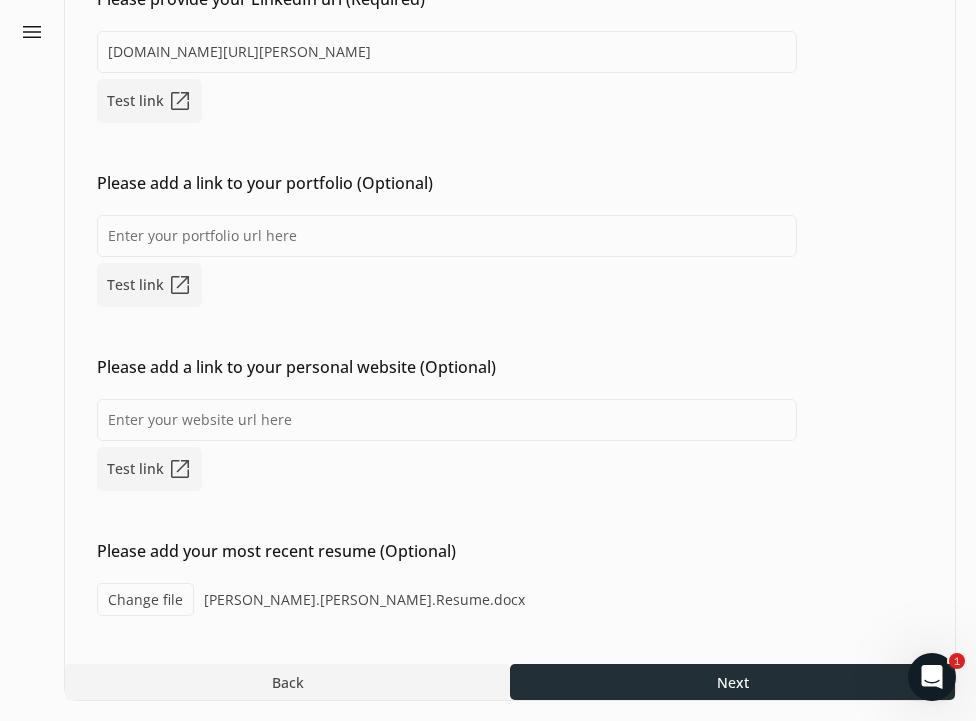 click at bounding box center (732, 682) 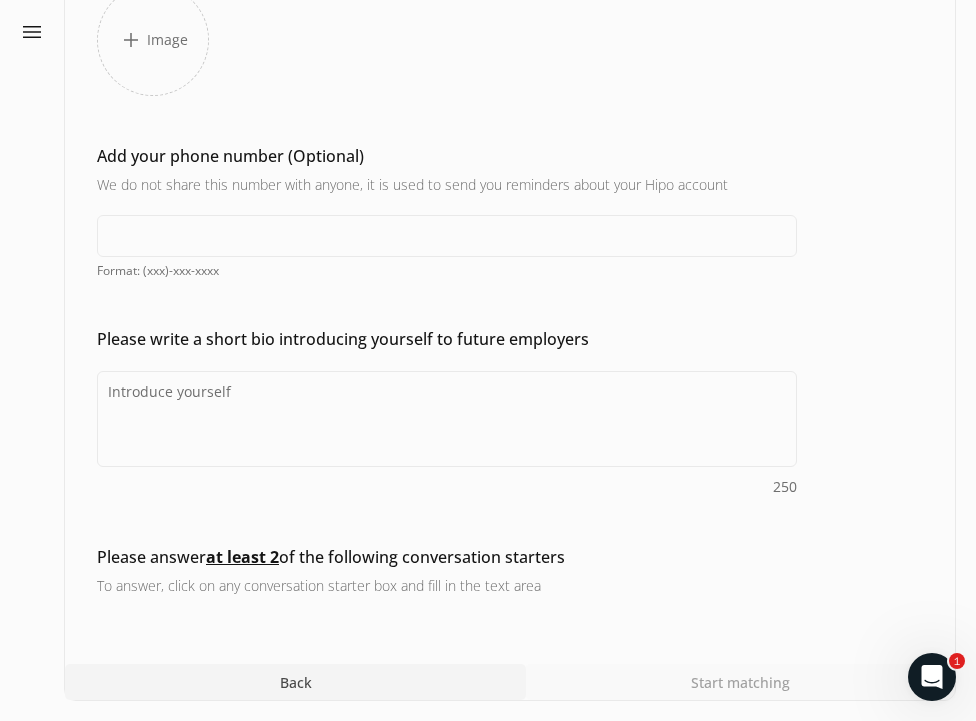 scroll, scrollTop: 0, scrollLeft: 0, axis: both 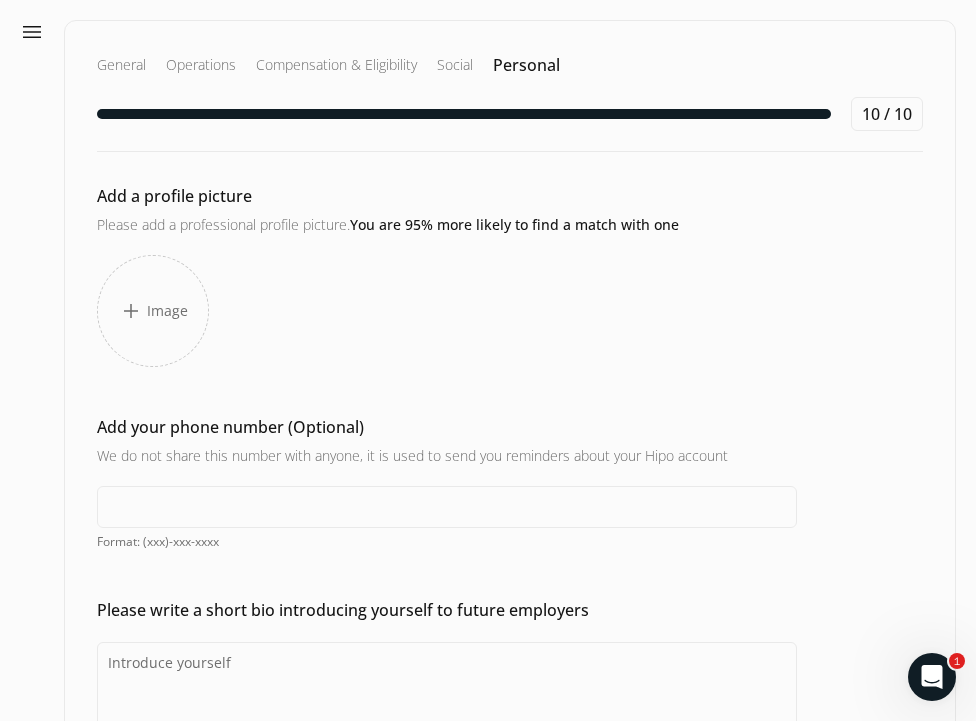 click on "add Image" at bounding box center (153, 311) 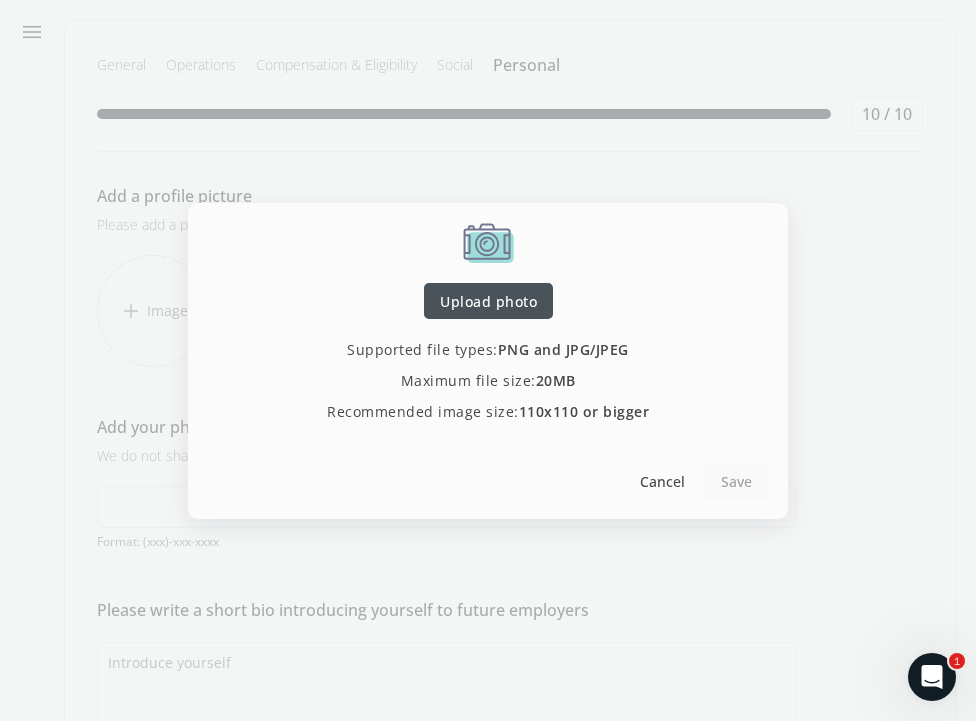 click on "Upload photo" at bounding box center [488, 300] 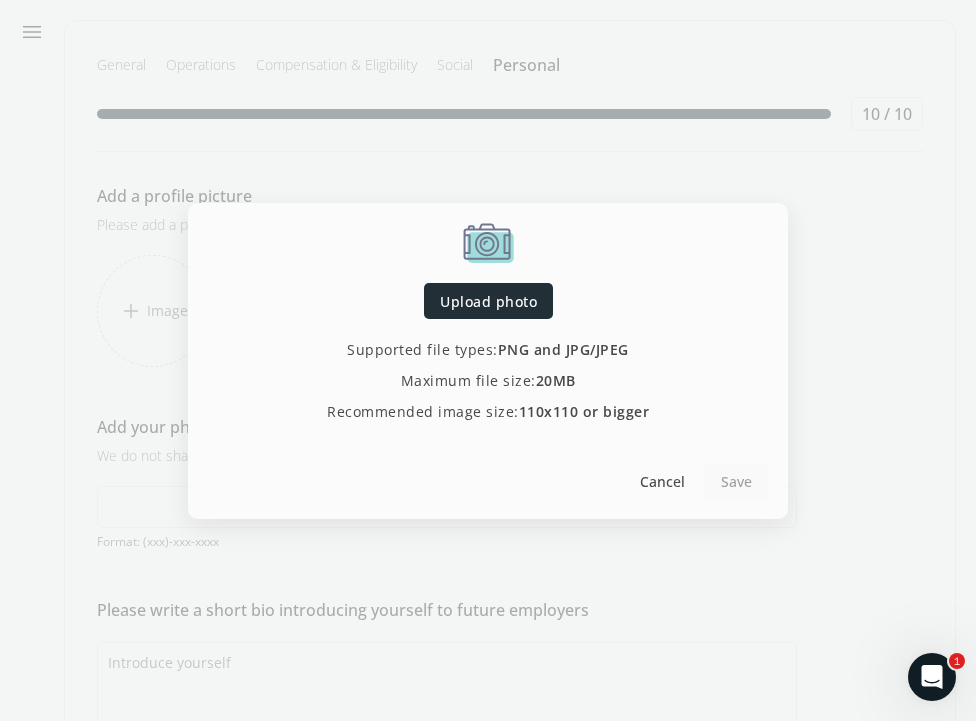 click on "Upload photo" at bounding box center (488, 300) 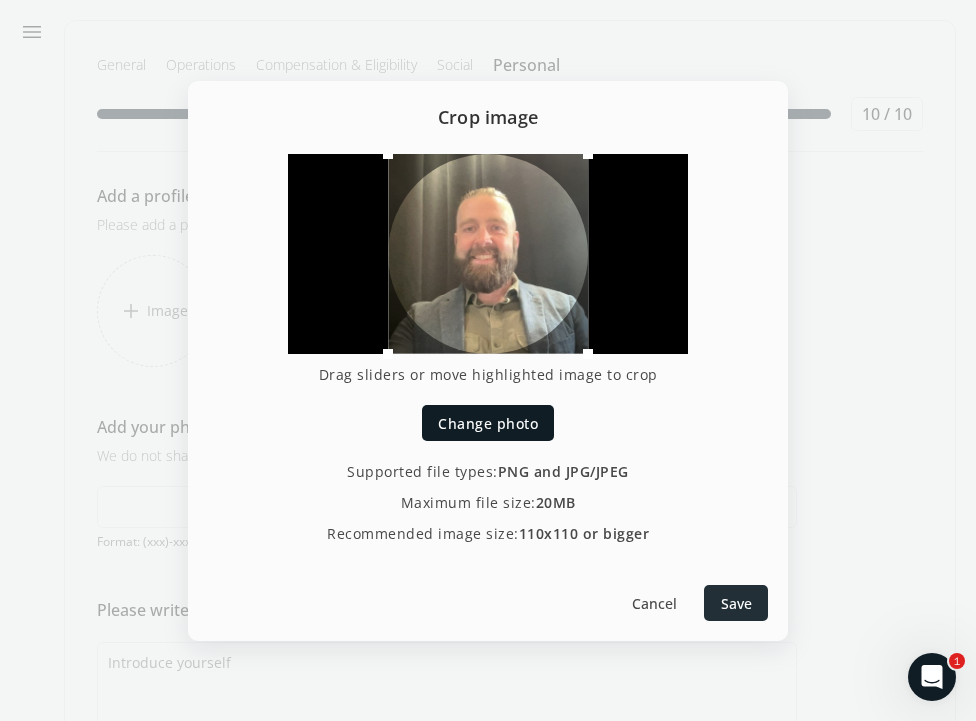 click at bounding box center [736, 603] 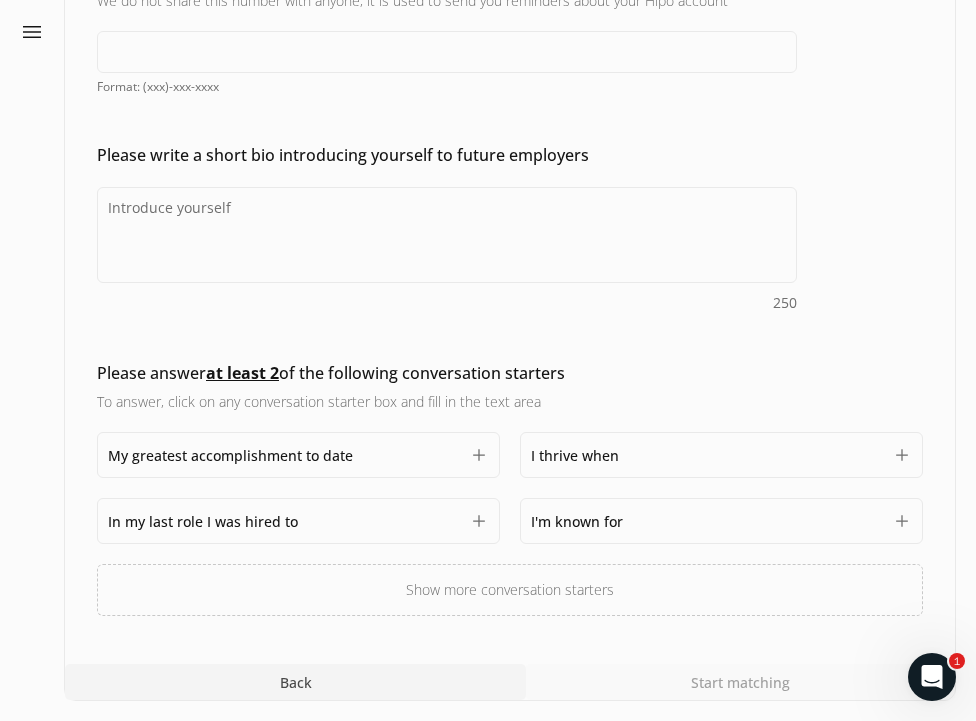 scroll, scrollTop: 455, scrollLeft: 0, axis: vertical 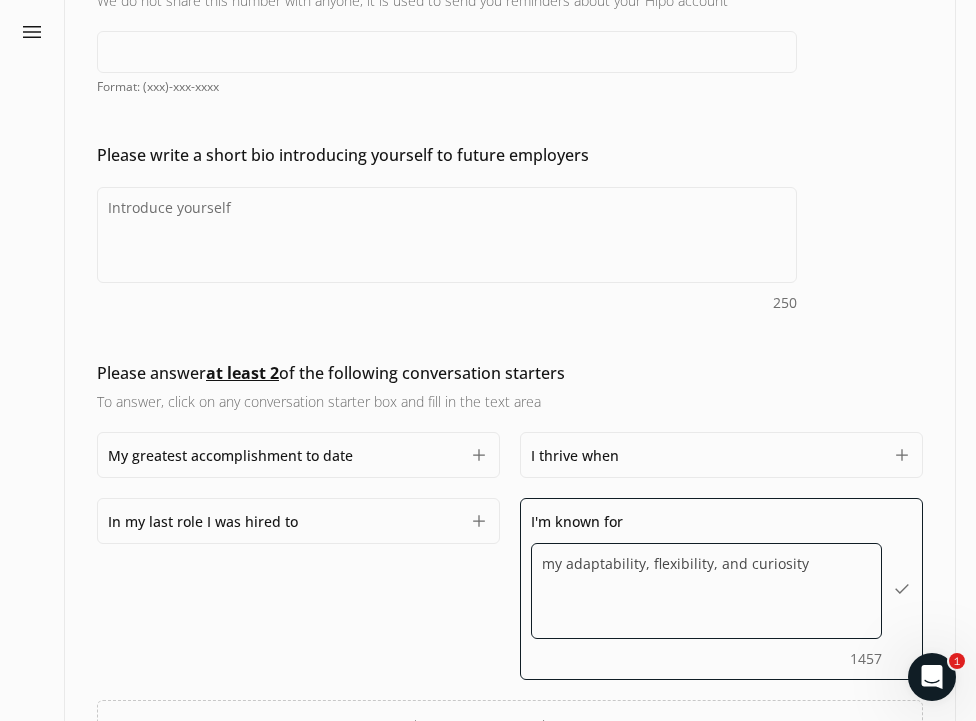 type on "my adaptability, flexibility, and curiosity." 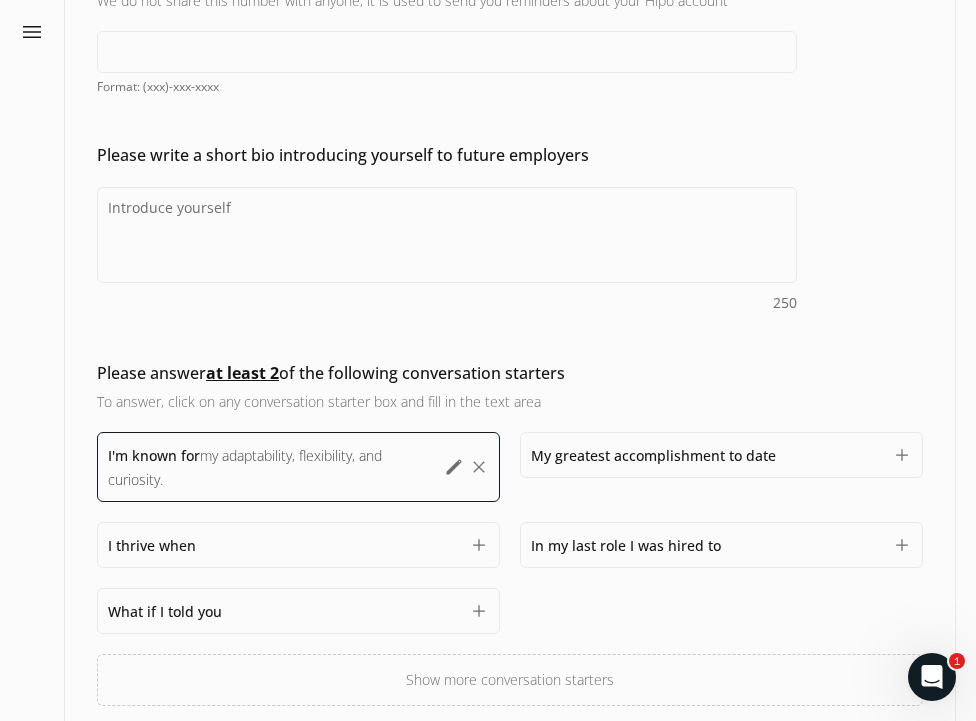 click on "My greatest accomplishment to date  1500" at bounding box center (706, 455) 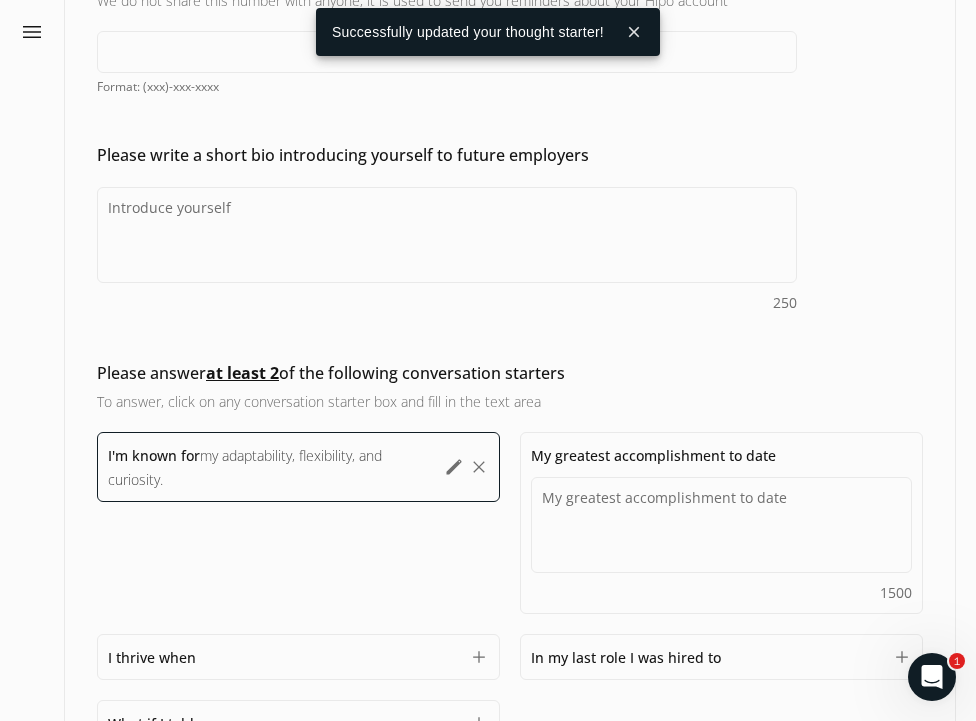 click on "I'm known for  my adaptability, flexibility, and curiosity. my adaptability, flexibility, and curiosity. 1456 edit clear My greatest accomplishment to date  1500 I thrive when  1500 add In my last role I was hired to  1500 add What if I told you  1500 add  Show more conversation starters" at bounding box center (510, 625) 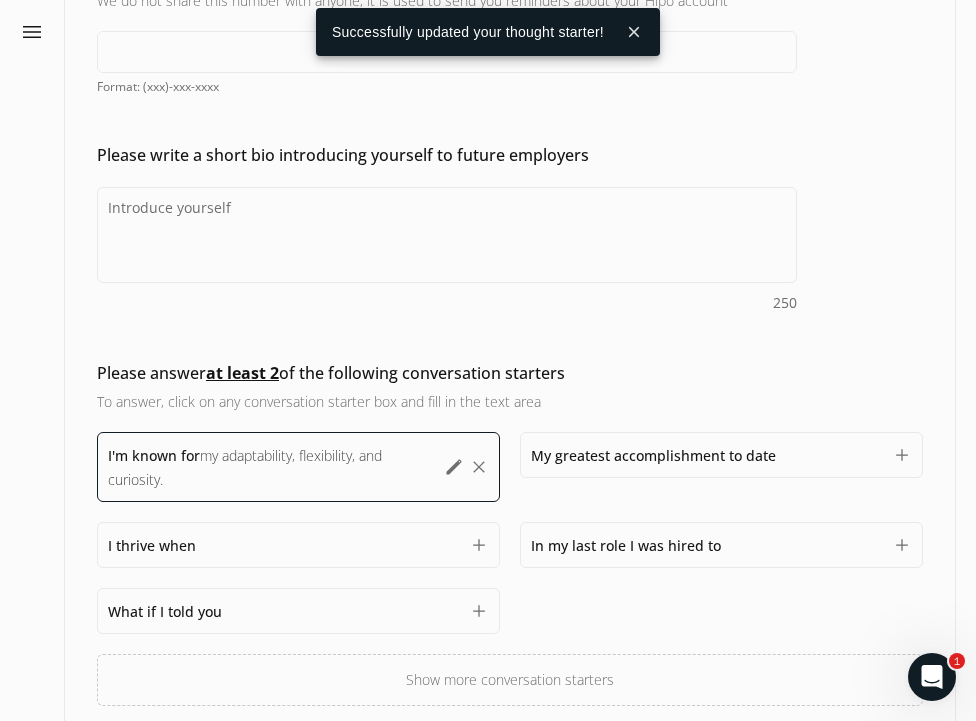 click on "I thrive when  1500 add" at bounding box center (298, 545) 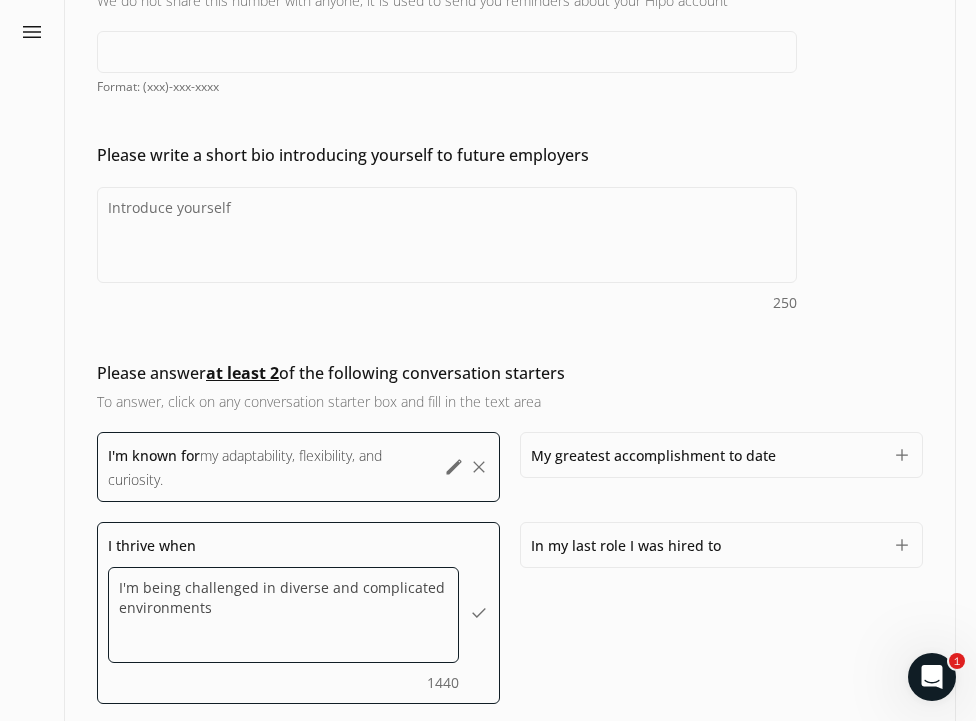 type on "I'm being challenged in diverse and complicated environments." 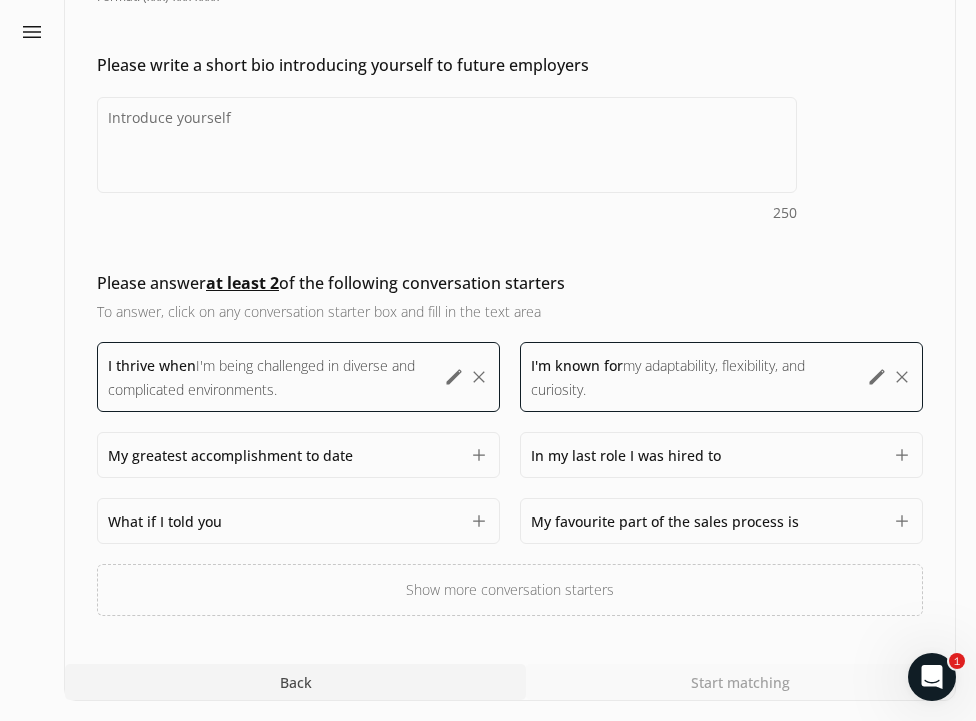 scroll, scrollTop: 545, scrollLeft: 0, axis: vertical 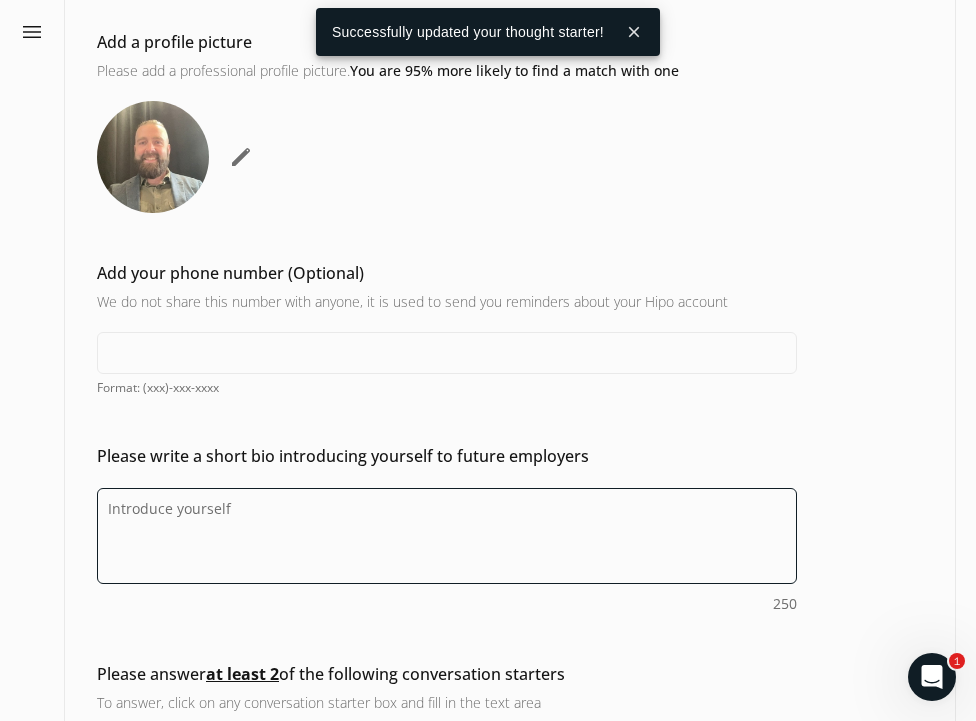 click on "Do you feel like we missed asking any questions that would improve your profile or experience?" at bounding box center (447, 536) 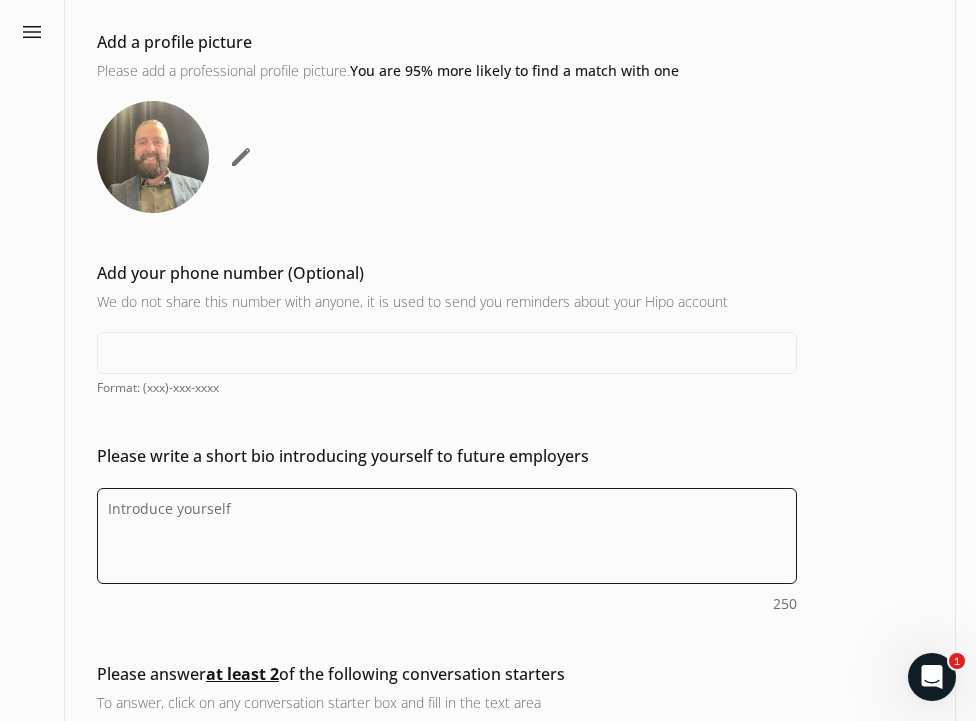 type on "I’m an experienced emergency management professional with a strong focus on community resilience, disaster mitigation, and culturally grounded response planning. I hold a Master’s degree in Disaster and Emergency Management from [GEOGRAPHIC_DATA]" 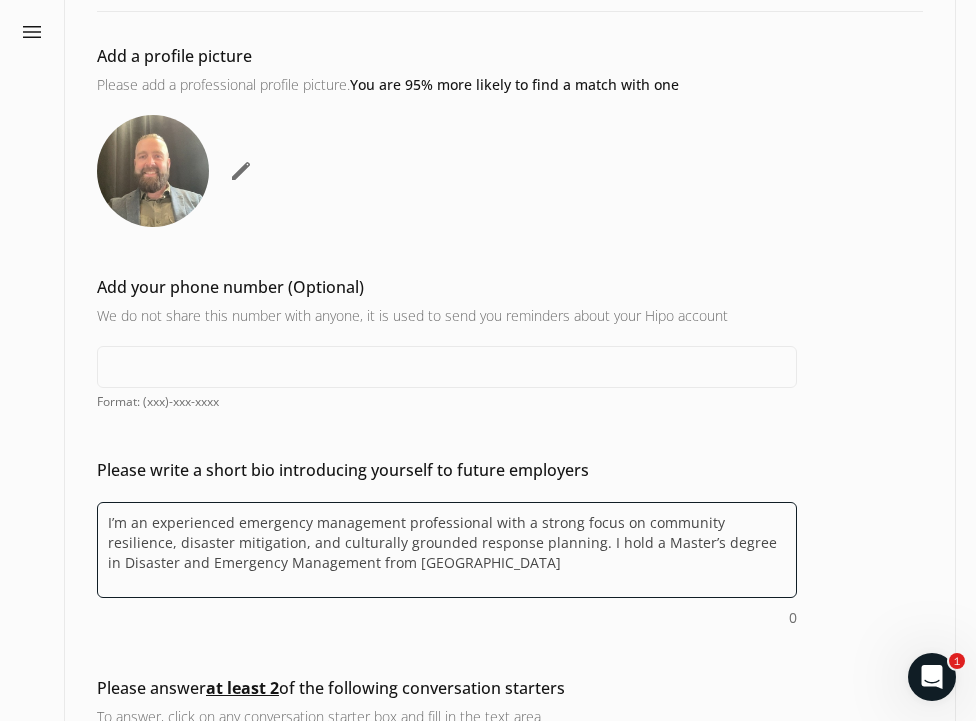scroll, scrollTop: 143, scrollLeft: 0, axis: vertical 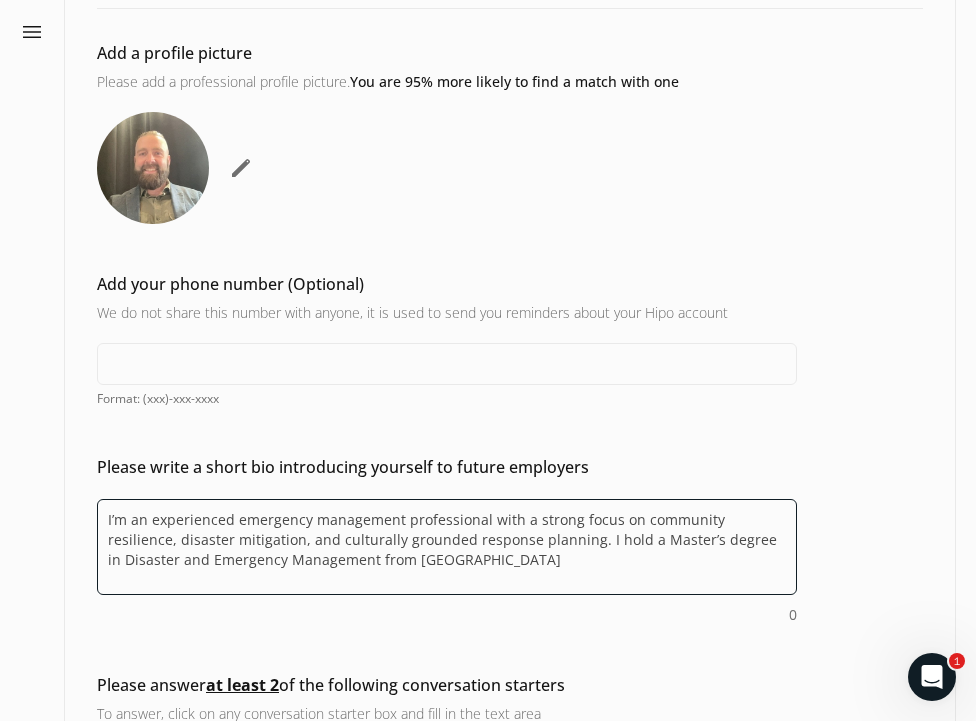 drag, startPoint x: 485, startPoint y: 574, endPoint x: 98, endPoint y: 508, distance: 392.58755 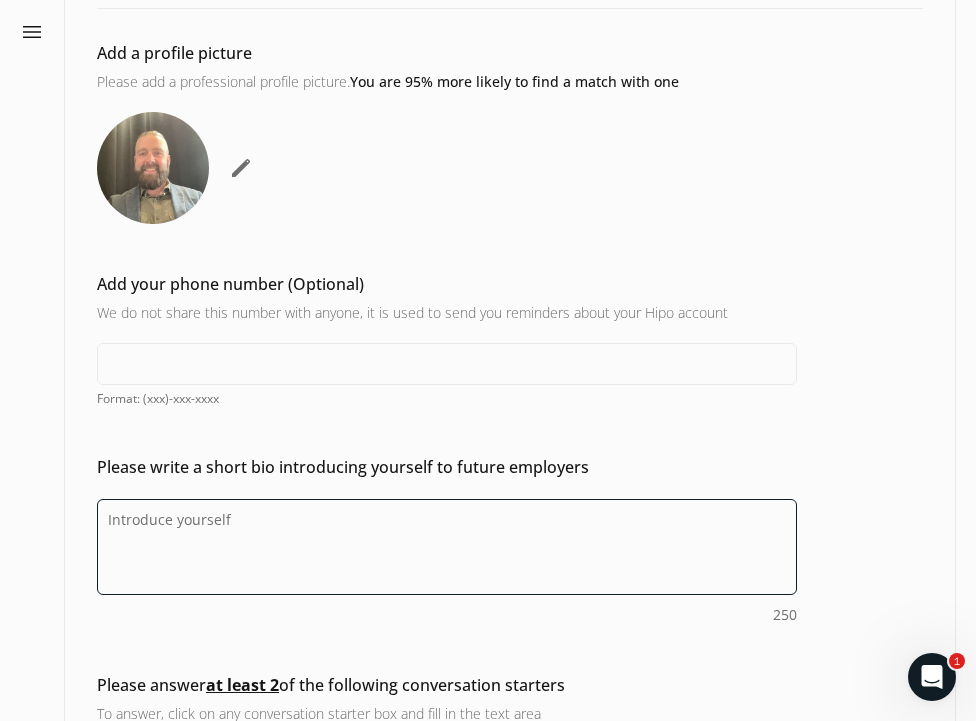 type on "d" 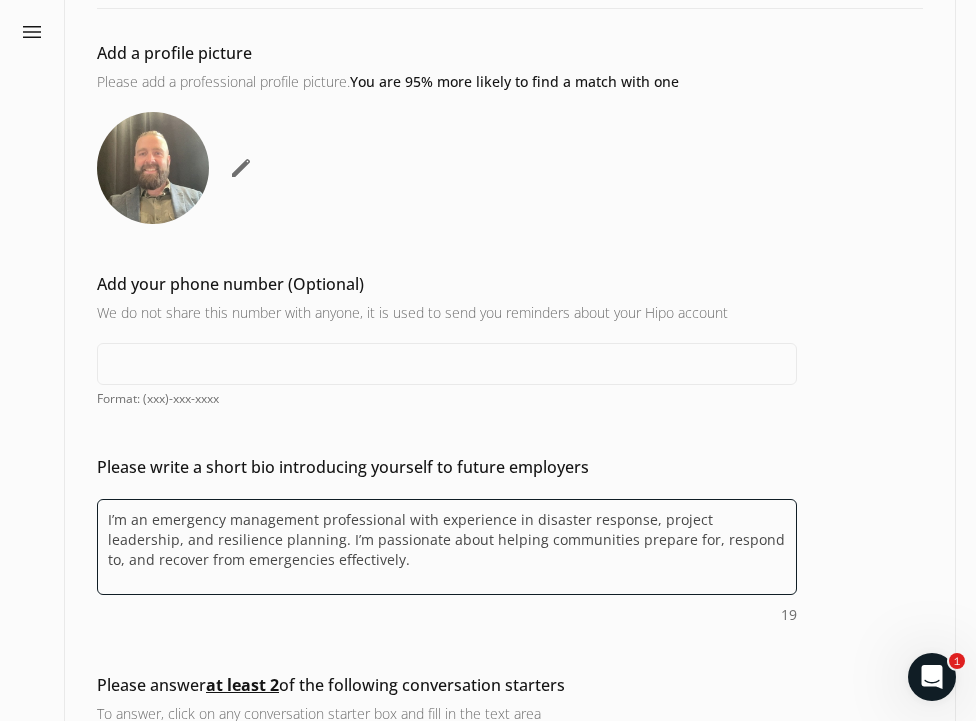 type on "I’m an emergency management professional with experience in disaster response, project leadership, and resilience planning. I’m passionate about helping communities prepare for, respond to, and recover from emergencies effectively." 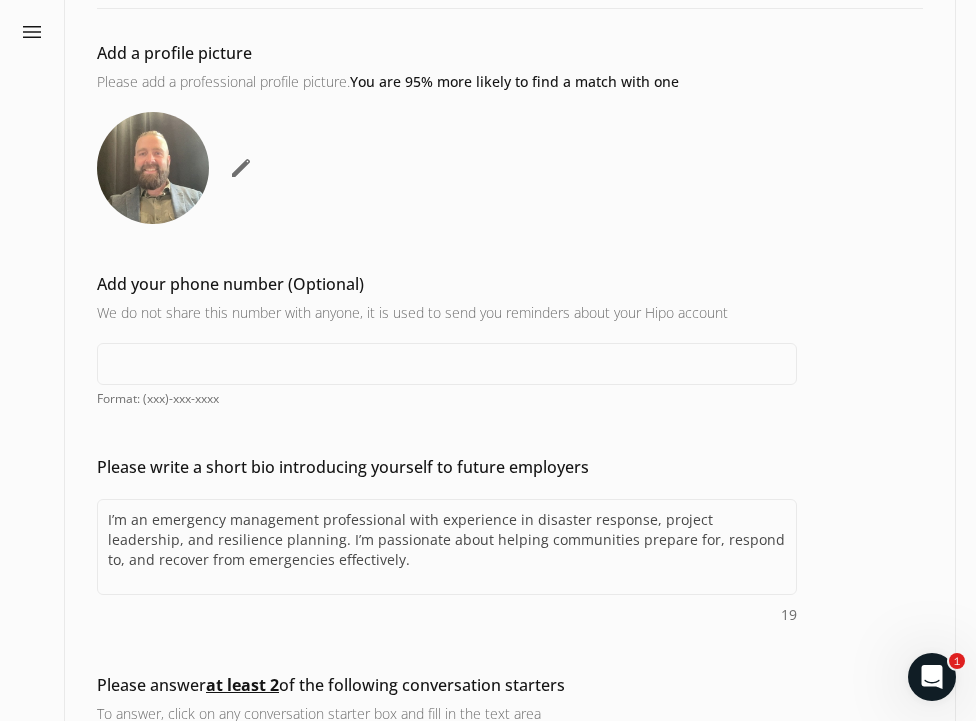 click on "I’m an emergency management professional with experience in disaster response, project leadership, and resilience planning. I’m passionate about helping communities prepare for, respond to, and recover from emergencies effectively. 19" at bounding box center (447, 562) 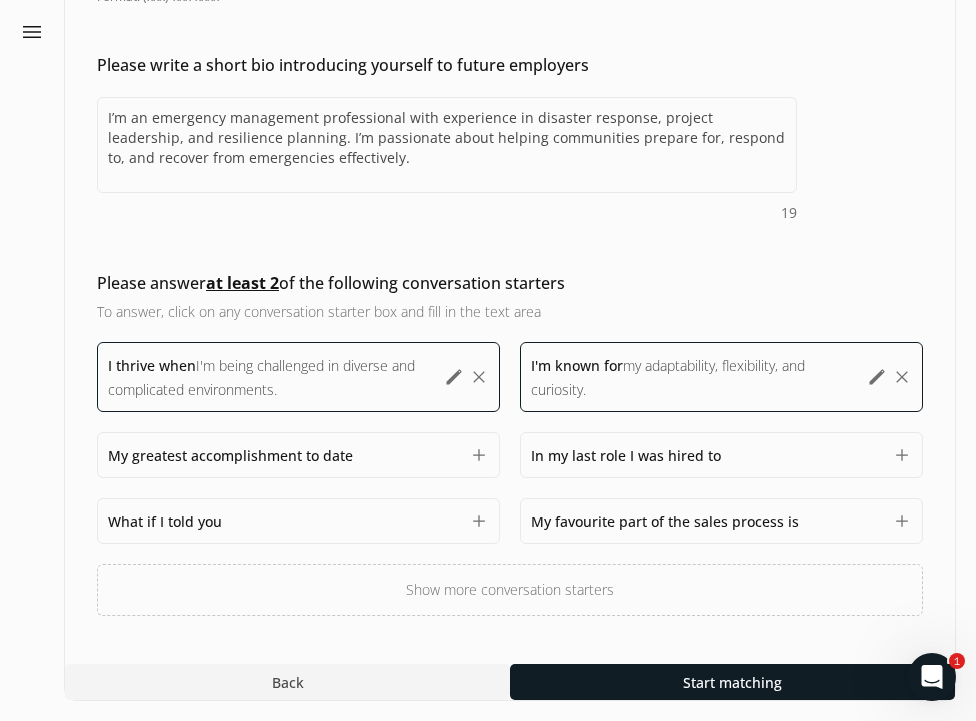 scroll, scrollTop: 545, scrollLeft: 0, axis: vertical 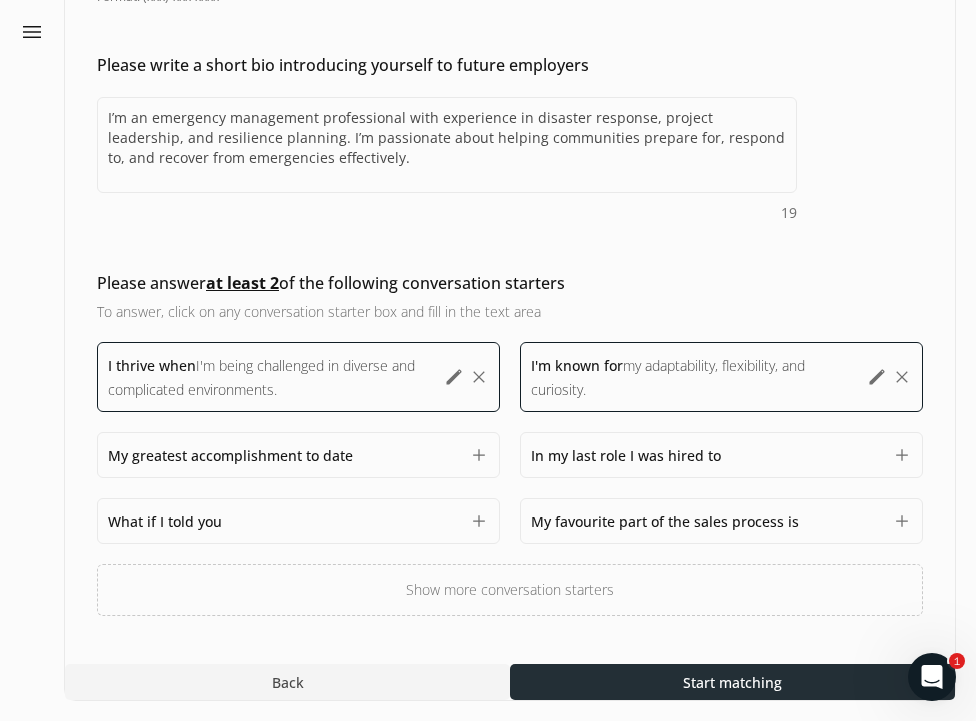 click at bounding box center (732, 682) 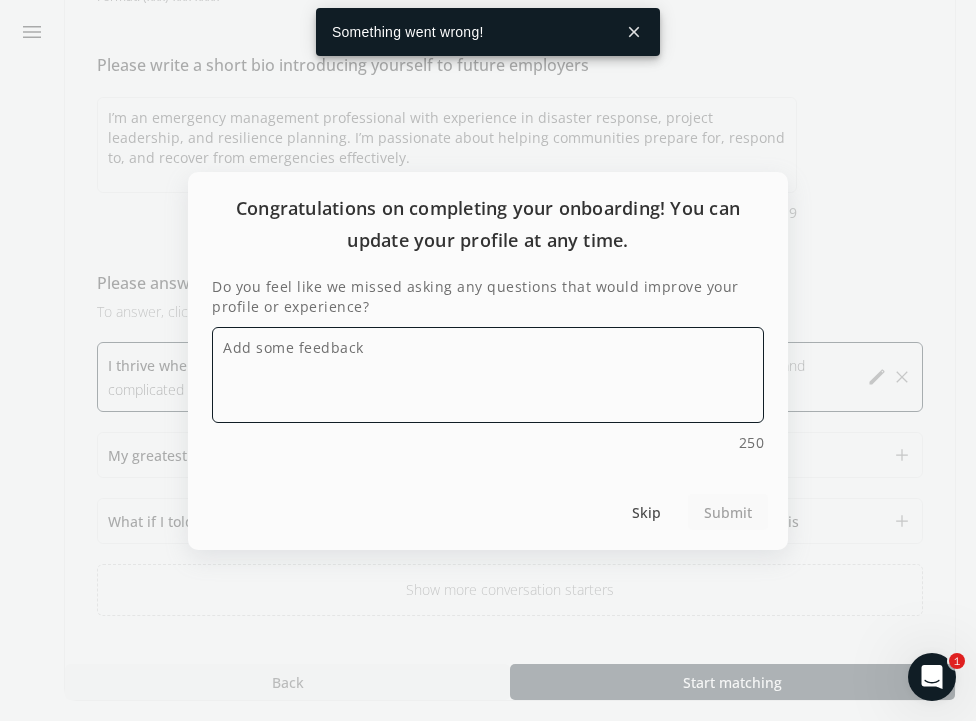 scroll, scrollTop: 0, scrollLeft: 0, axis: both 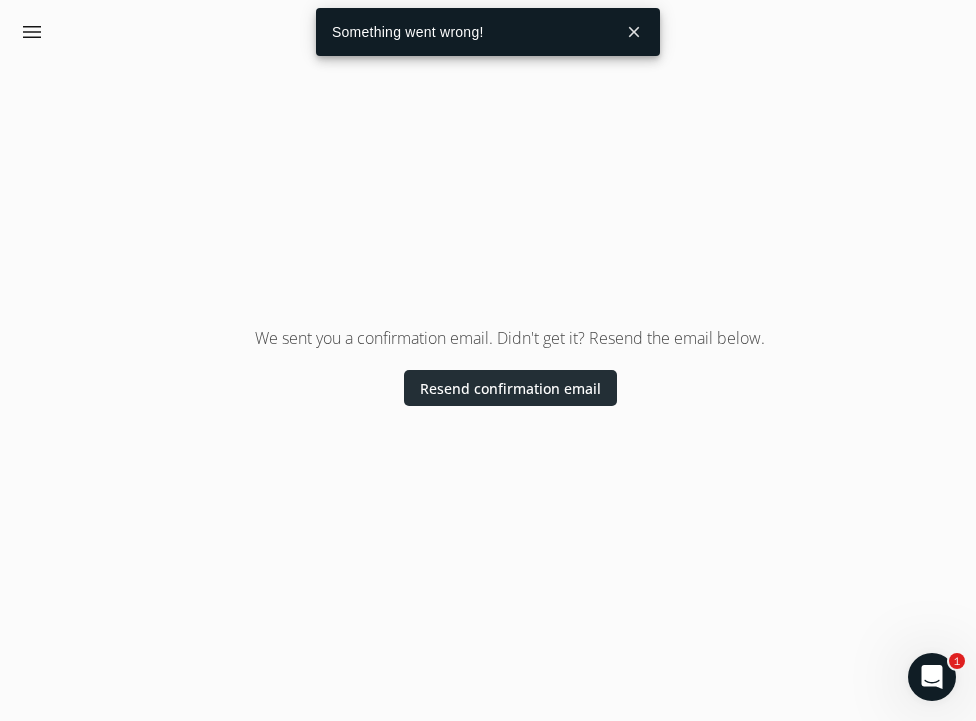 click on "Resend confirmation email" at bounding box center (510, 387) 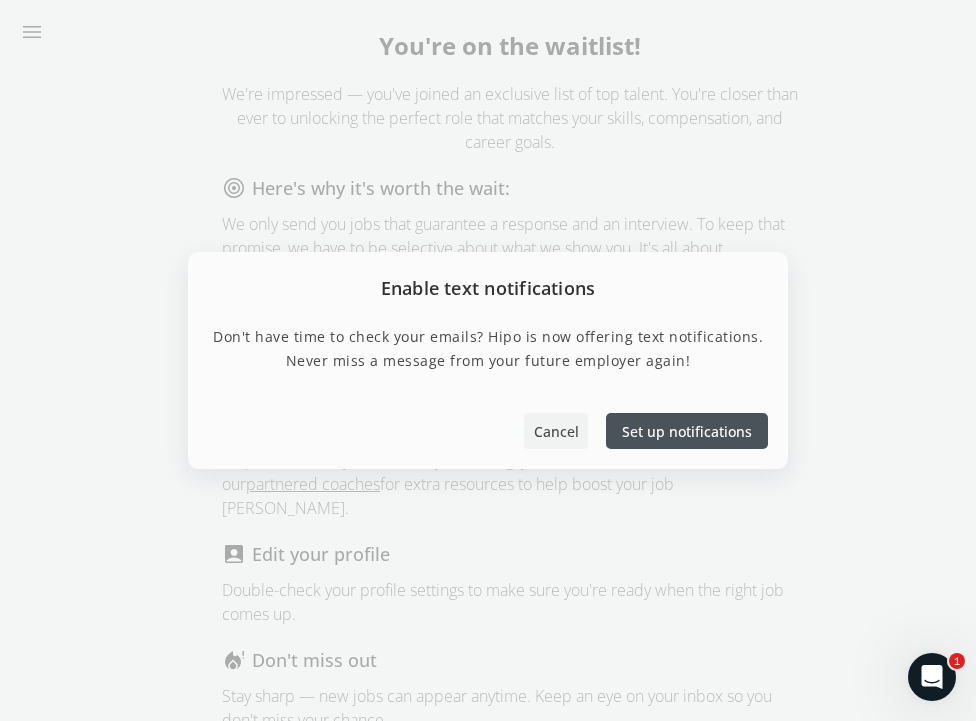 click on "Cancel" at bounding box center [556, 431] 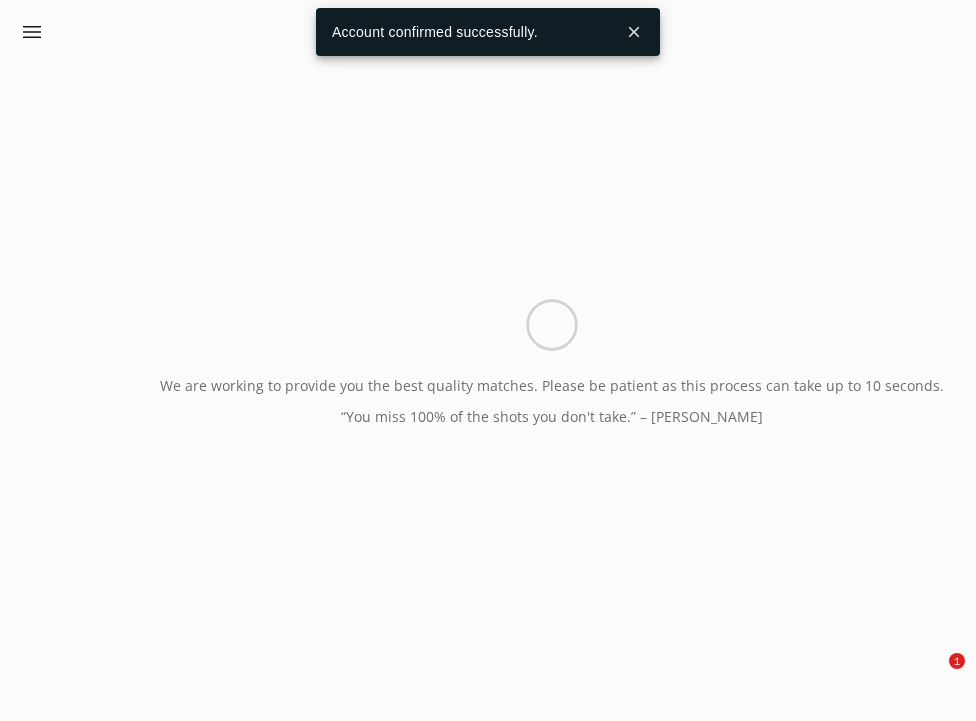 scroll, scrollTop: 0, scrollLeft: 0, axis: both 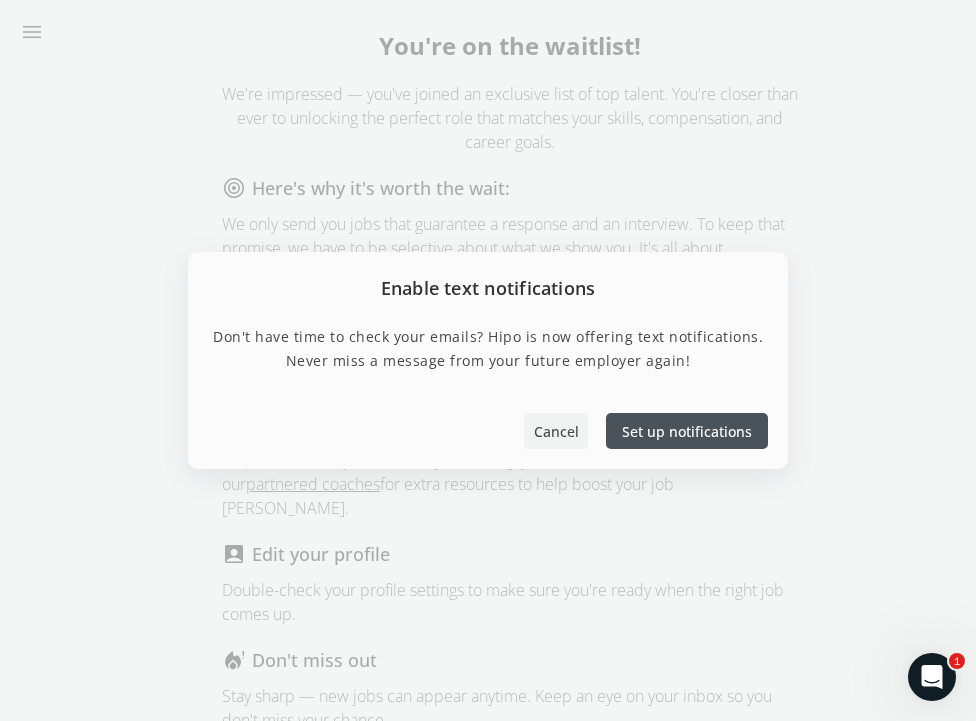 click on "Cancel" at bounding box center [556, 431] 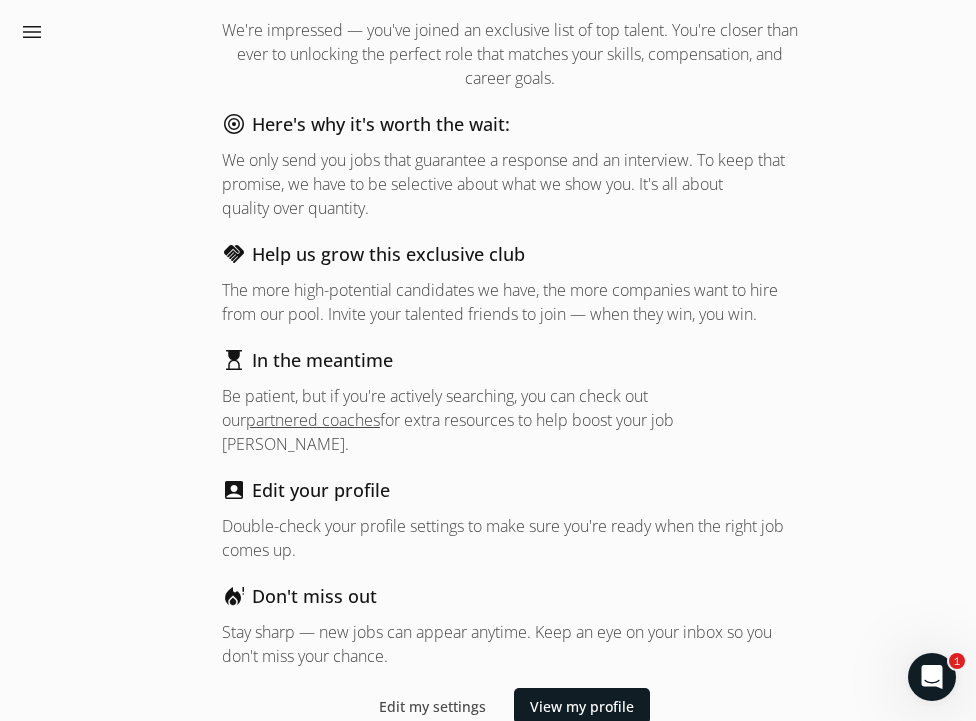 scroll, scrollTop: 63, scrollLeft: 0, axis: vertical 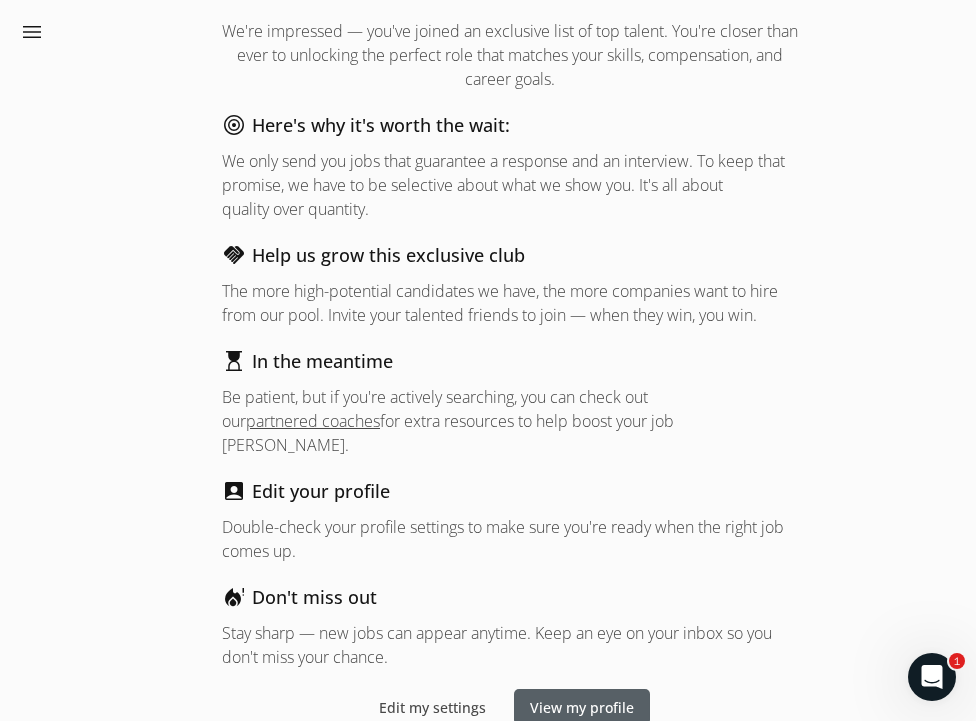 click on "View my profile" at bounding box center (582, 707) 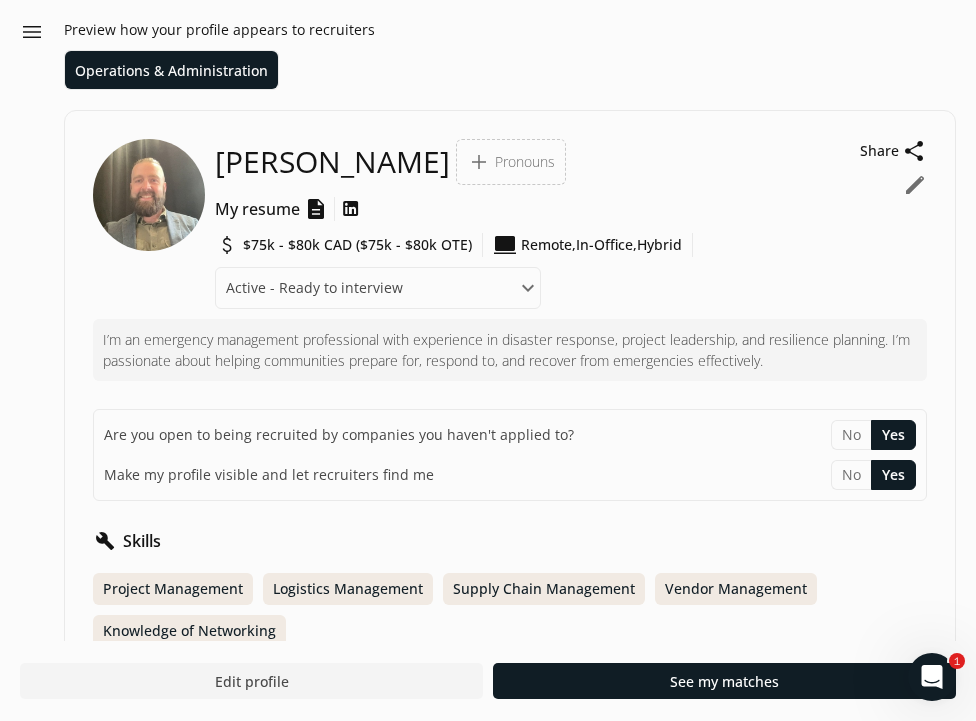 scroll, scrollTop: 0, scrollLeft: 0, axis: both 